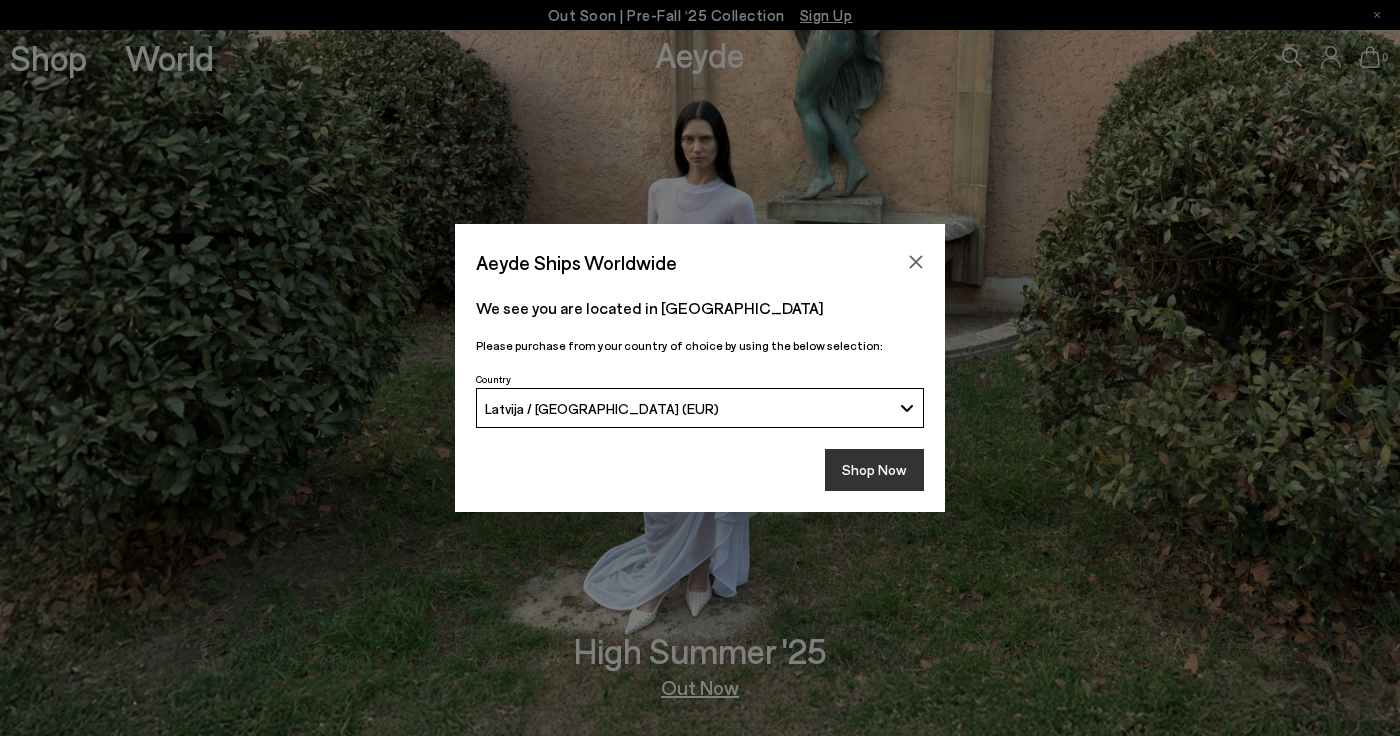 scroll, scrollTop: 0, scrollLeft: 0, axis: both 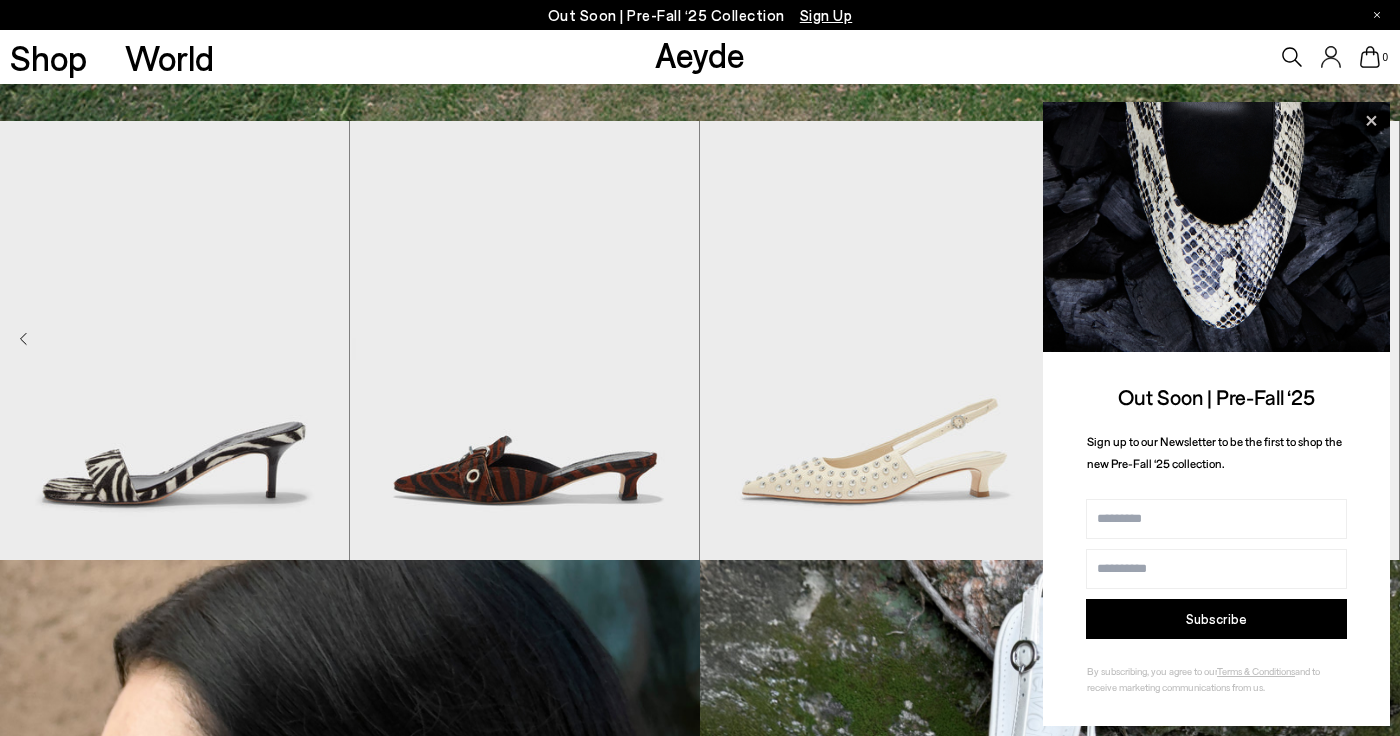 click 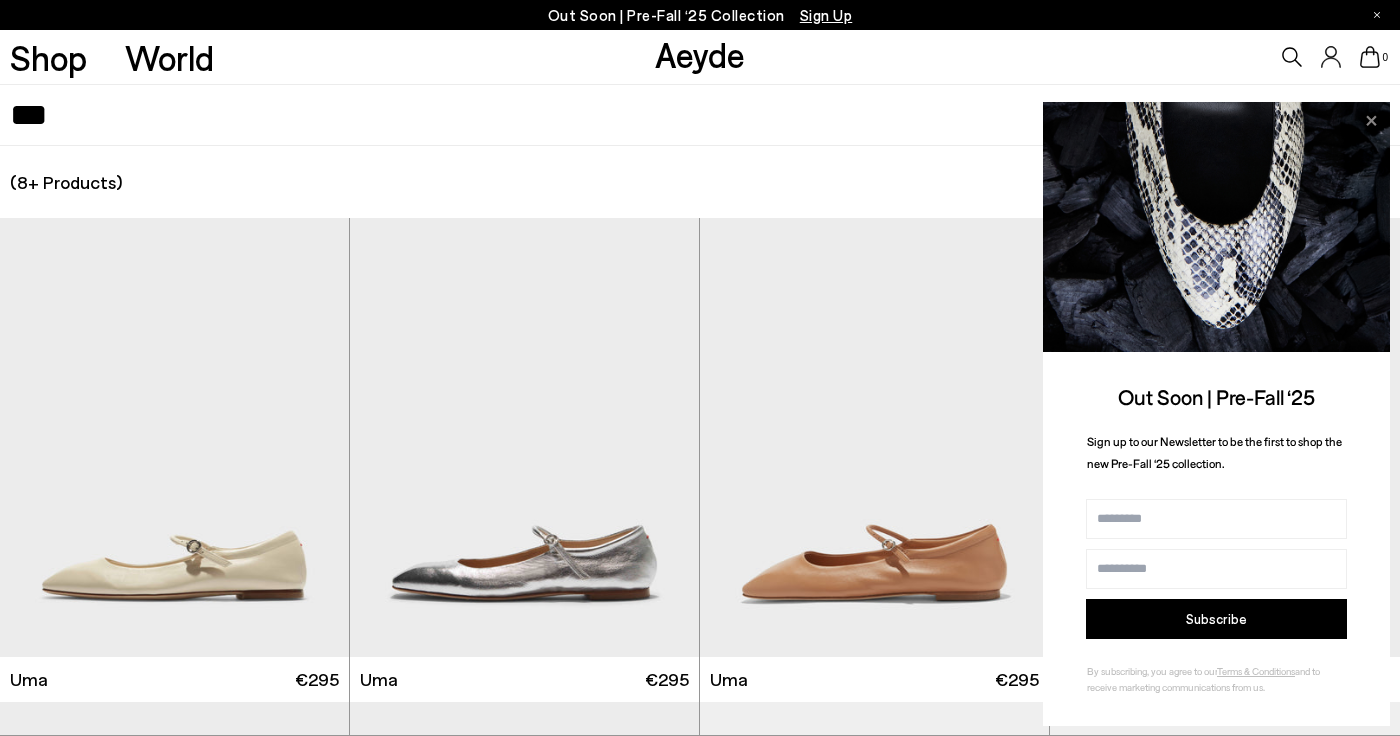 click 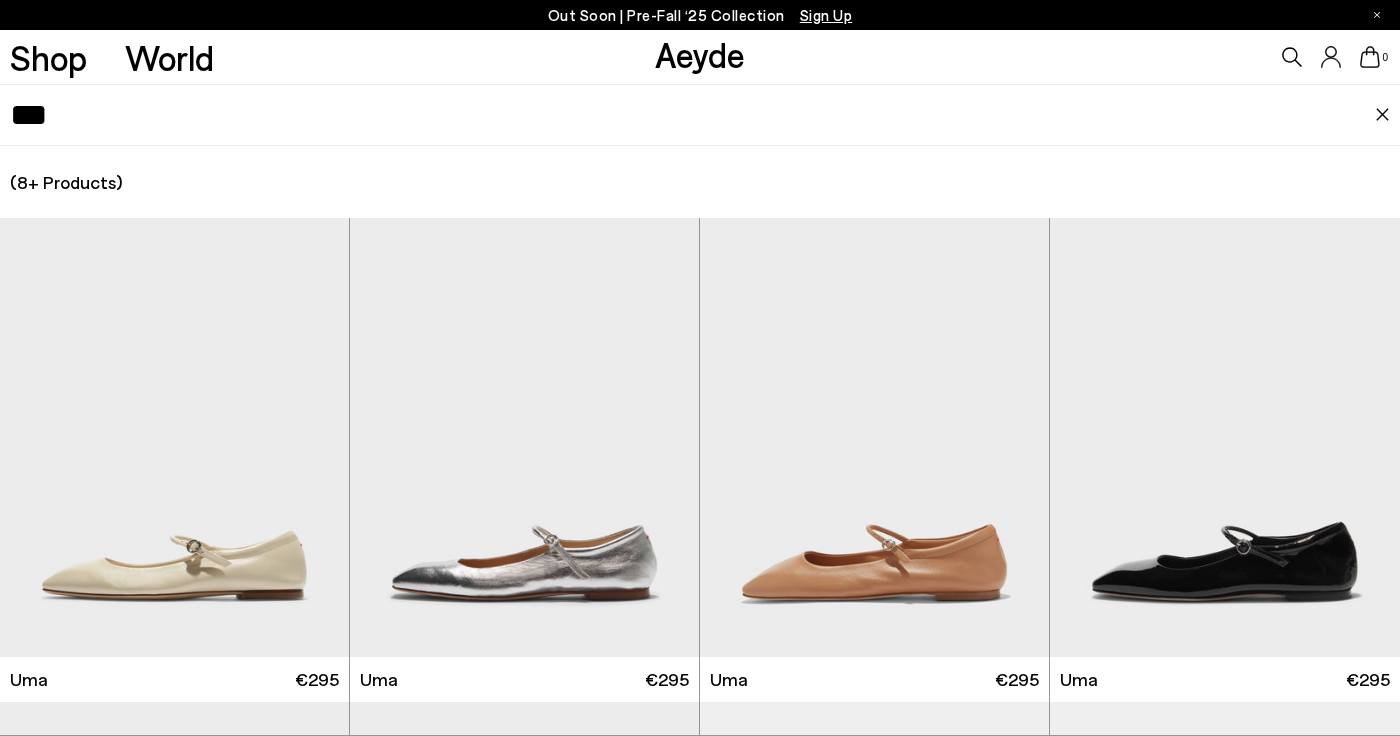scroll, scrollTop: 123, scrollLeft: 0, axis: vertical 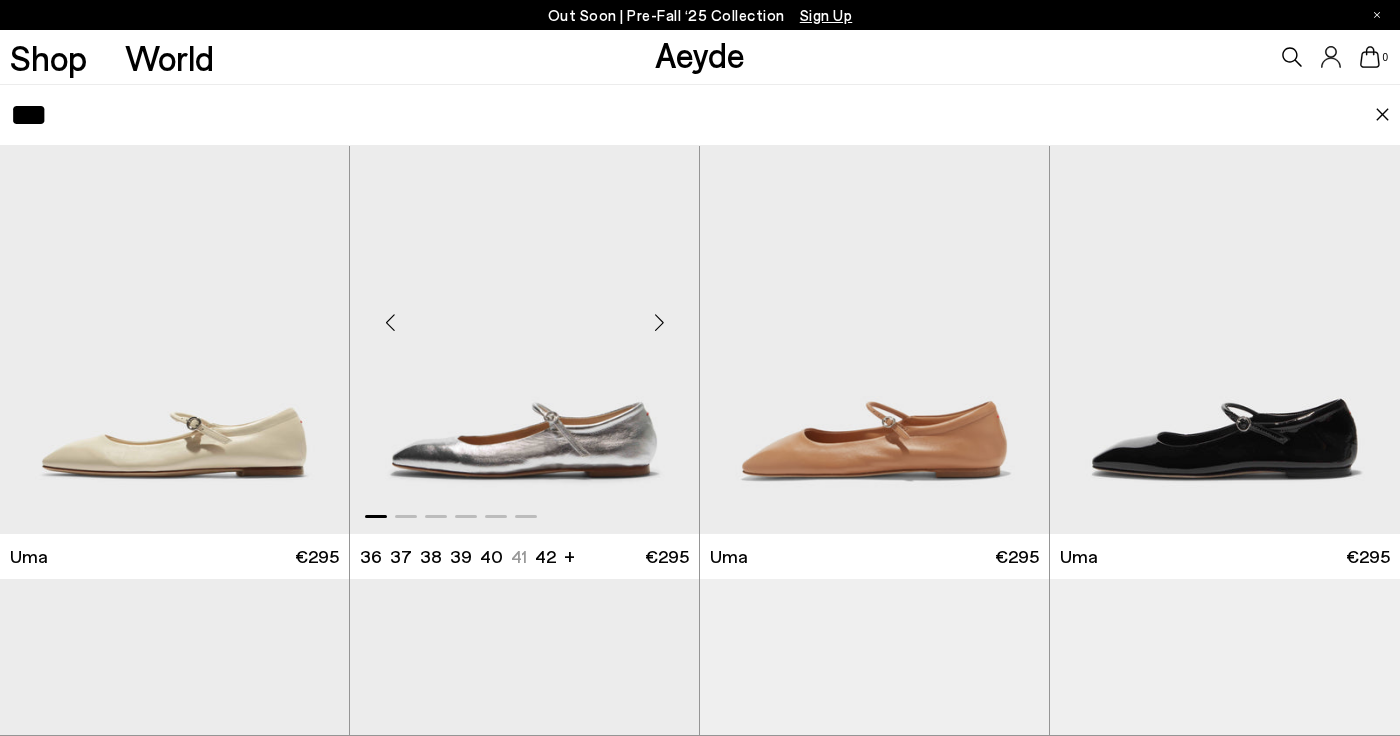 click at bounding box center [659, 323] 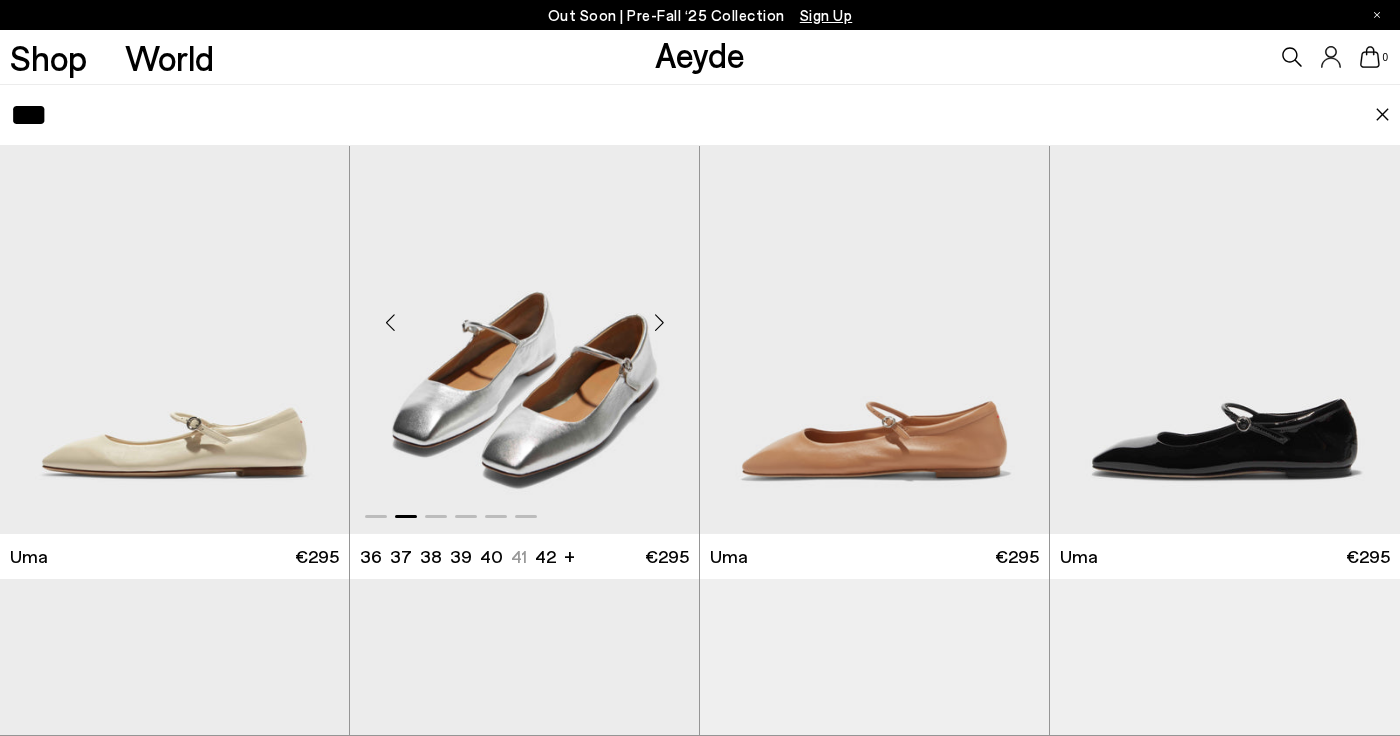 click at bounding box center (659, 323) 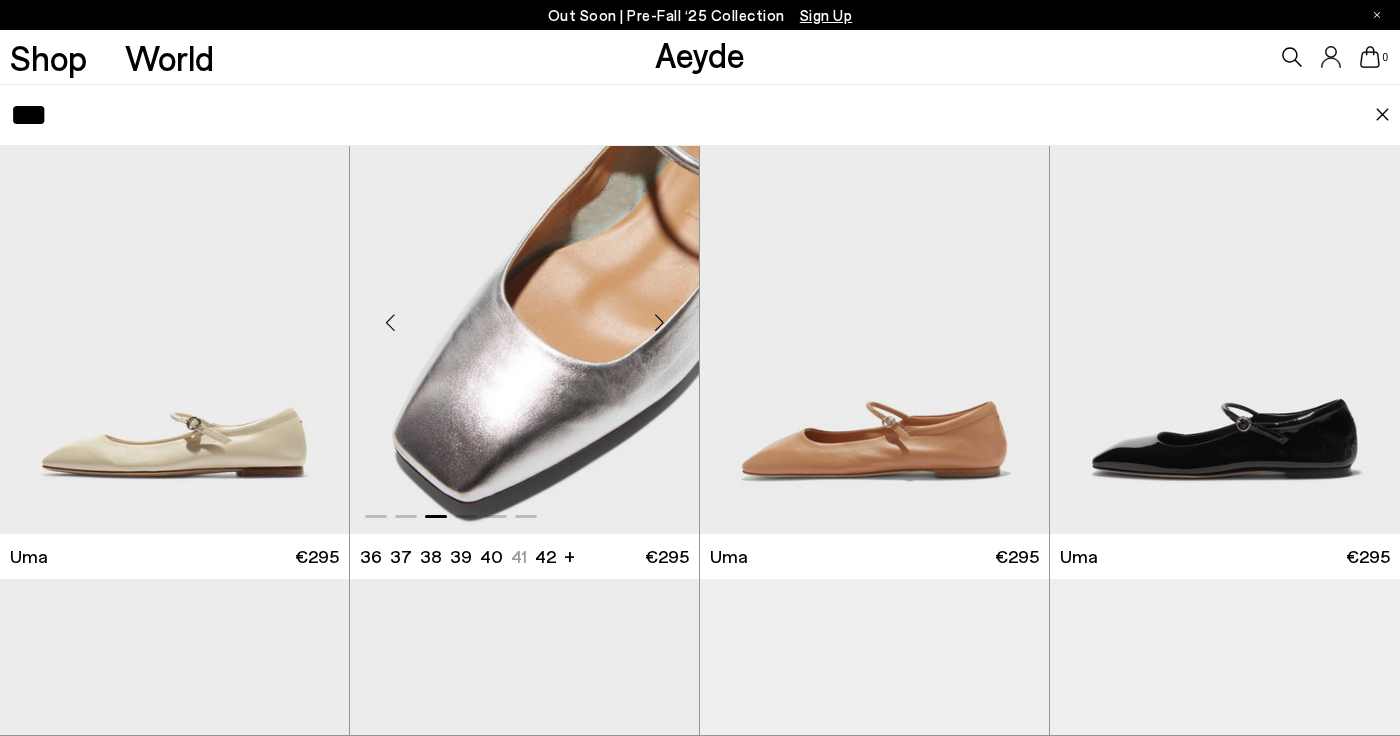 click at bounding box center (659, 323) 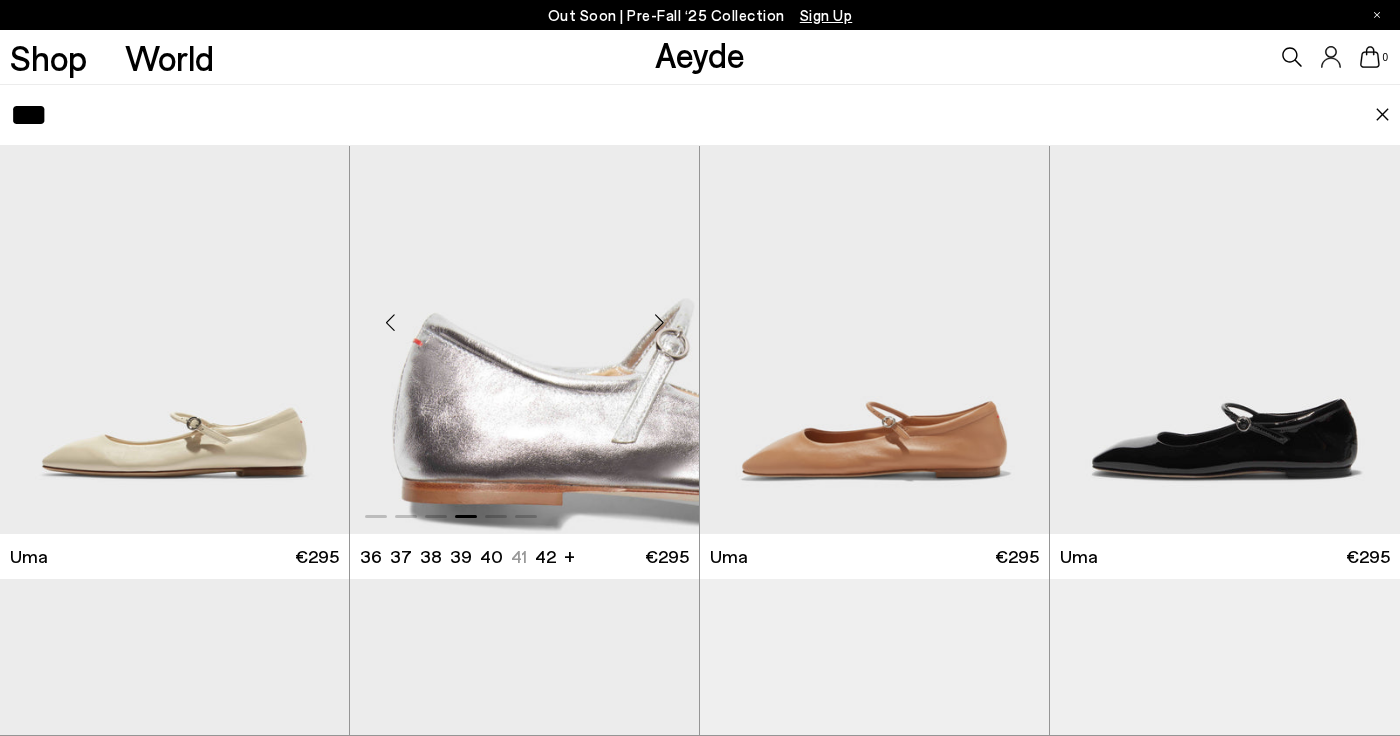 click at bounding box center [659, 323] 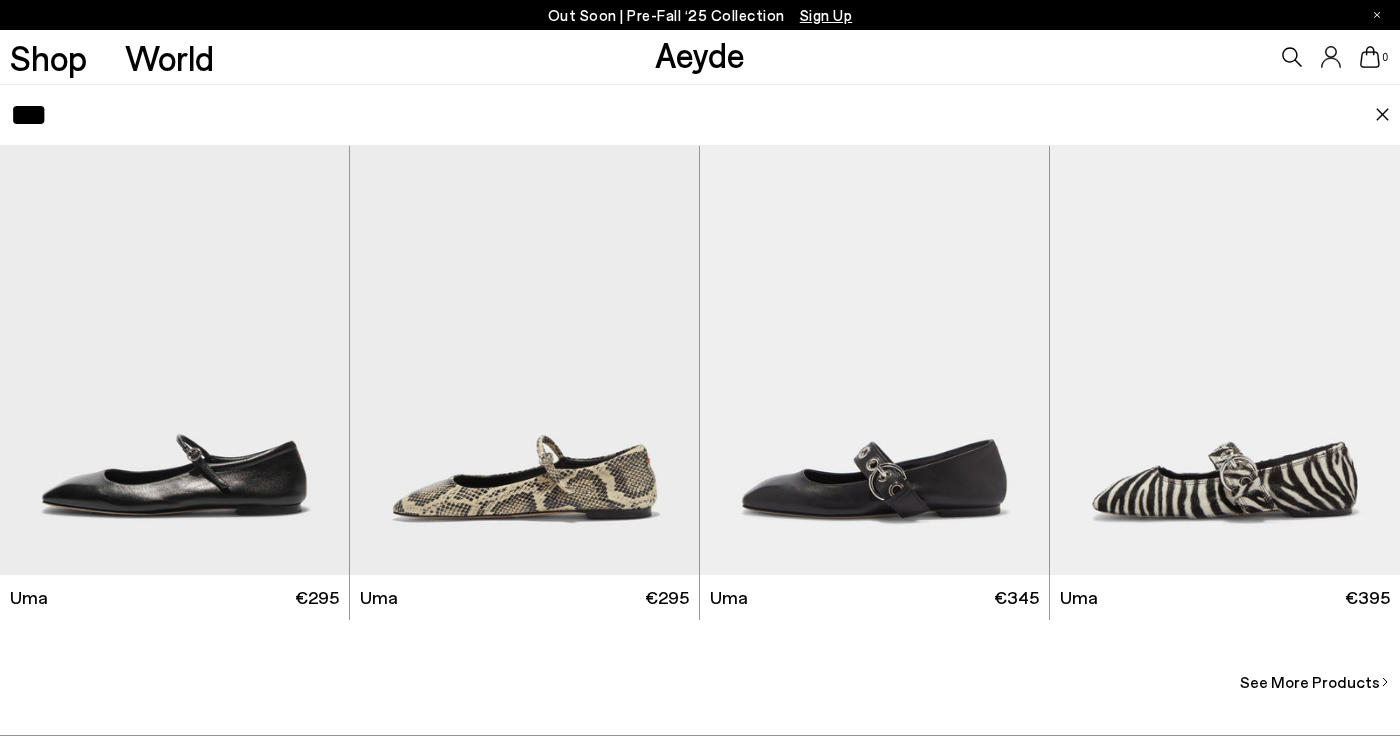 scroll, scrollTop: 575, scrollLeft: 0, axis: vertical 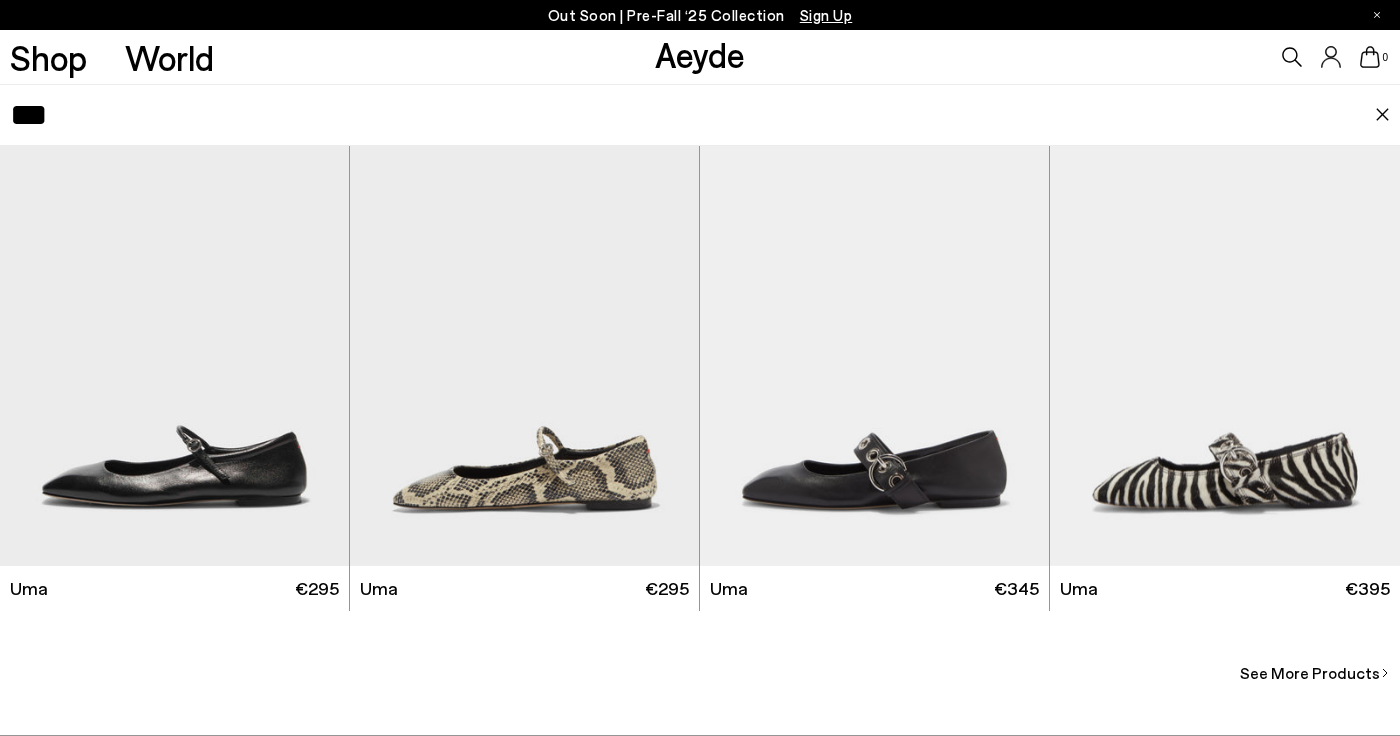 click on "***" at bounding box center (692, 115) 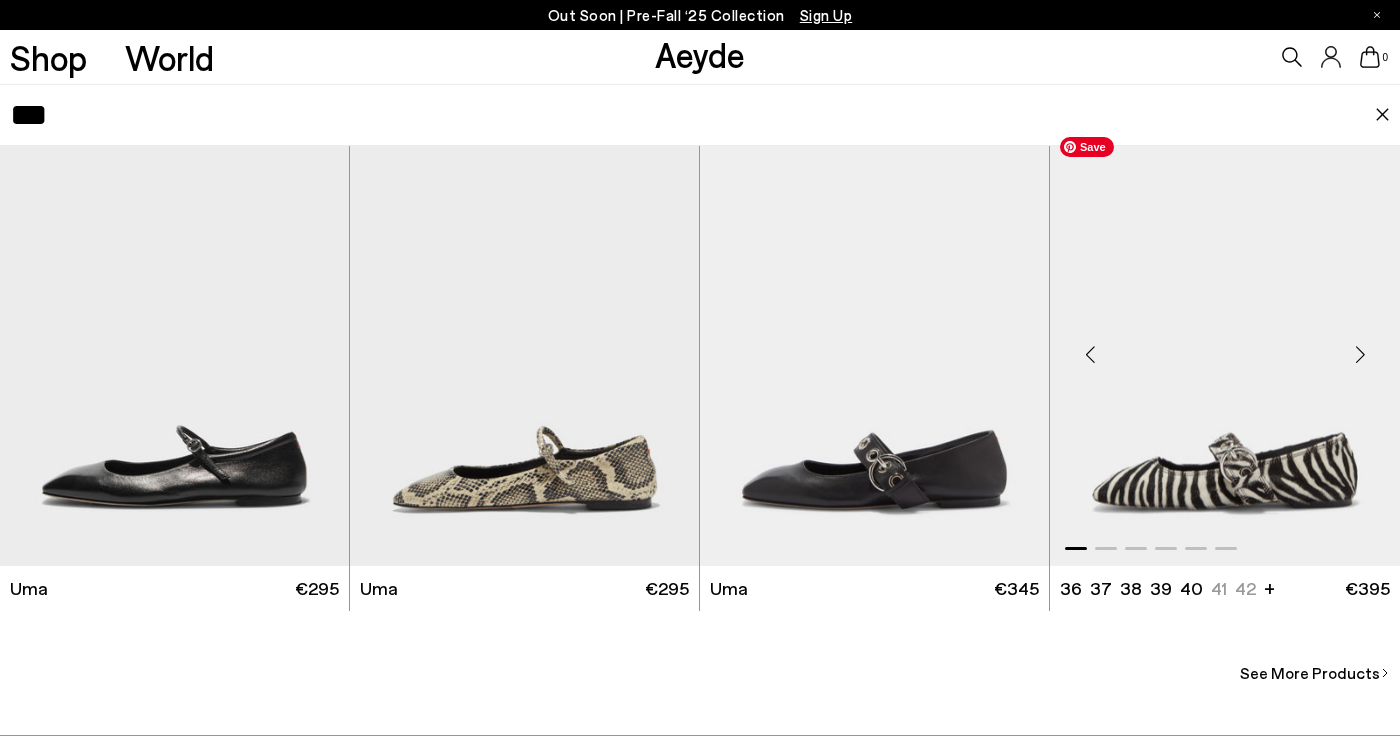 scroll, scrollTop: 3519, scrollLeft: 0, axis: vertical 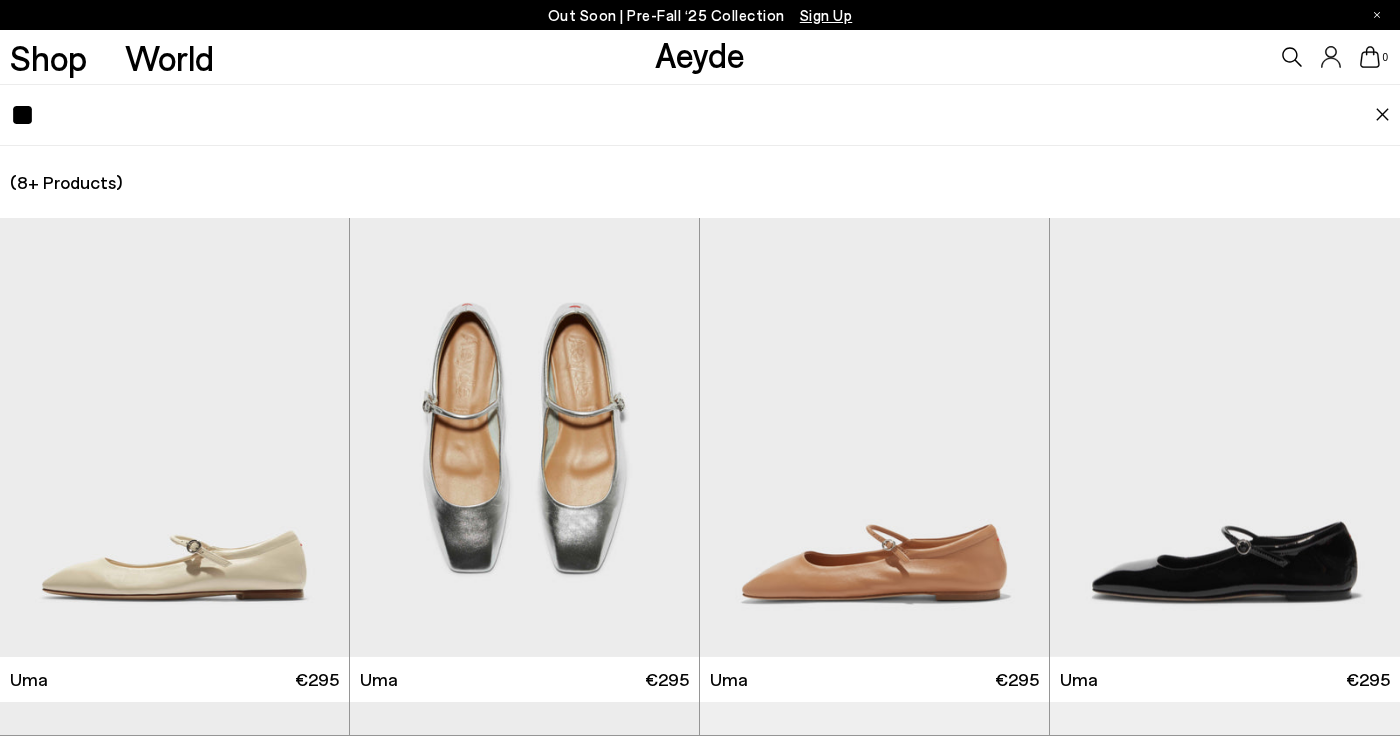 type on "*" 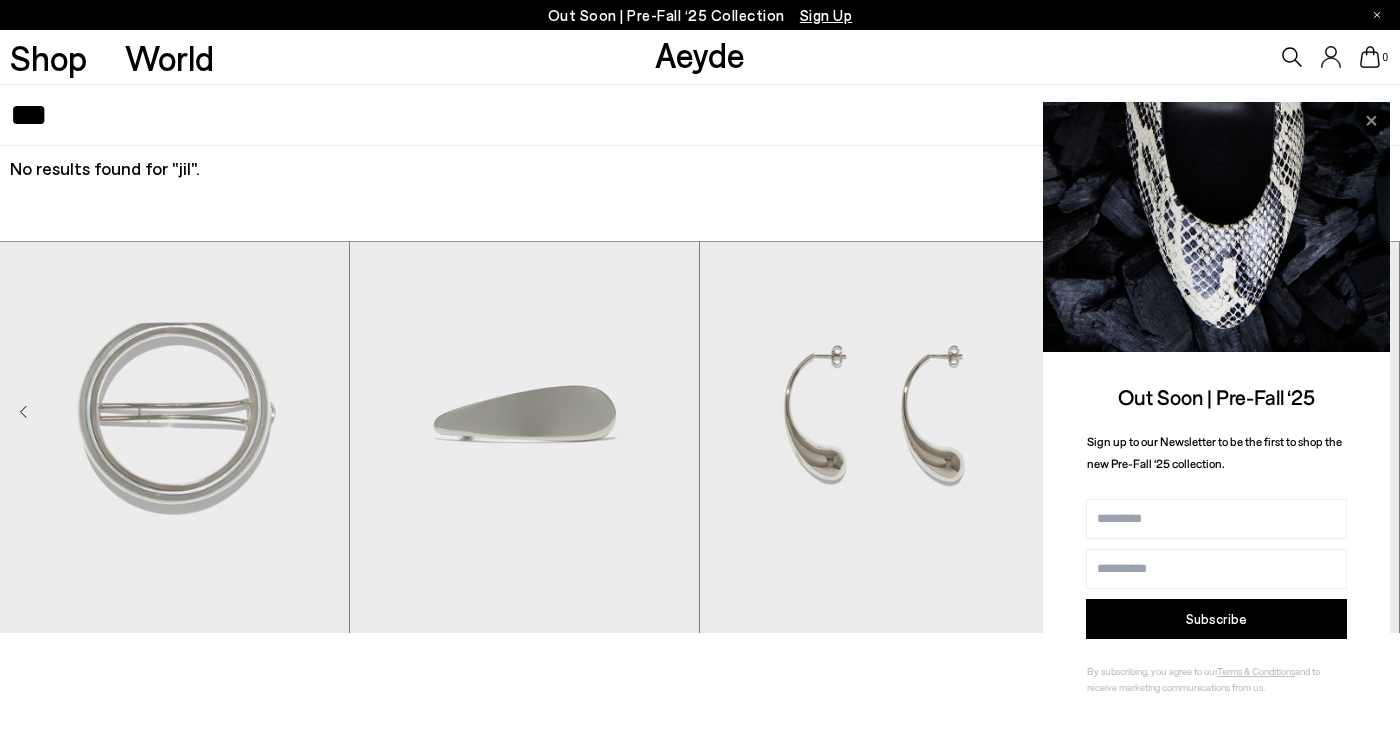 click 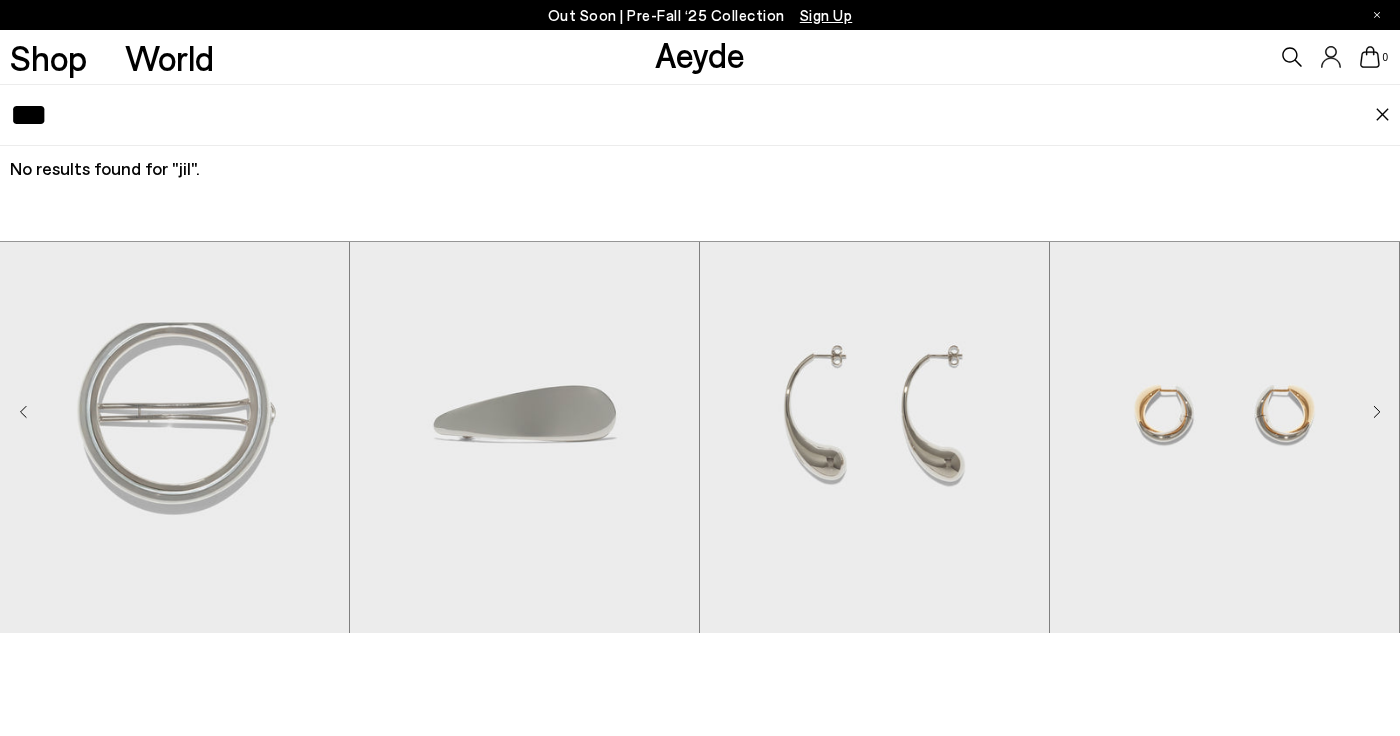 click on "***" at bounding box center (692, 115) 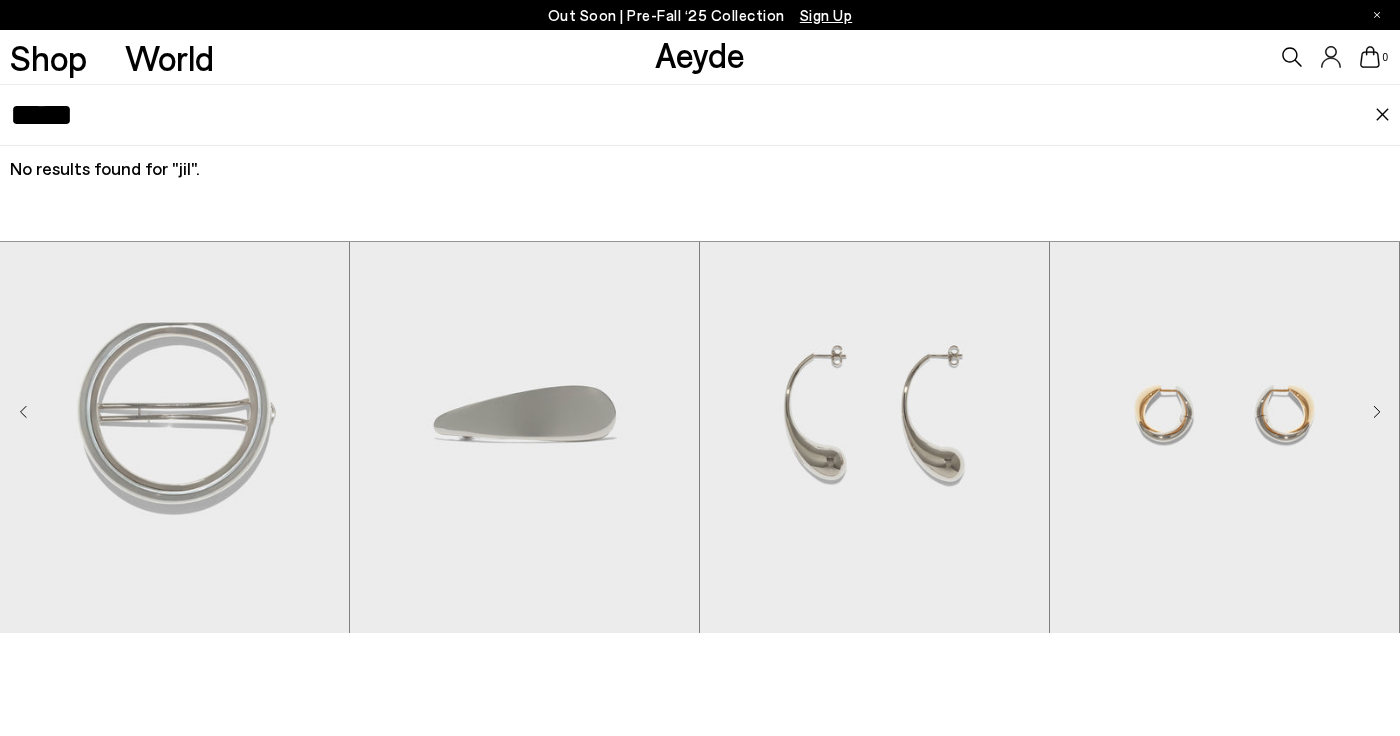 type on "*****" 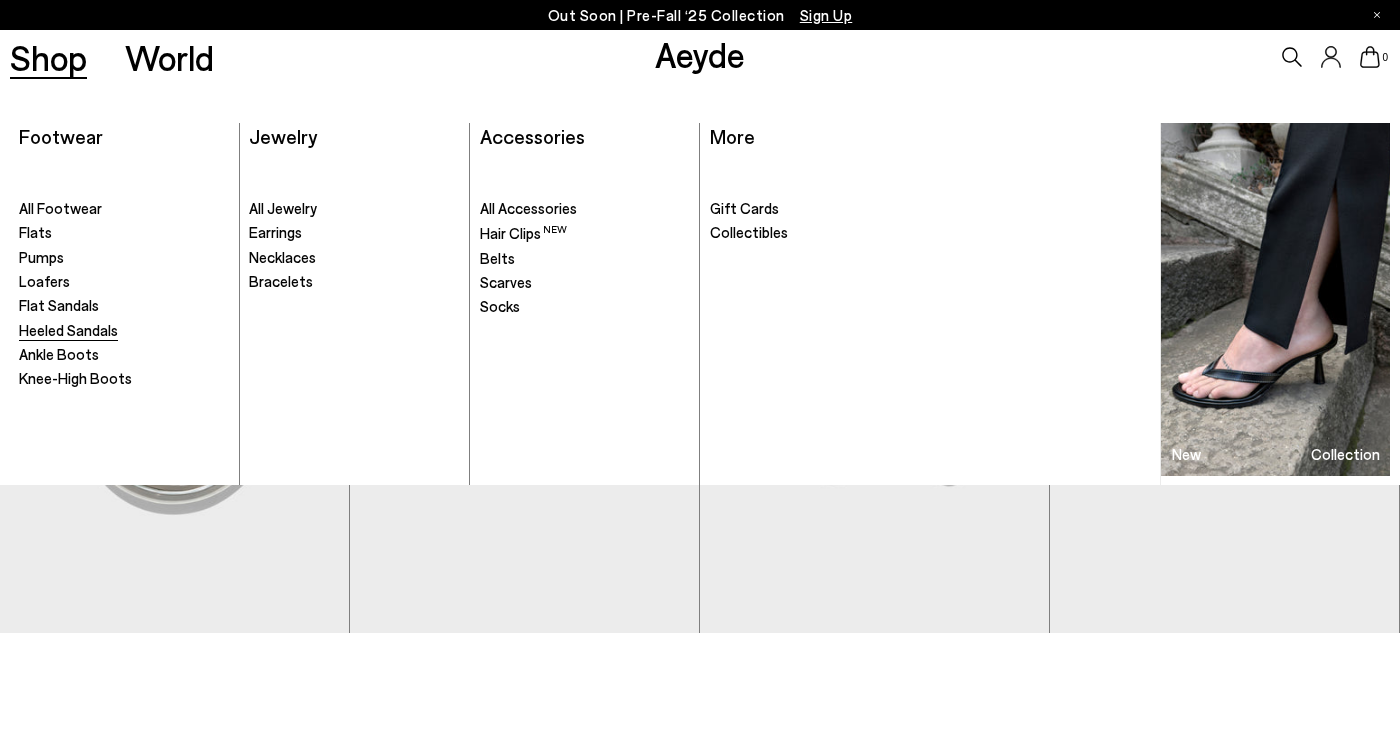 click on "Heeled Sandals" at bounding box center [68, 330] 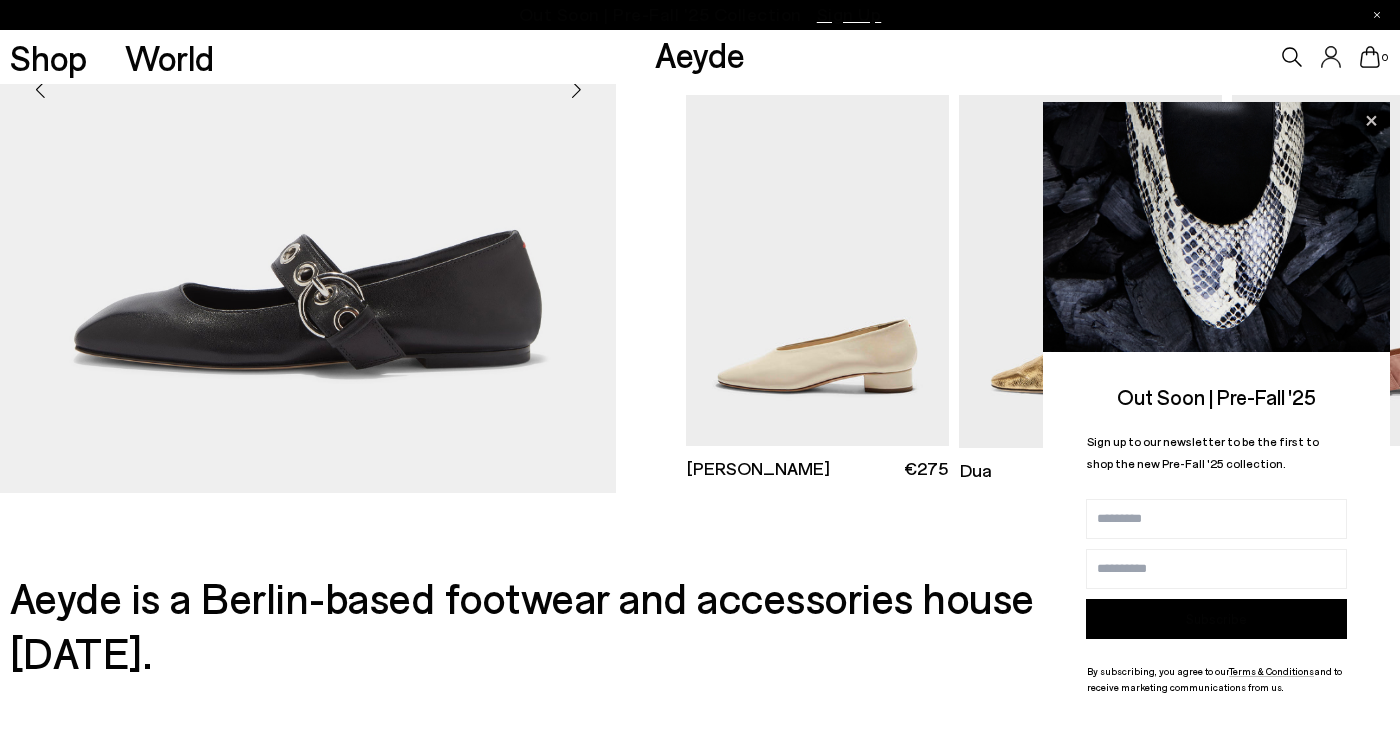 scroll, scrollTop: 885, scrollLeft: 0, axis: vertical 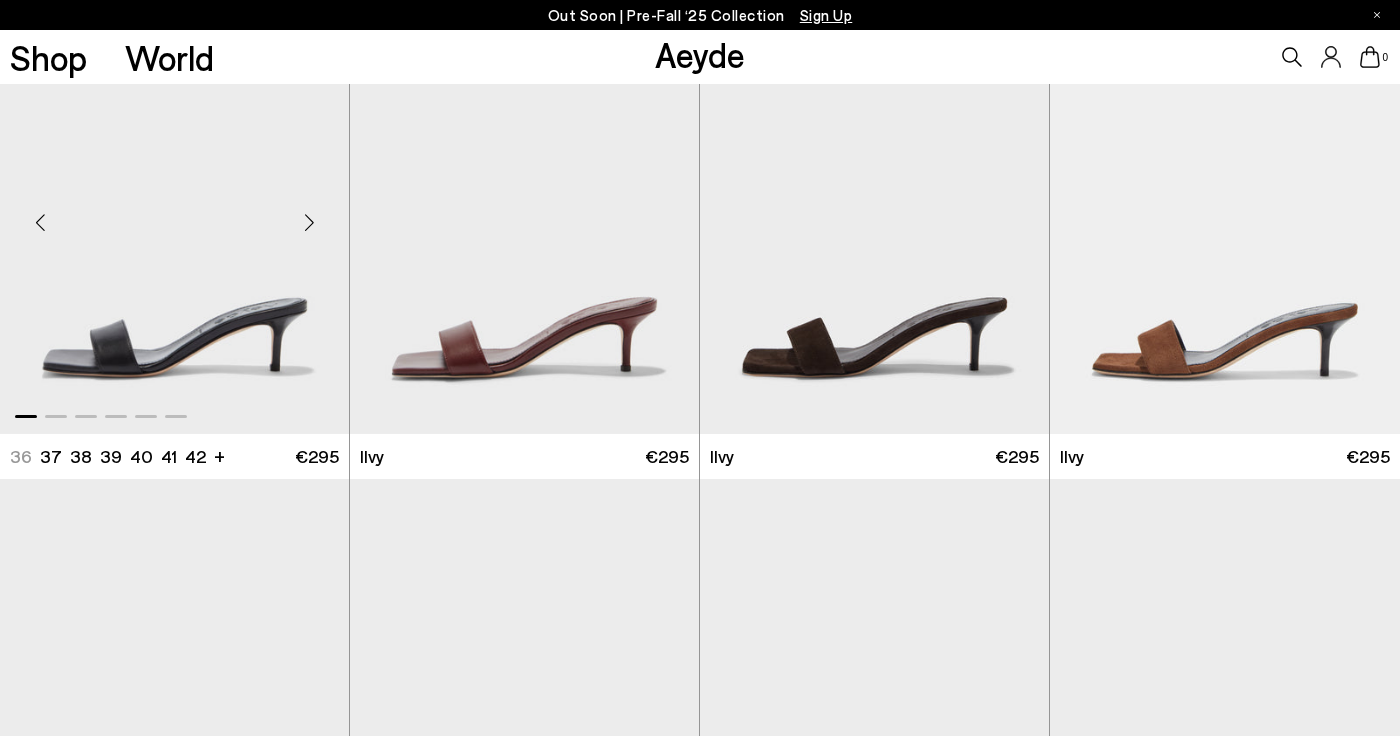 click at bounding box center [309, 223] 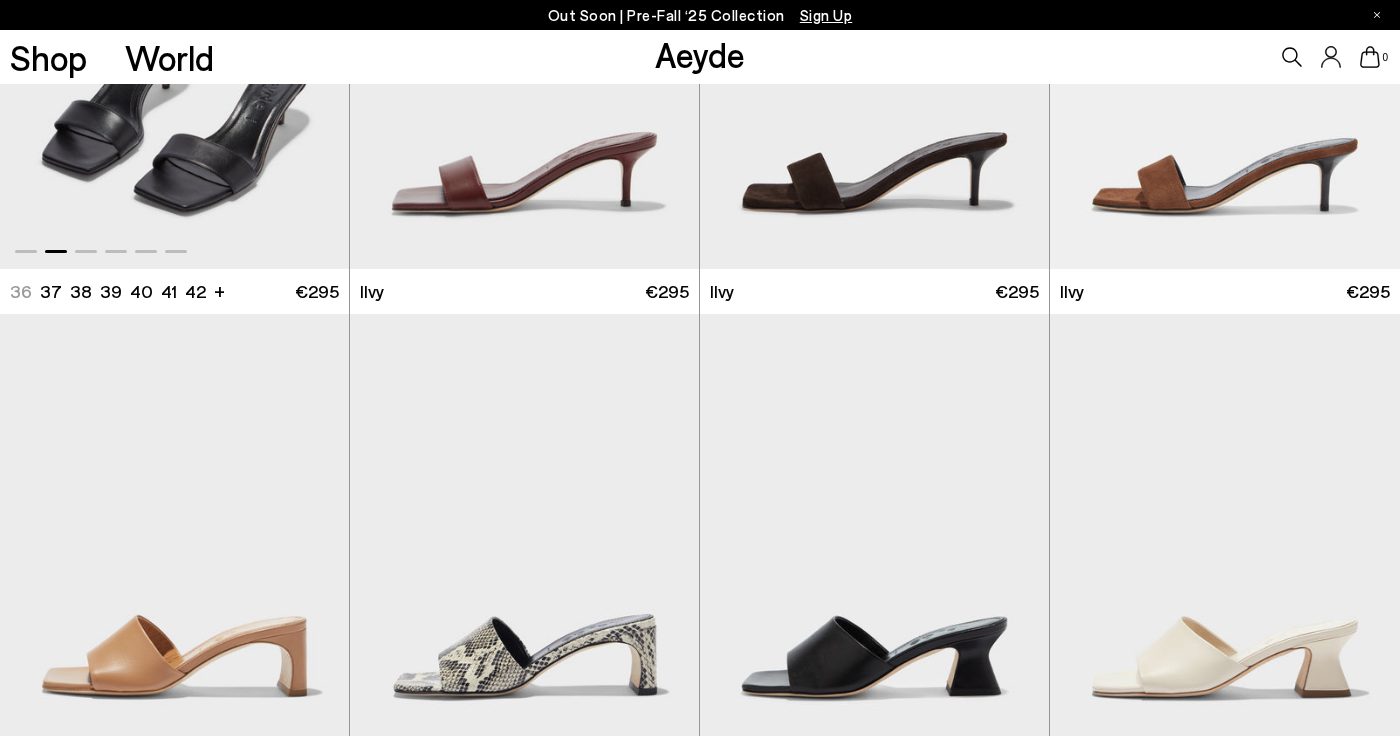 scroll, scrollTop: 3879, scrollLeft: 0, axis: vertical 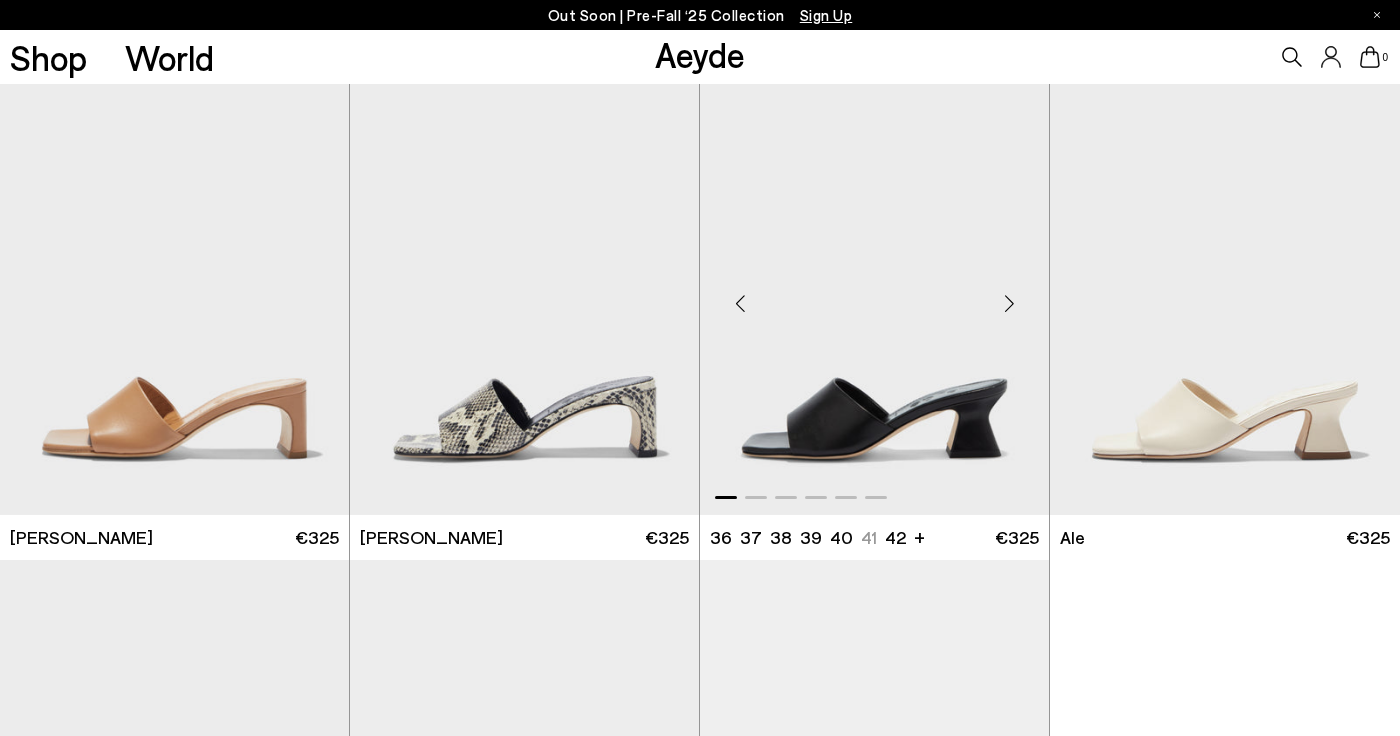 click at bounding box center [1009, 304] 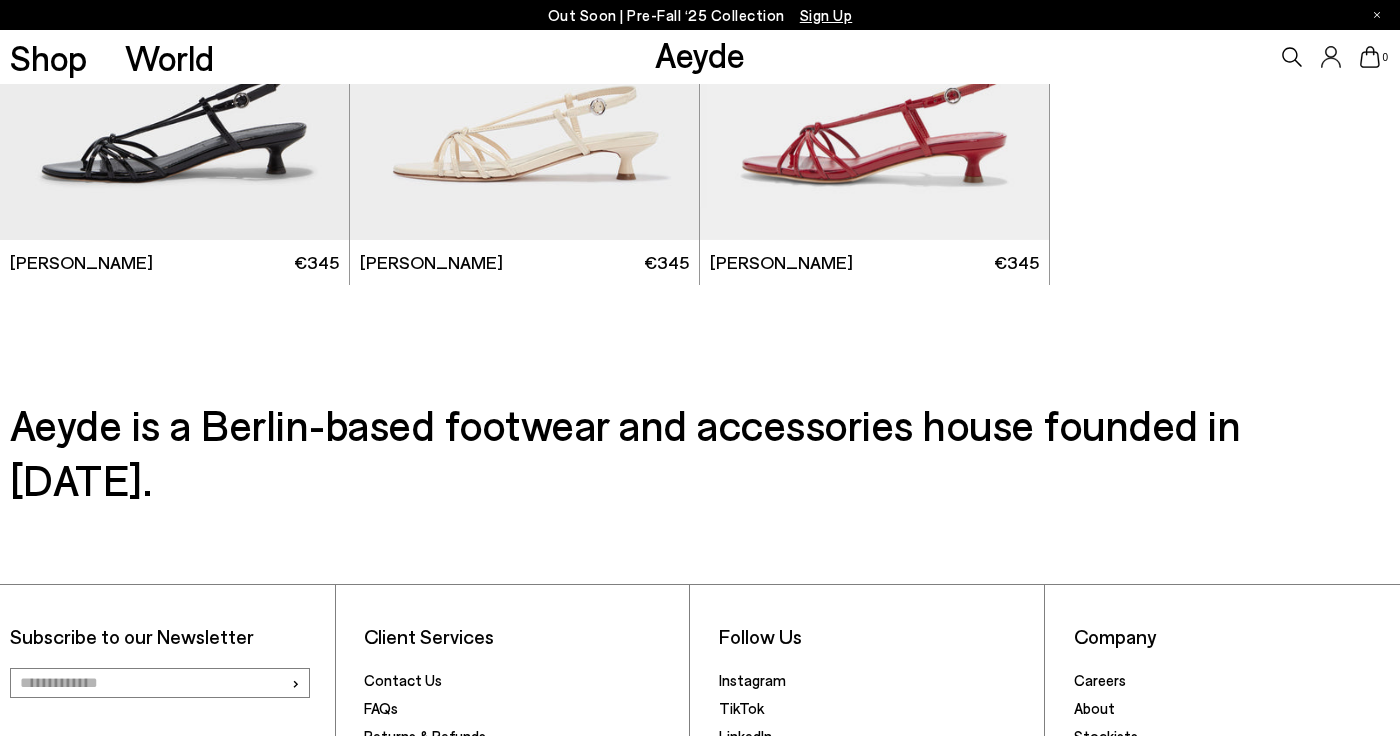 scroll, scrollTop: 4823, scrollLeft: 0, axis: vertical 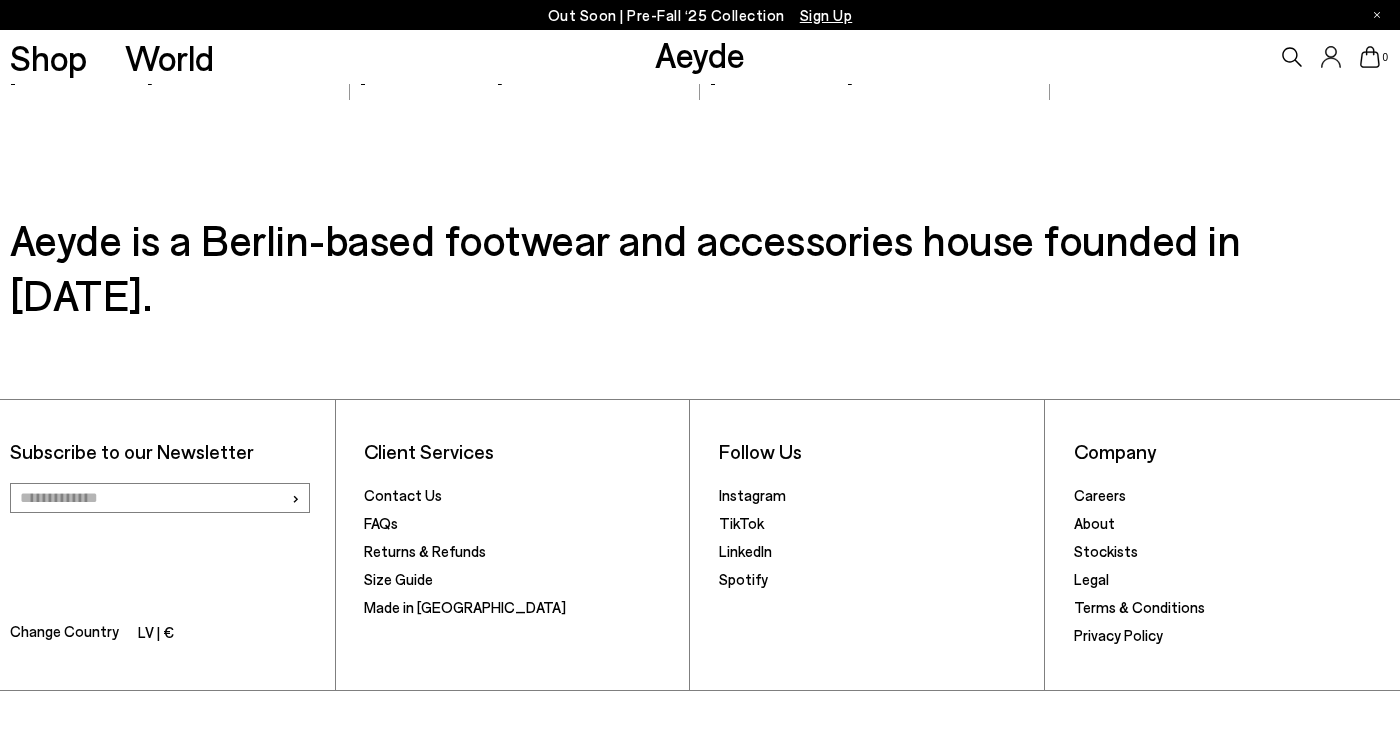 click at bounding box center (160, 498) 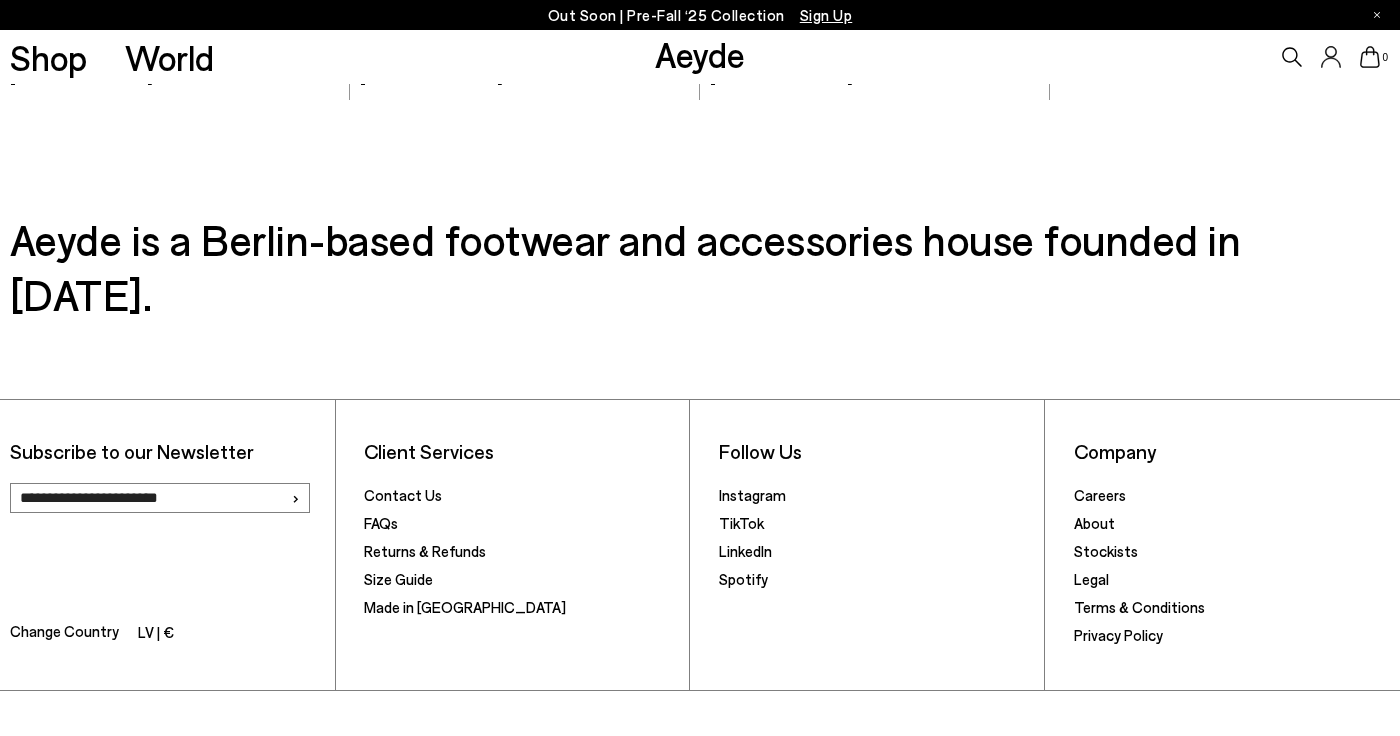 click on "›" at bounding box center [295, 497] 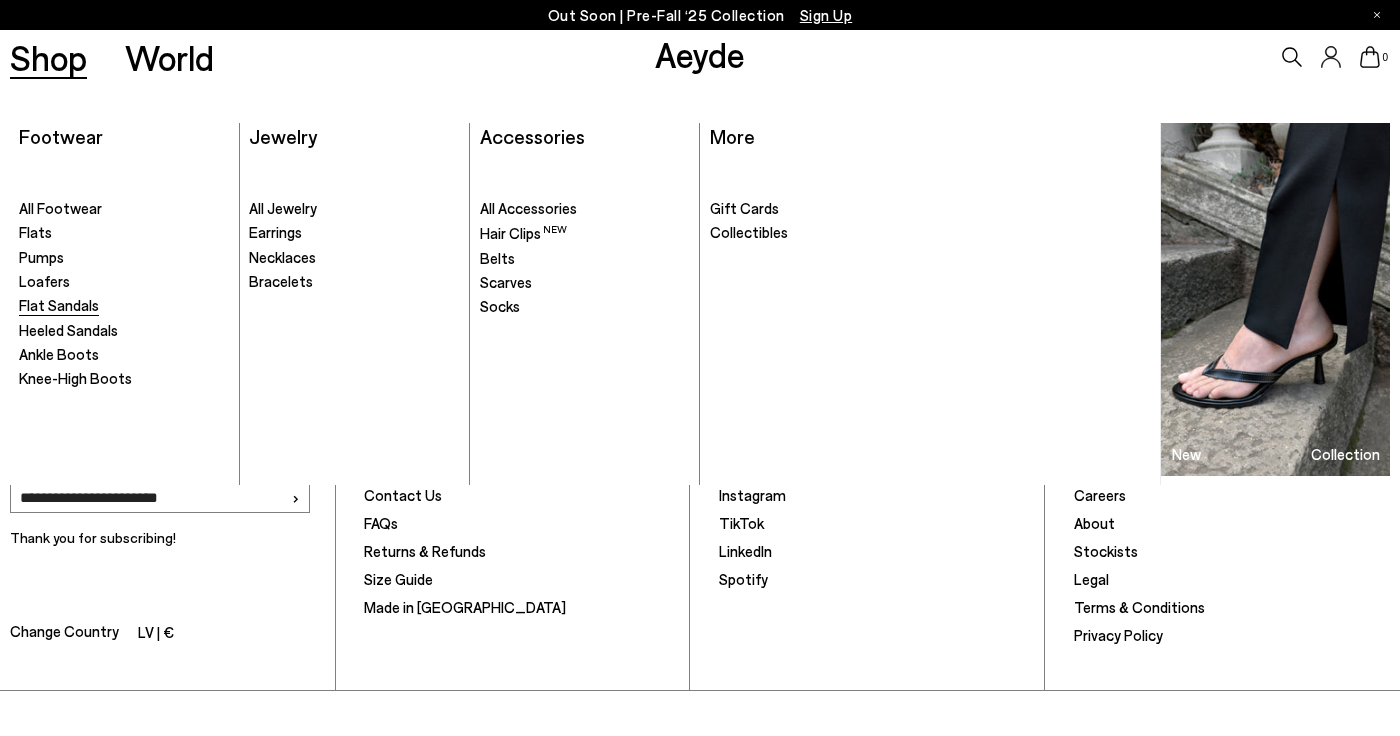 click on "Flat Sandals" at bounding box center (59, 305) 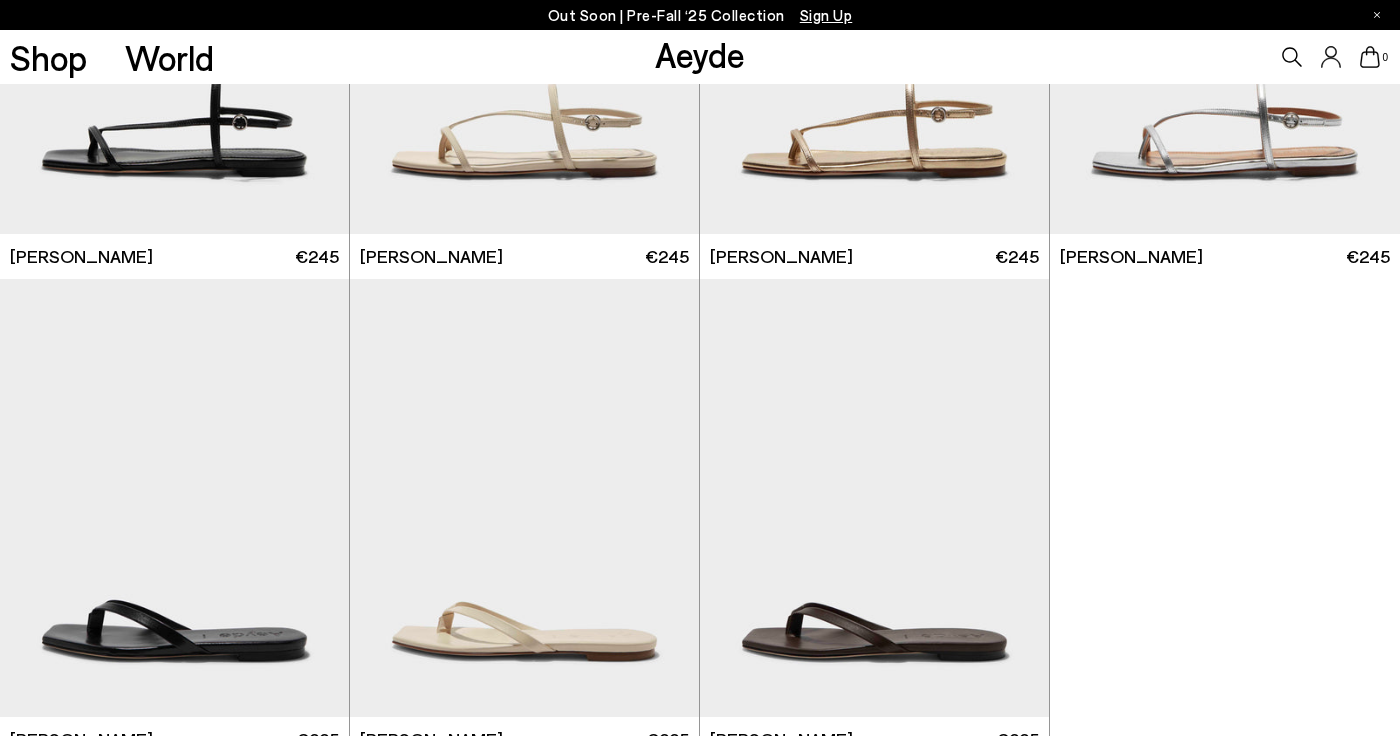 scroll, scrollTop: 2324, scrollLeft: 0, axis: vertical 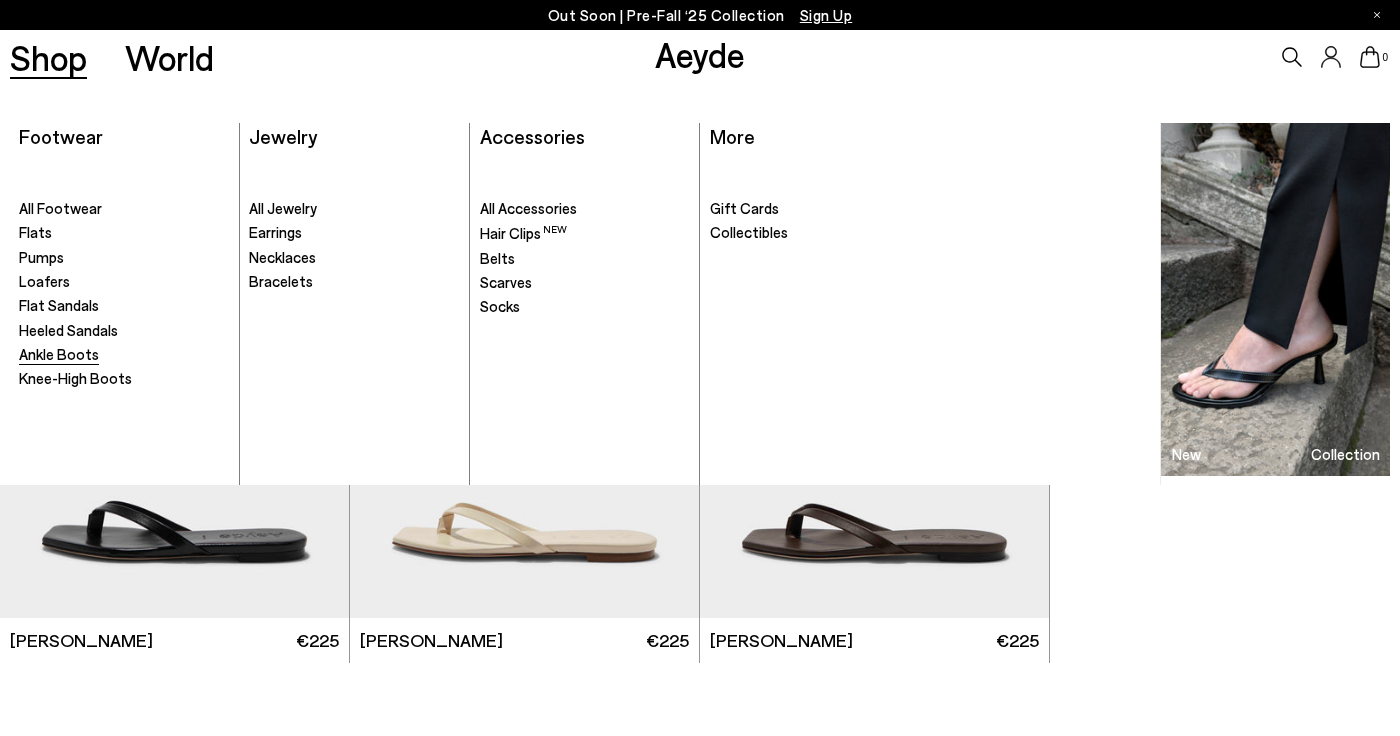 click on "Ankle Boots" at bounding box center (59, 354) 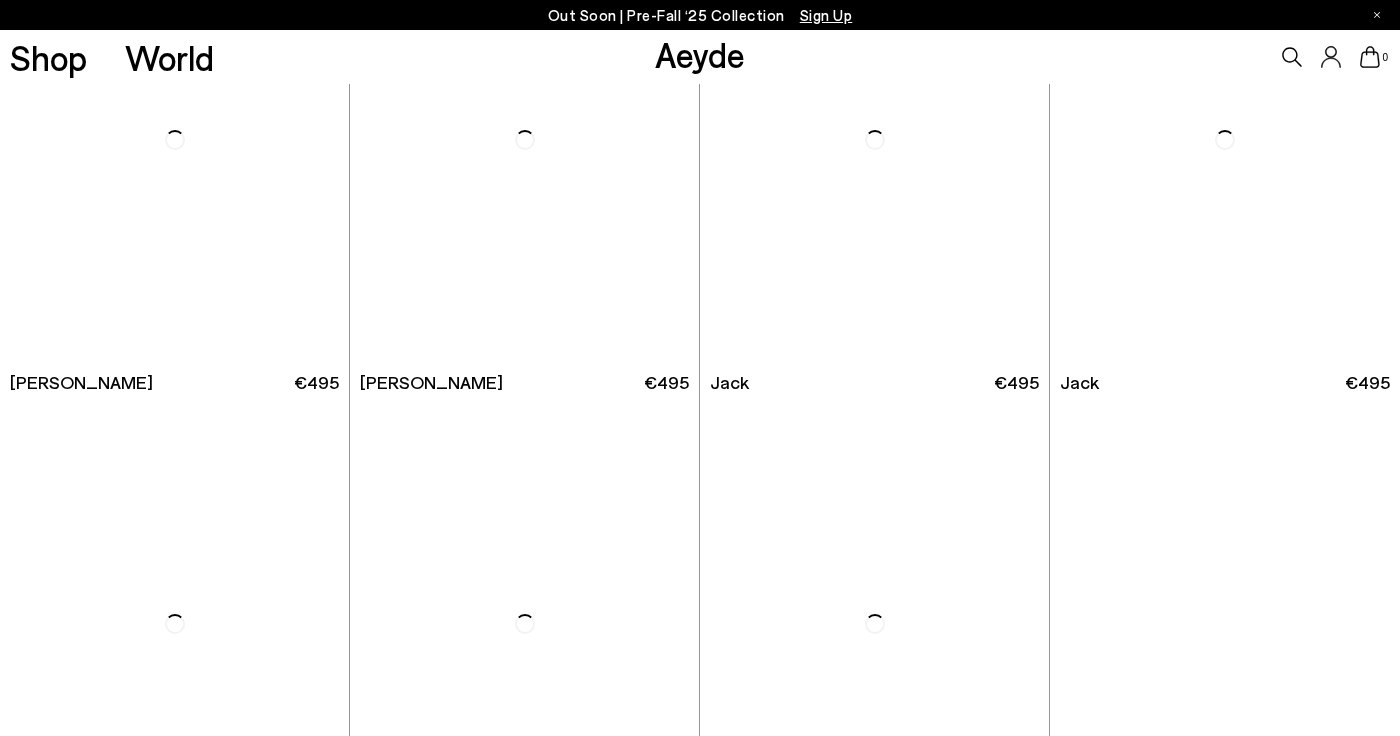 scroll, scrollTop: 2314, scrollLeft: 0, axis: vertical 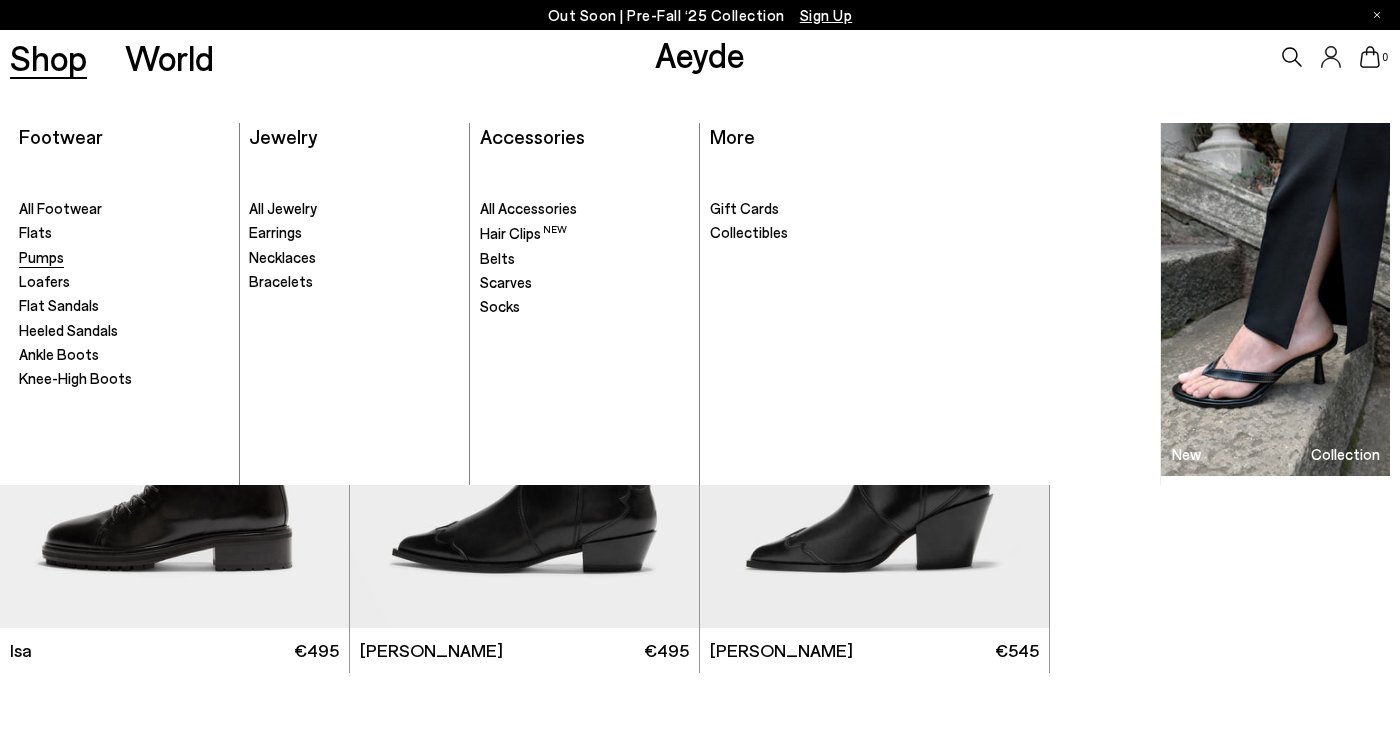 click on "Pumps" at bounding box center [41, 257] 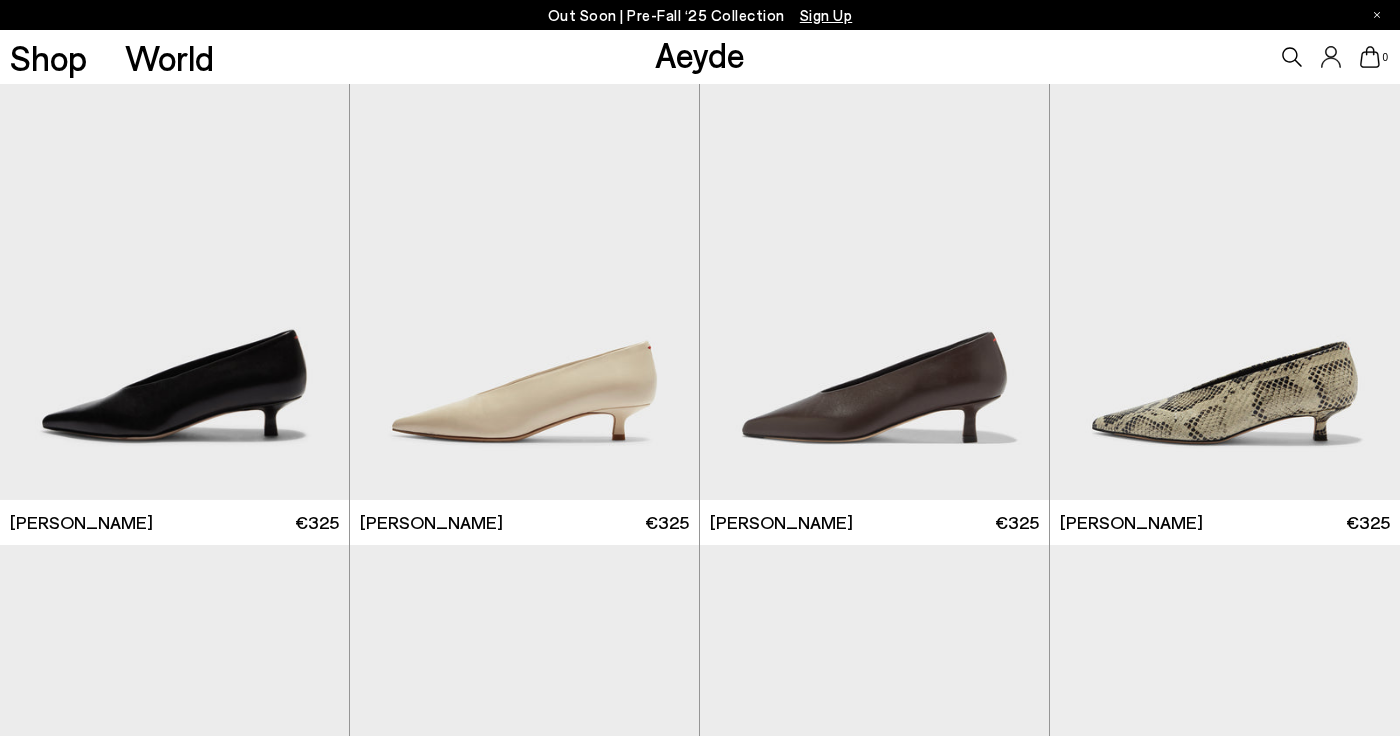 scroll, scrollTop: 29, scrollLeft: 0, axis: vertical 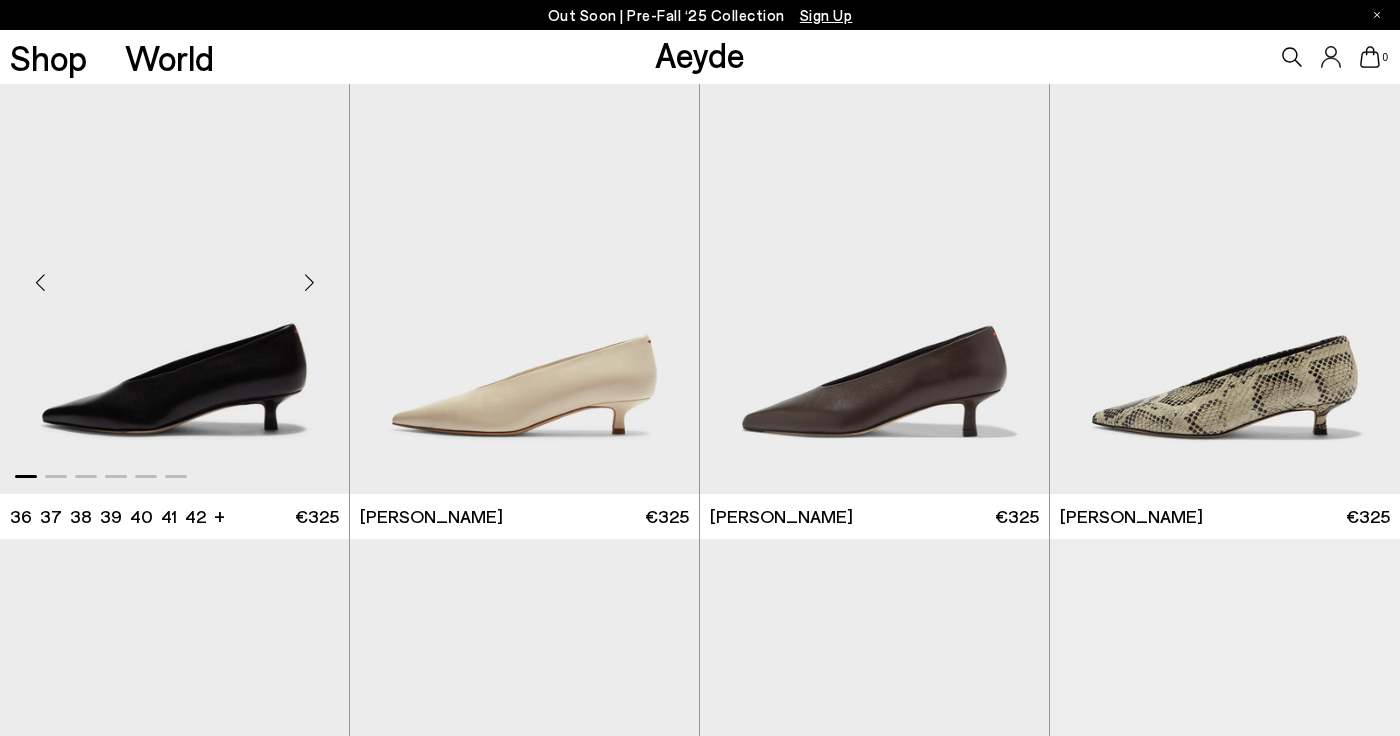 click at bounding box center [309, 283] 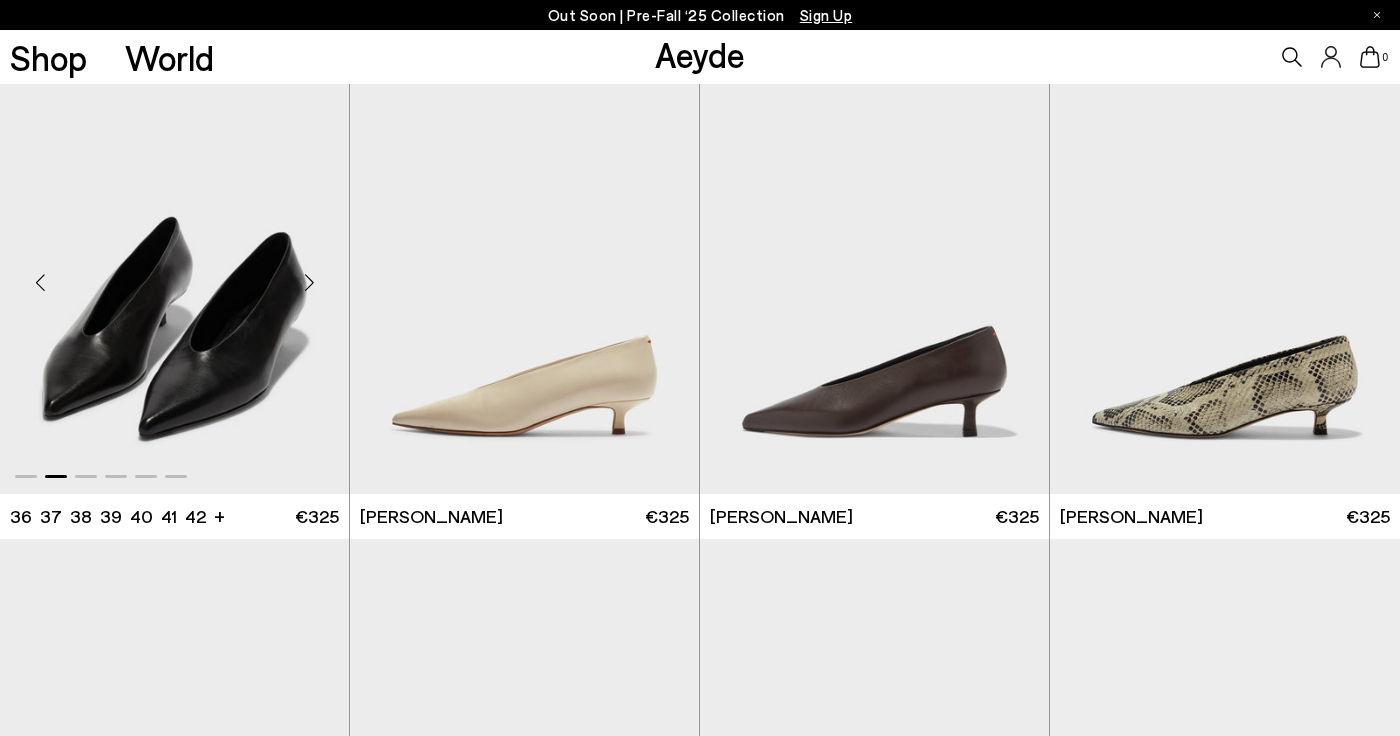 click at bounding box center [309, 283] 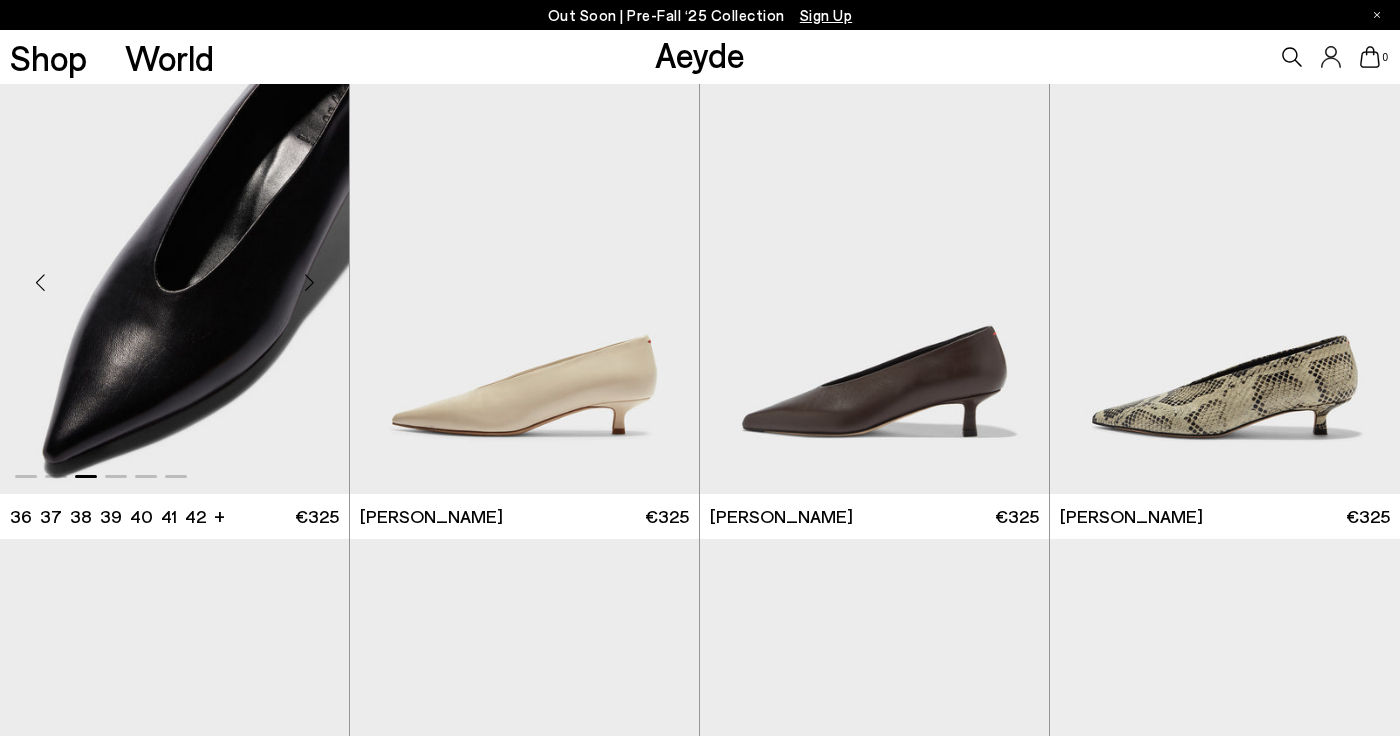 click at bounding box center (309, 283) 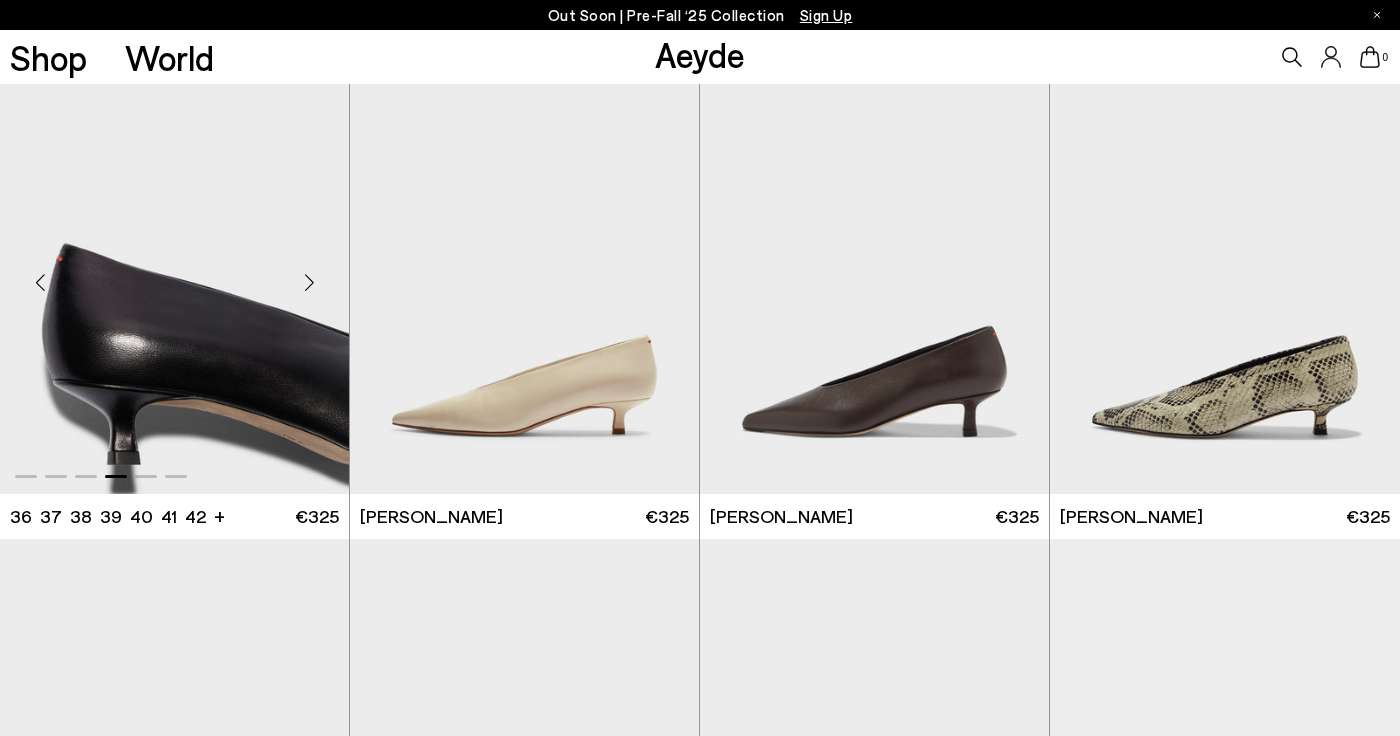 click at bounding box center [309, 283] 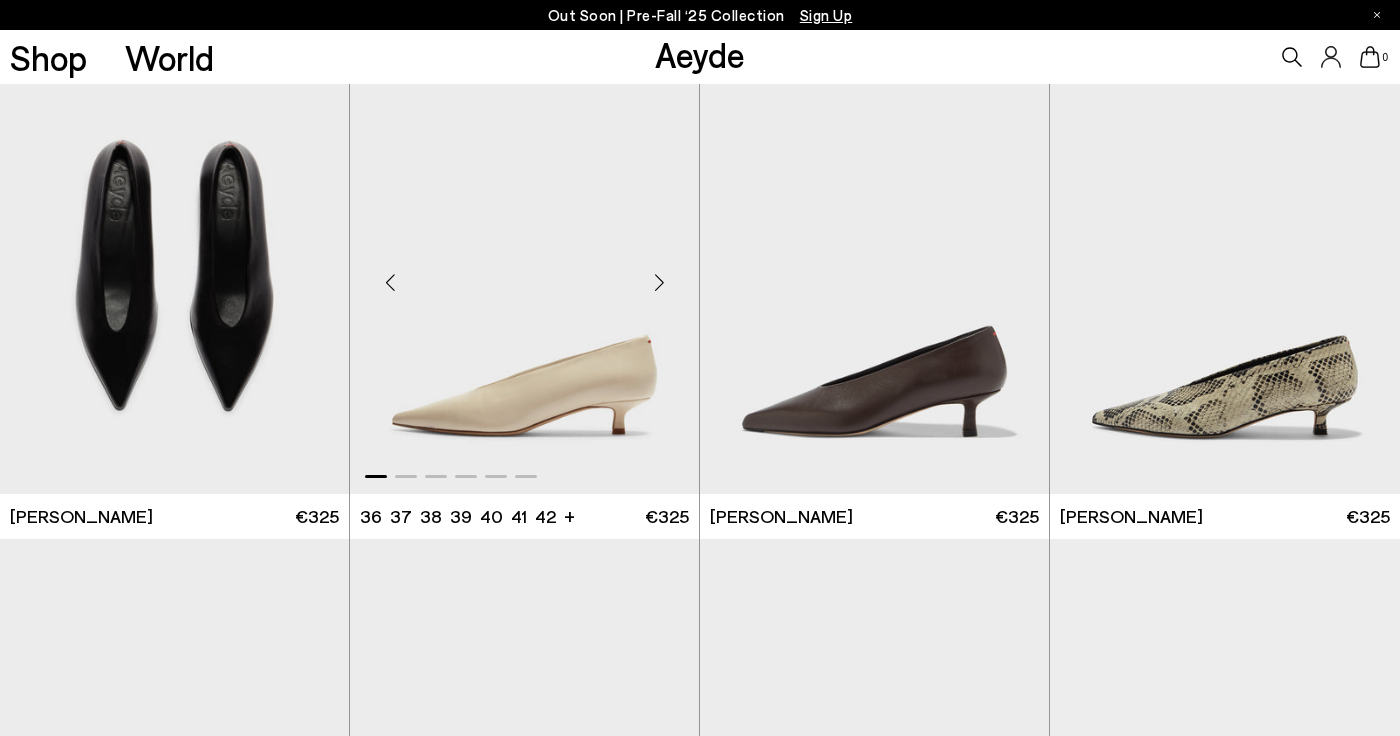 click at bounding box center (659, 283) 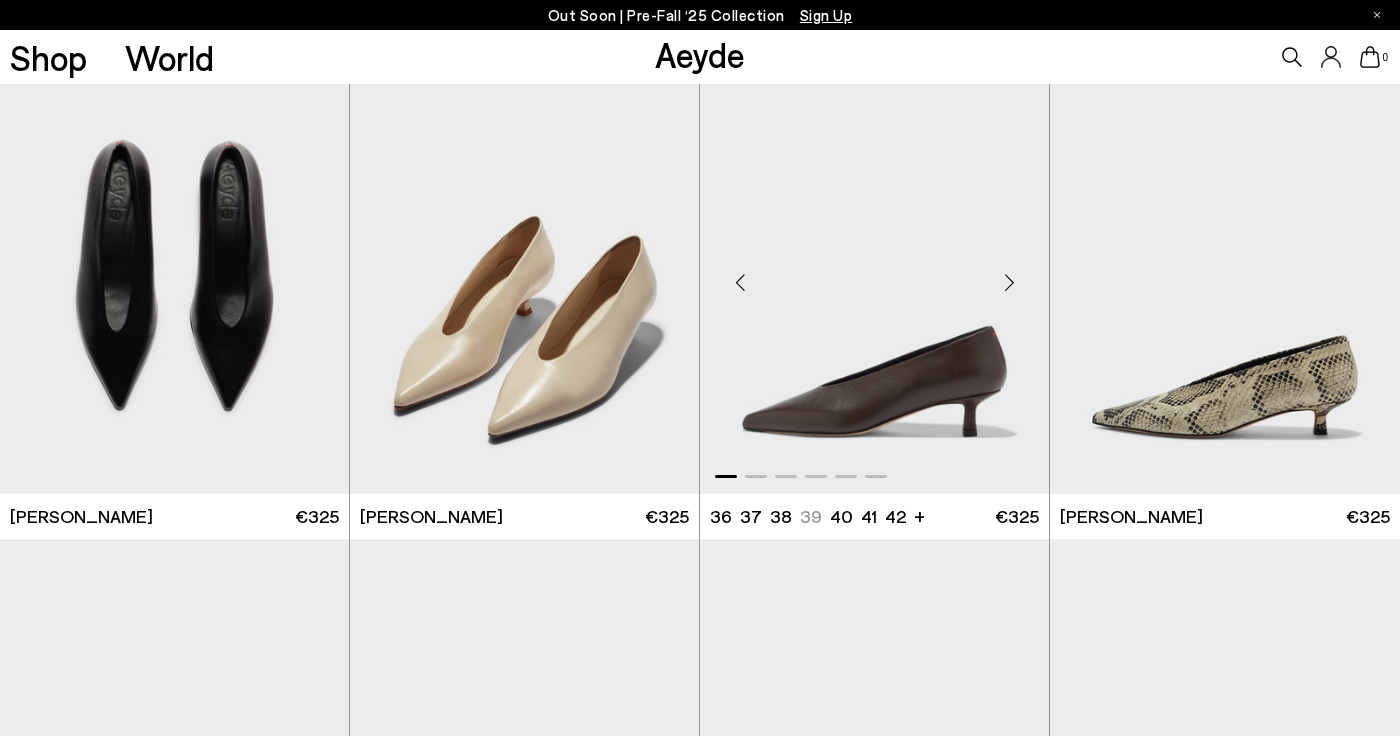 click at bounding box center (1009, 283) 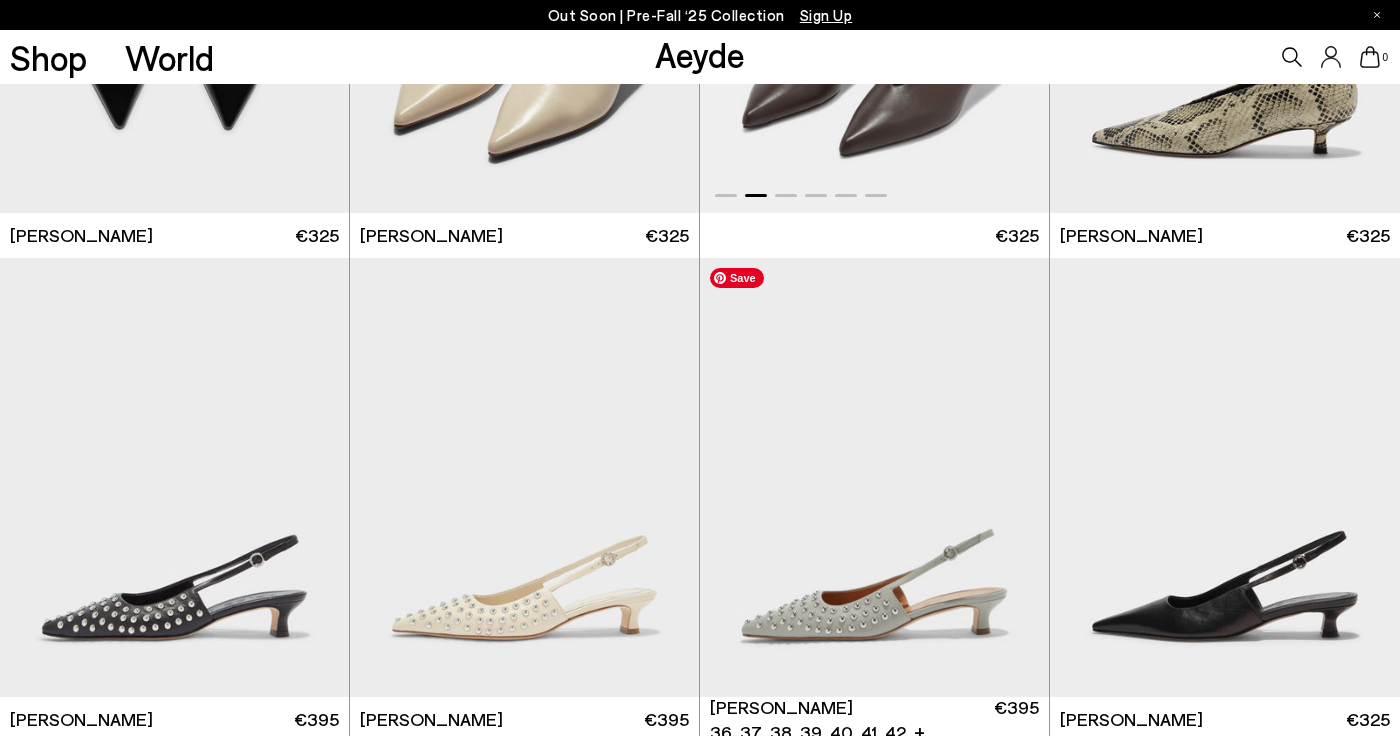 scroll, scrollTop: 499, scrollLeft: 0, axis: vertical 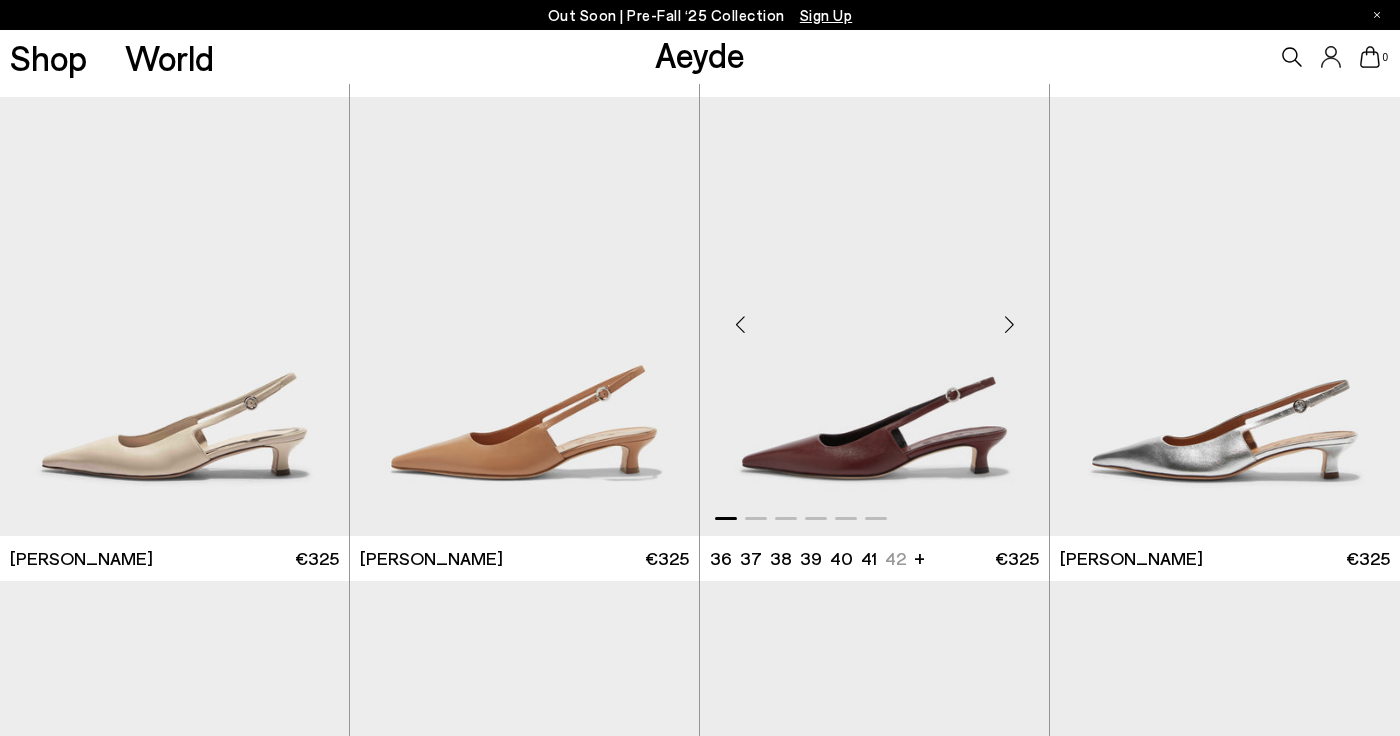 click at bounding box center (1009, 324) 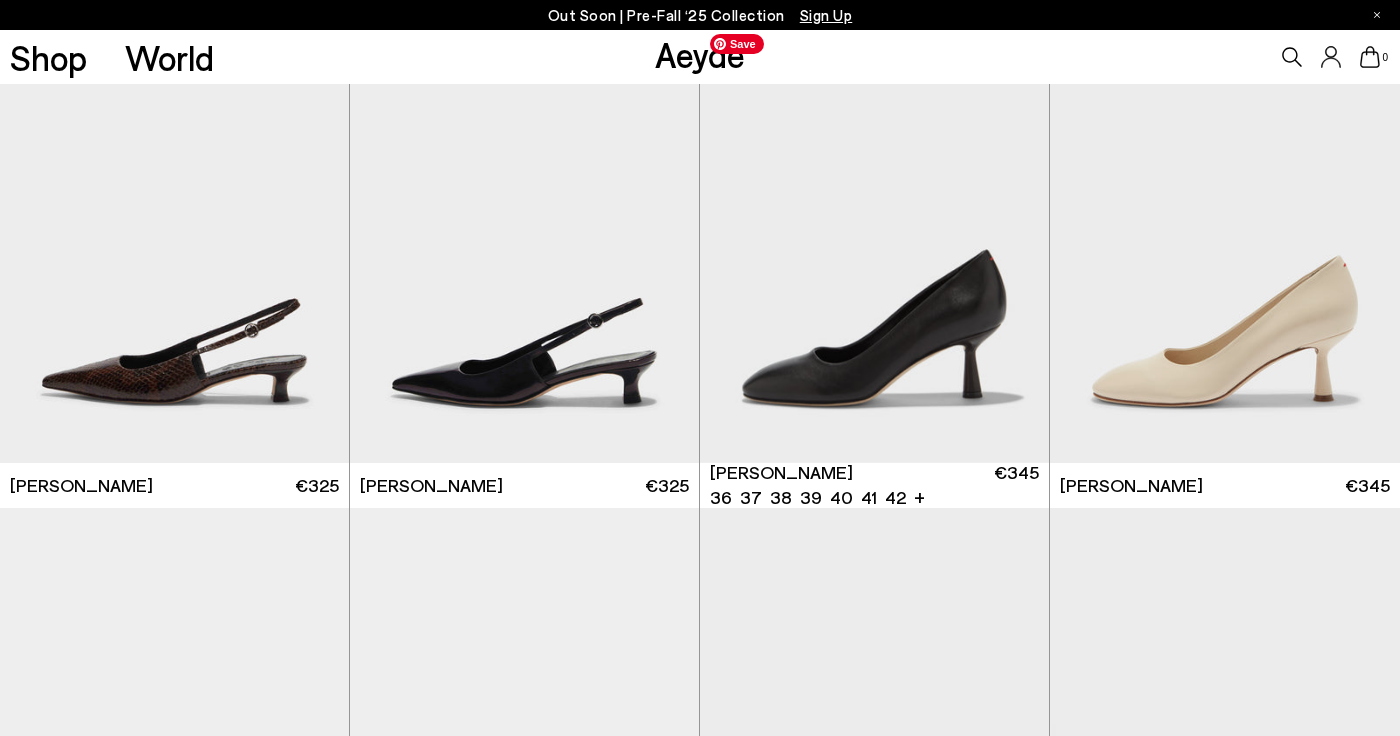 scroll, scrollTop: 1576, scrollLeft: 0, axis: vertical 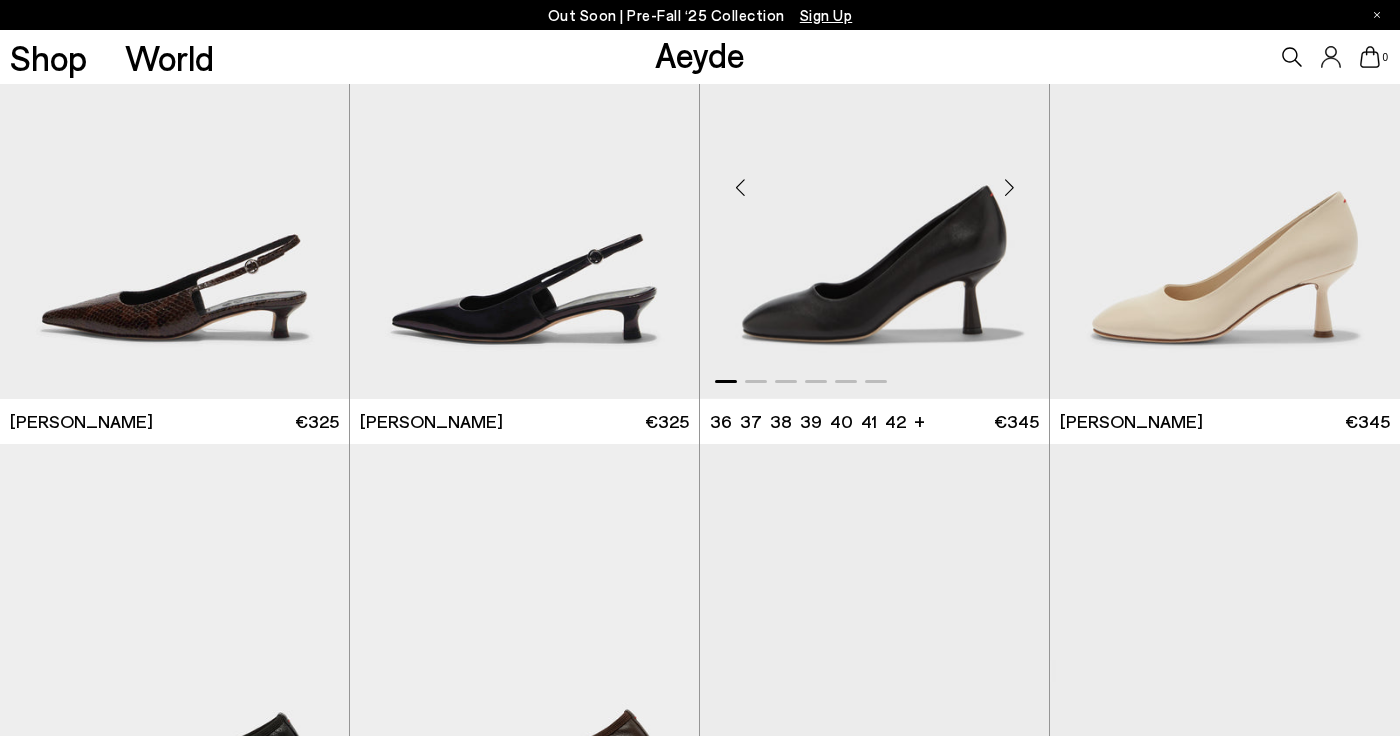 click at bounding box center (1009, 187) 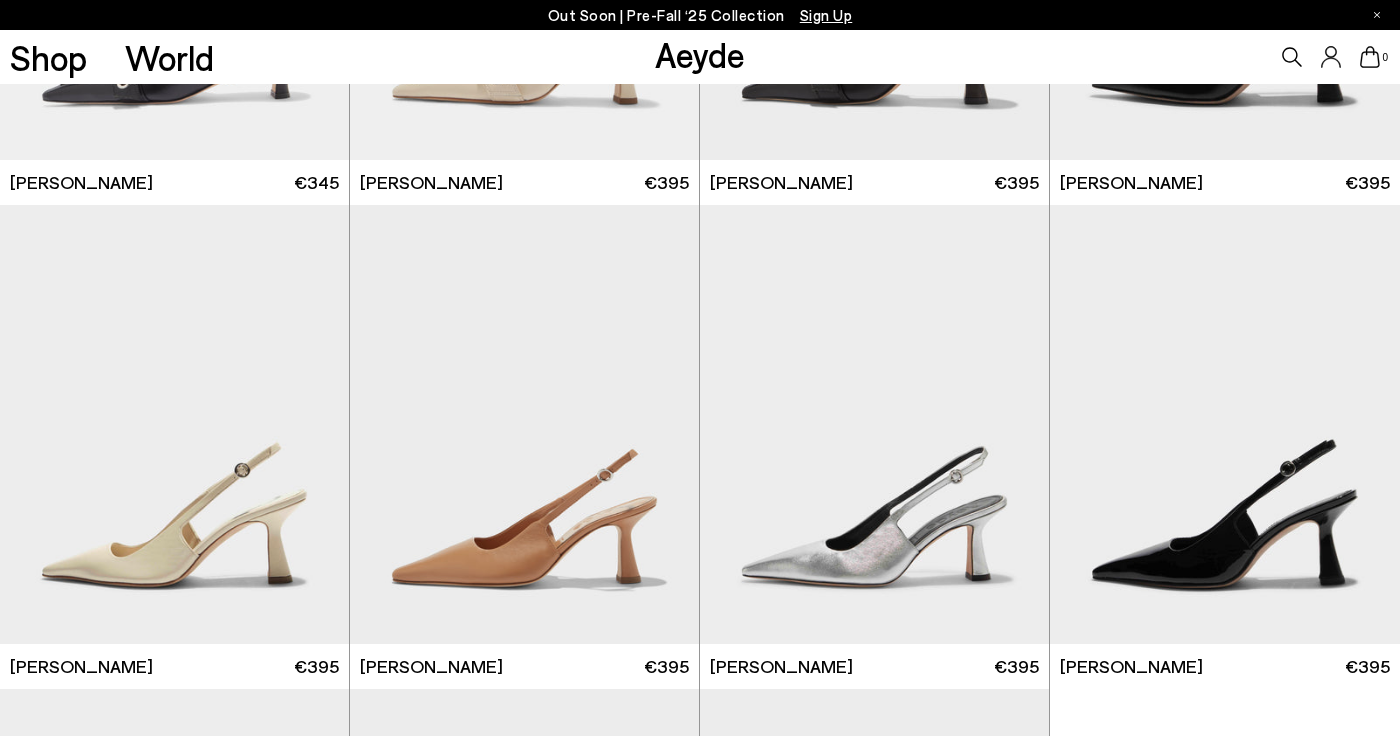 scroll, scrollTop: 2849, scrollLeft: 0, axis: vertical 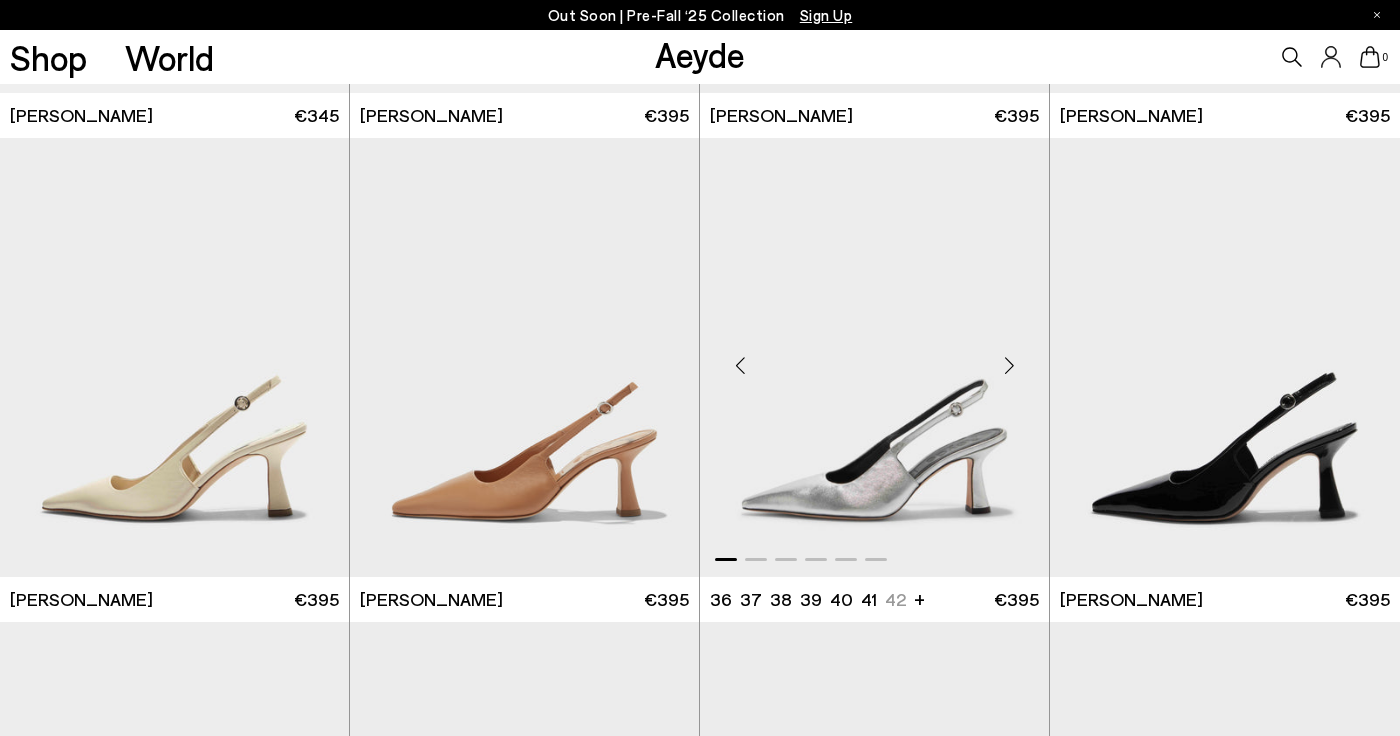 click at bounding box center [1009, 366] 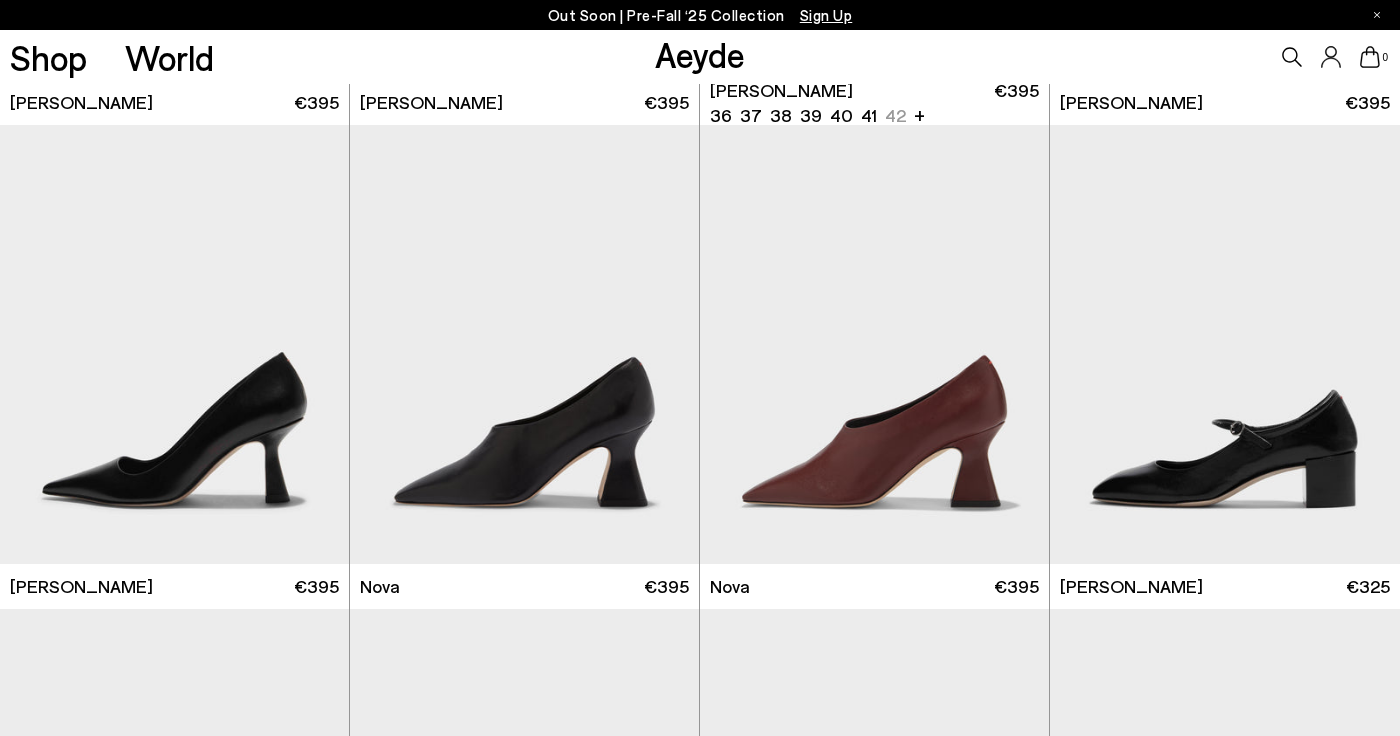 scroll, scrollTop: 3350, scrollLeft: 0, axis: vertical 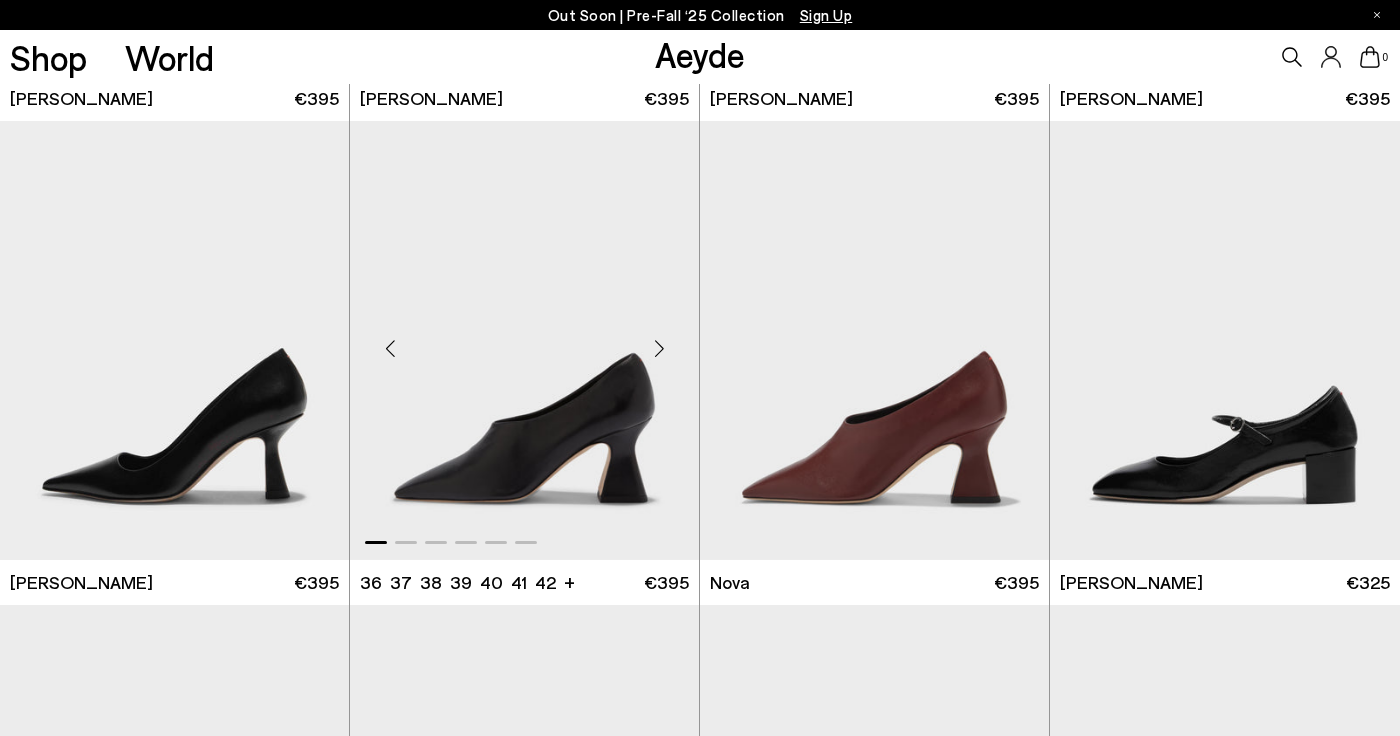 click at bounding box center (659, 349) 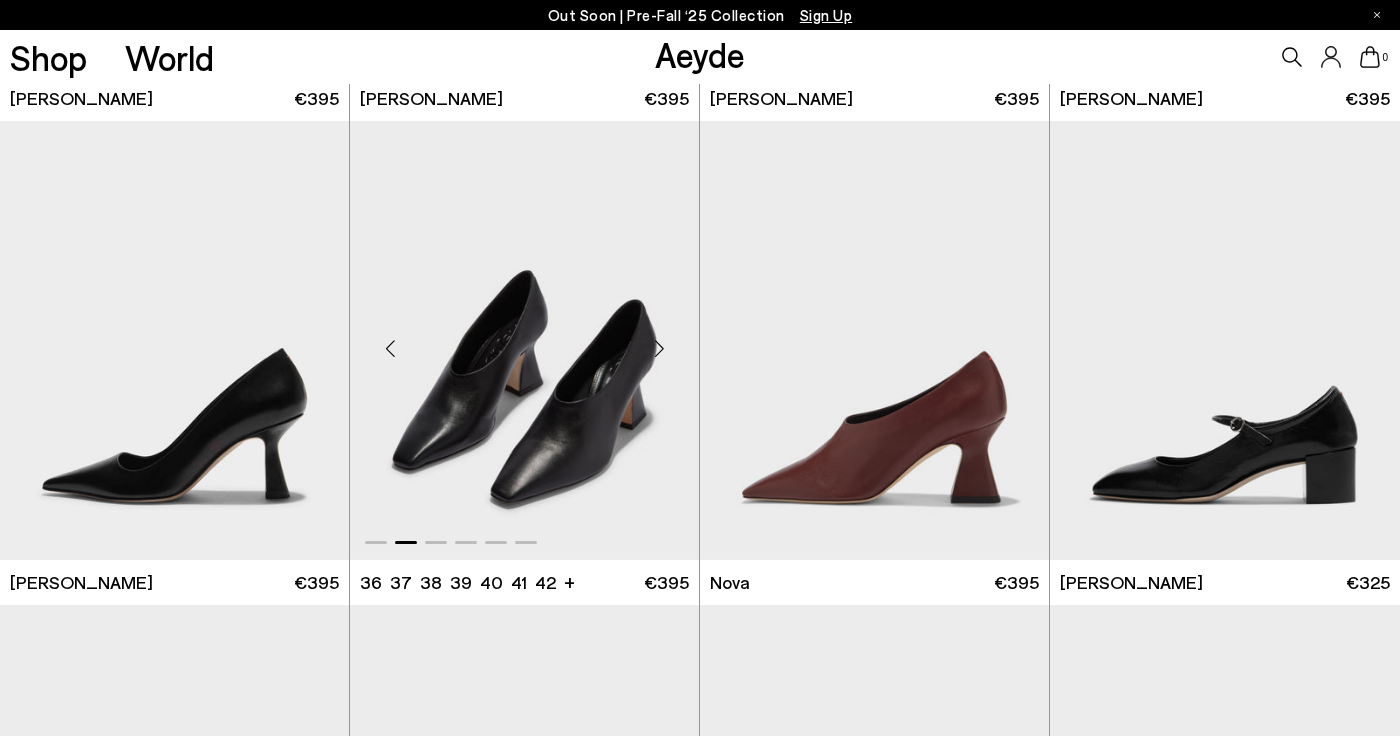 click at bounding box center [659, 349] 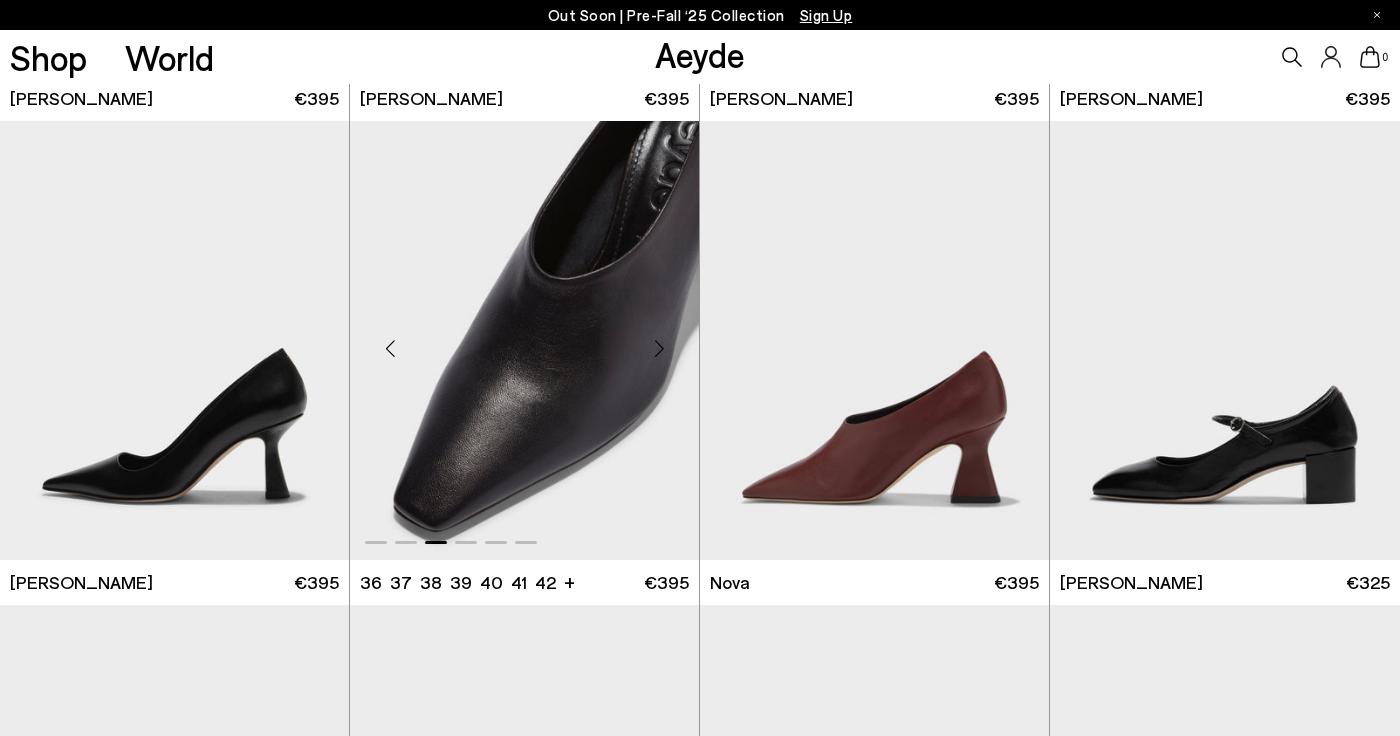 click at bounding box center (659, 349) 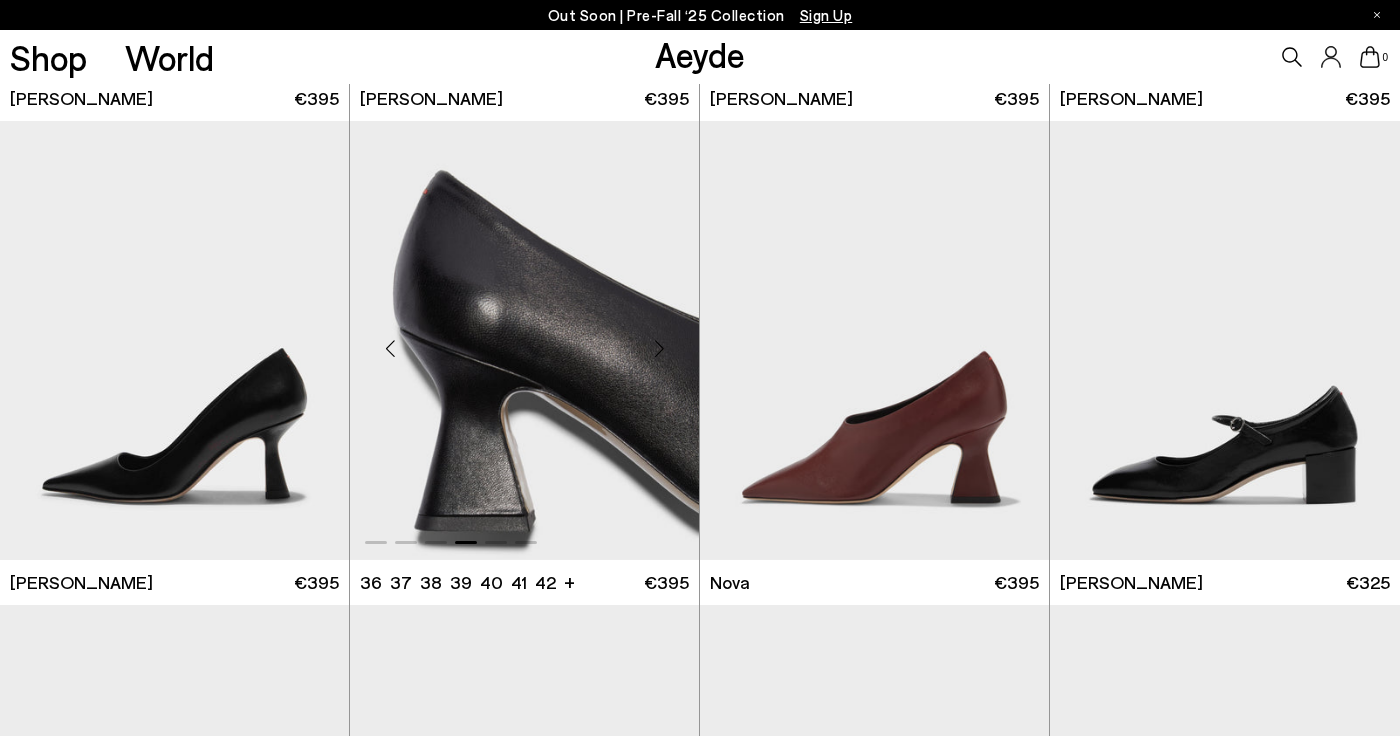 click at bounding box center [659, 349] 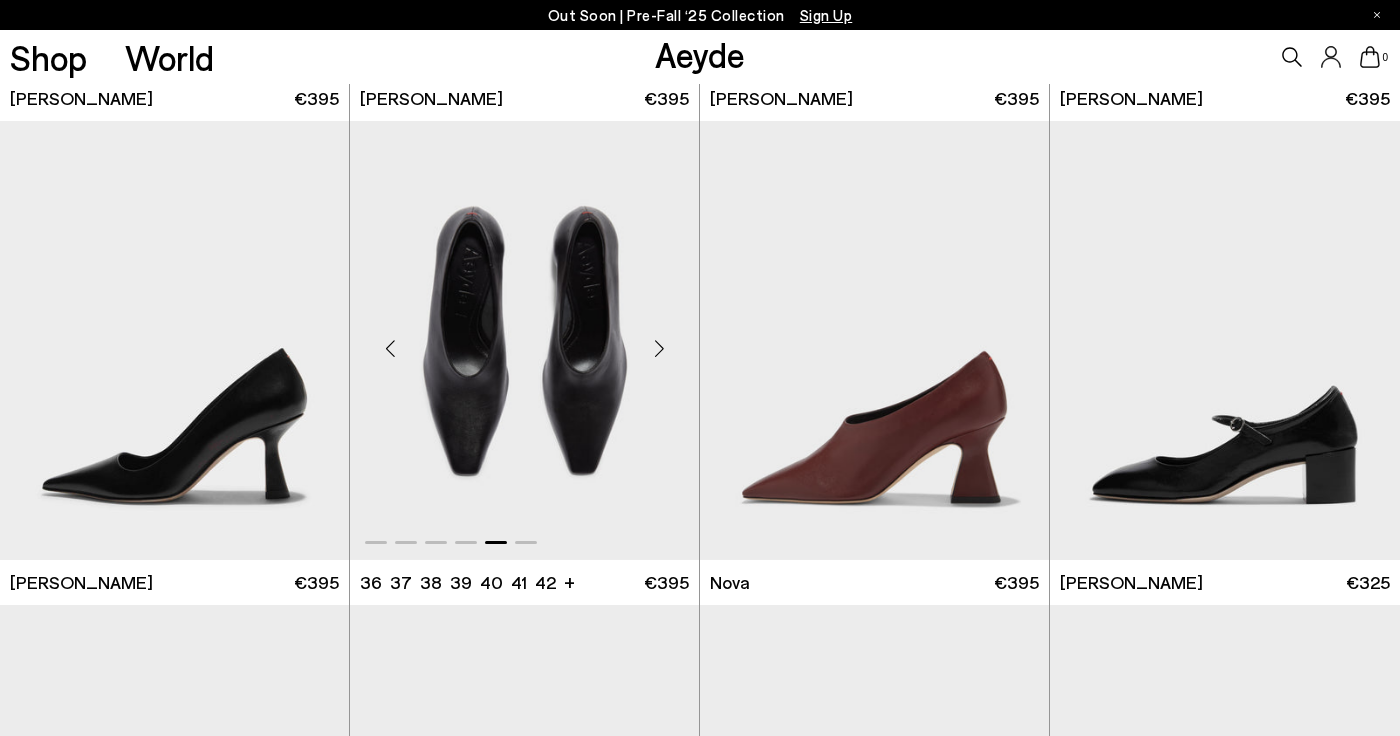 click at bounding box center (659, 349) 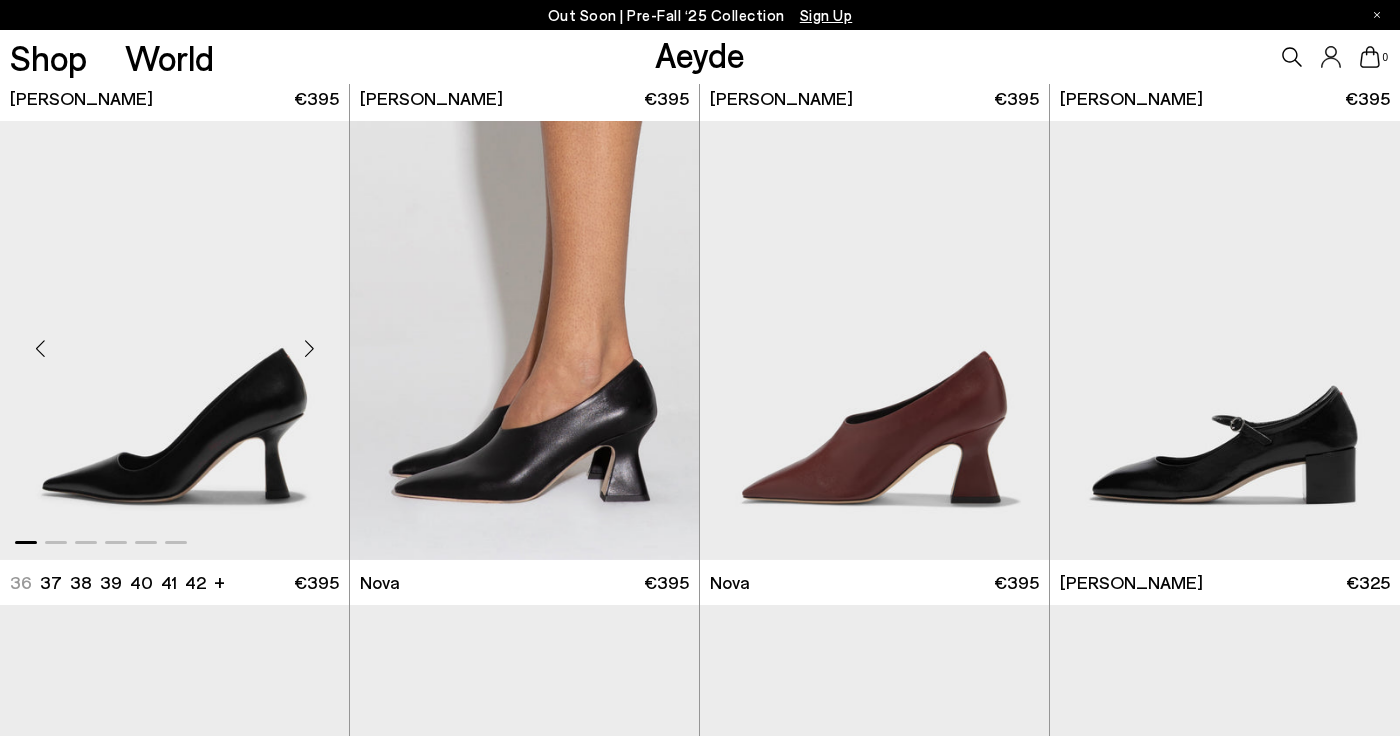 click at bounding box center [309, 349] 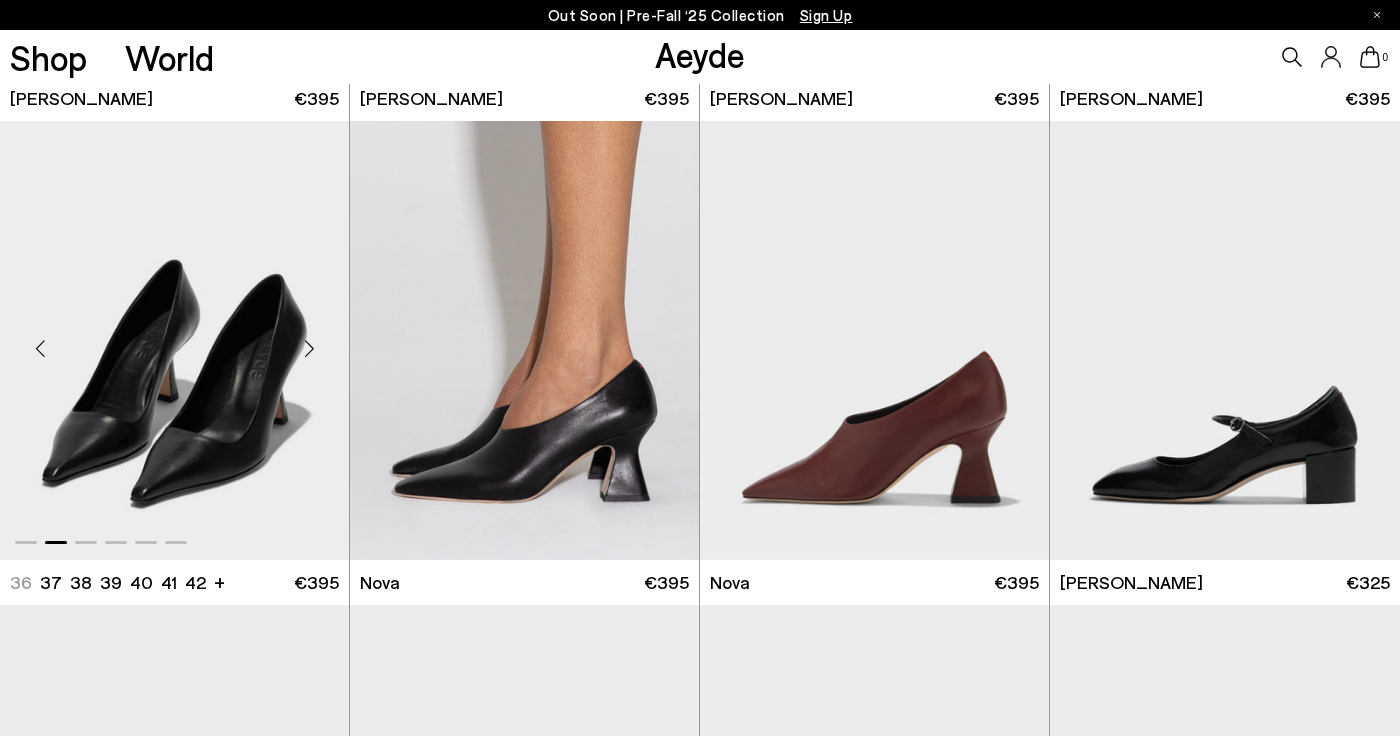 click at bounding box center [309, 349] 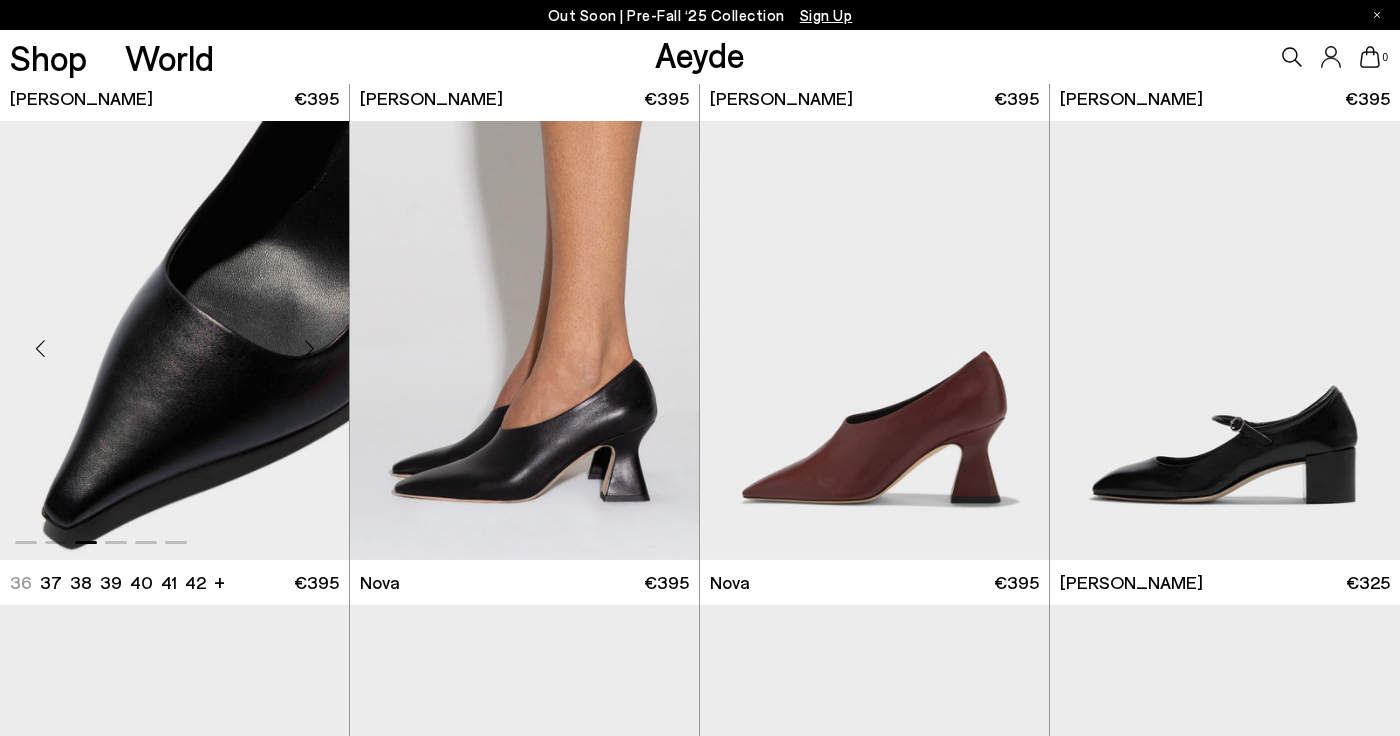 click at bounding box center (309, 349) 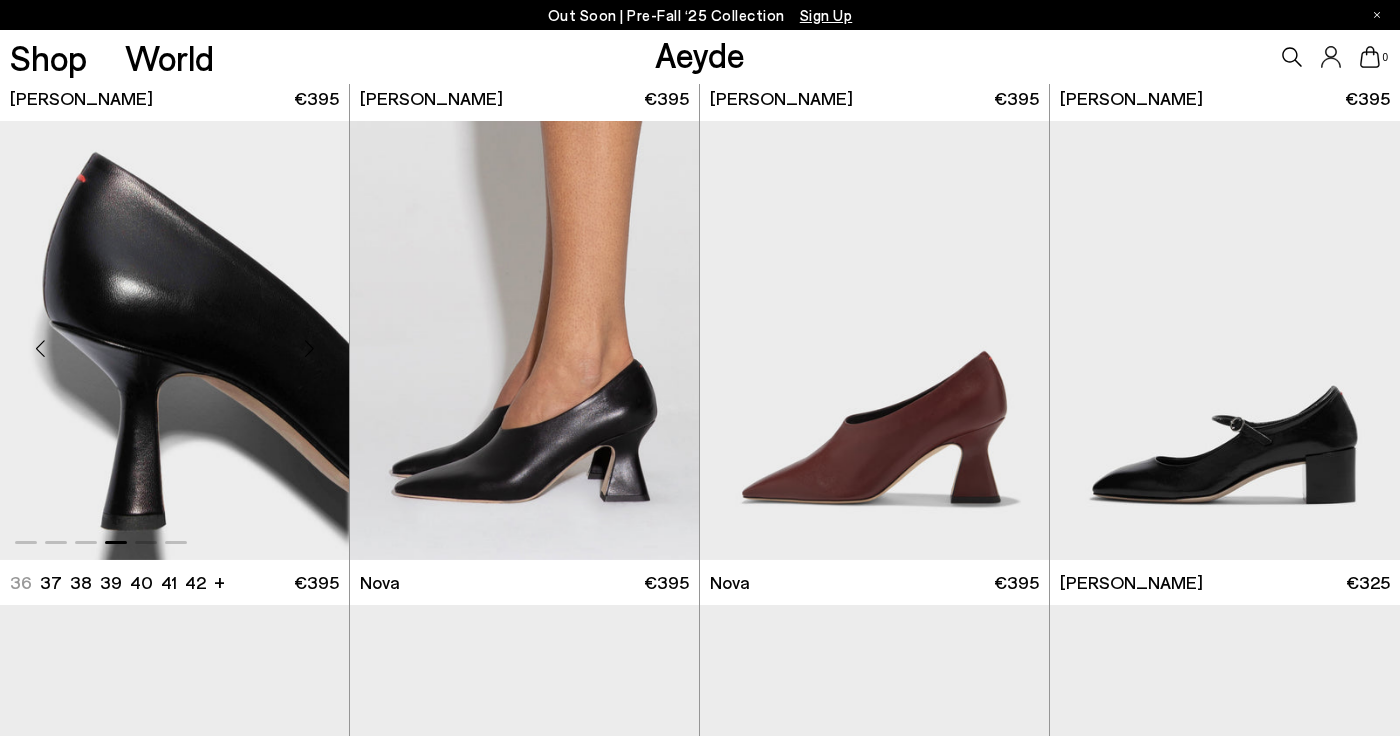 click at bounding box center (309, 349) 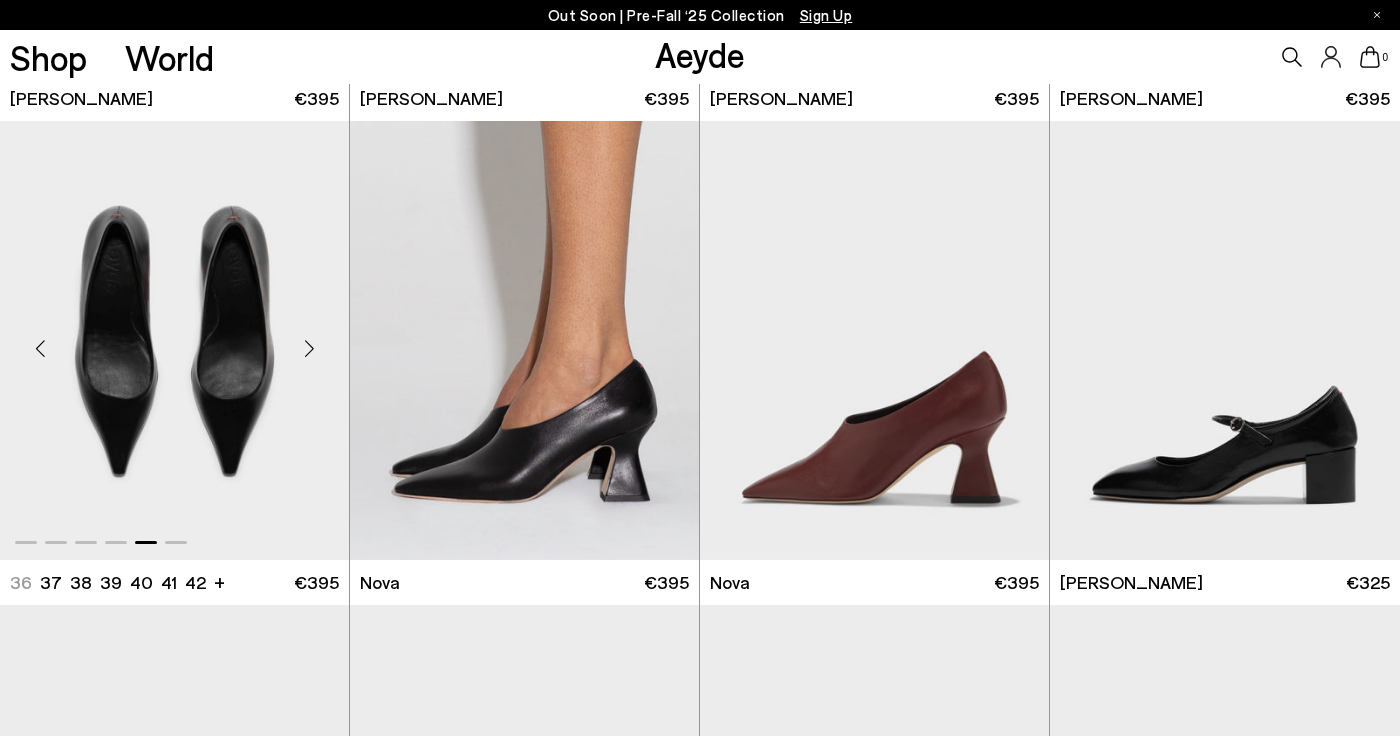 click at bounding box center [309, 349] 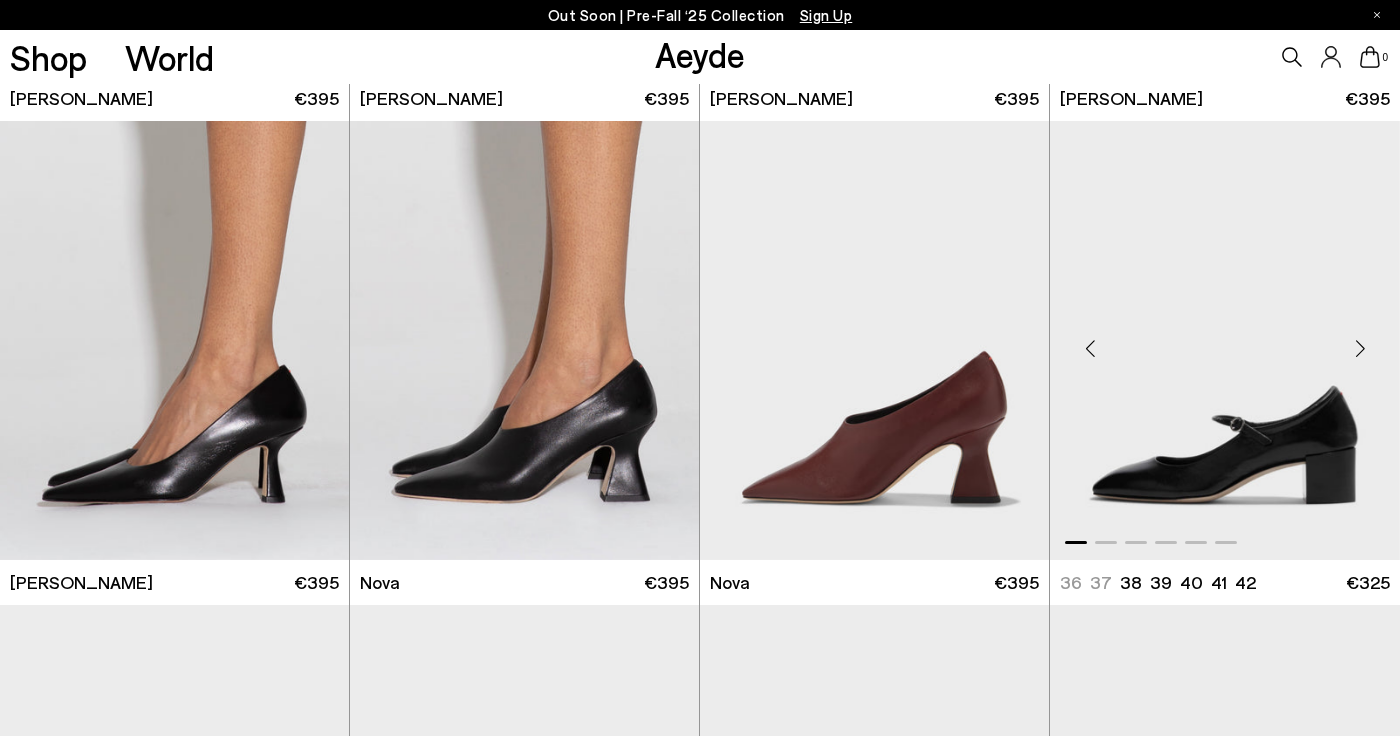 click at bounding box center [1360, 349] 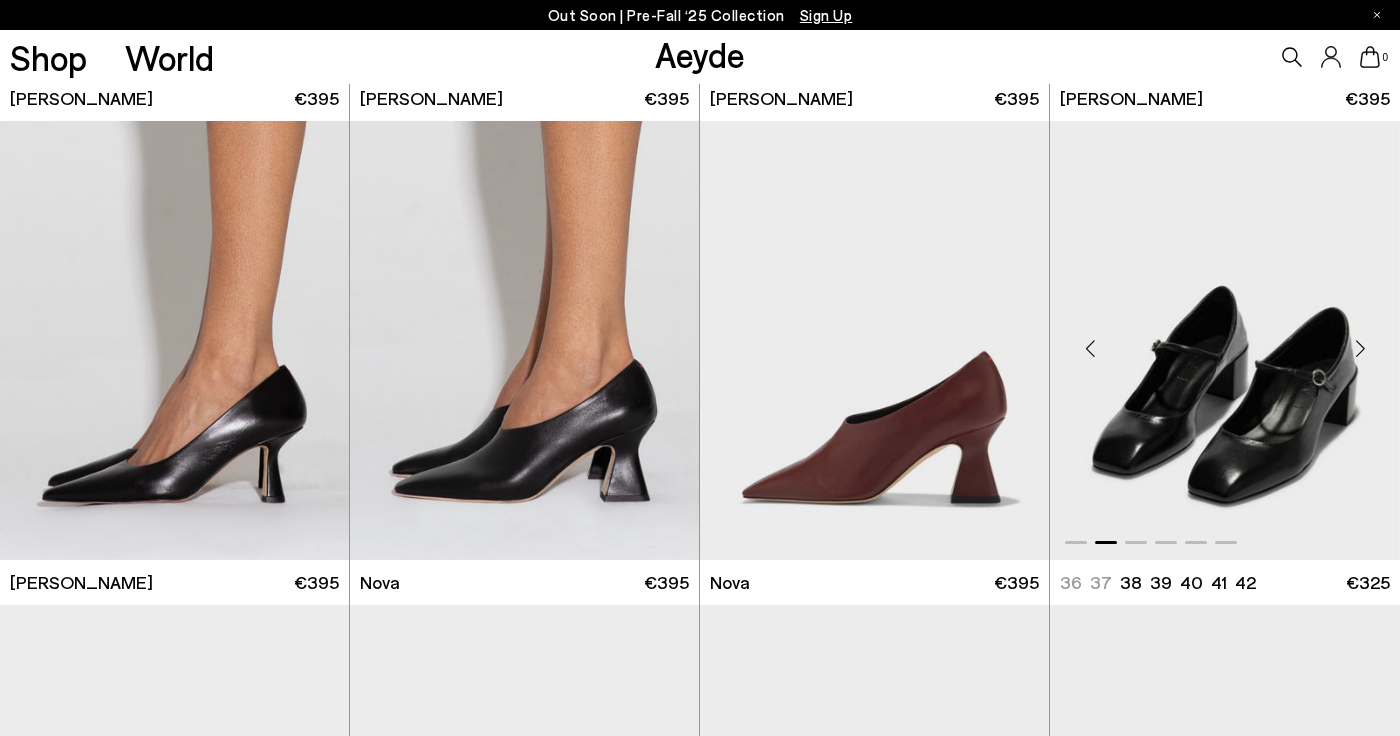 click at bounding box center [1360, 349] 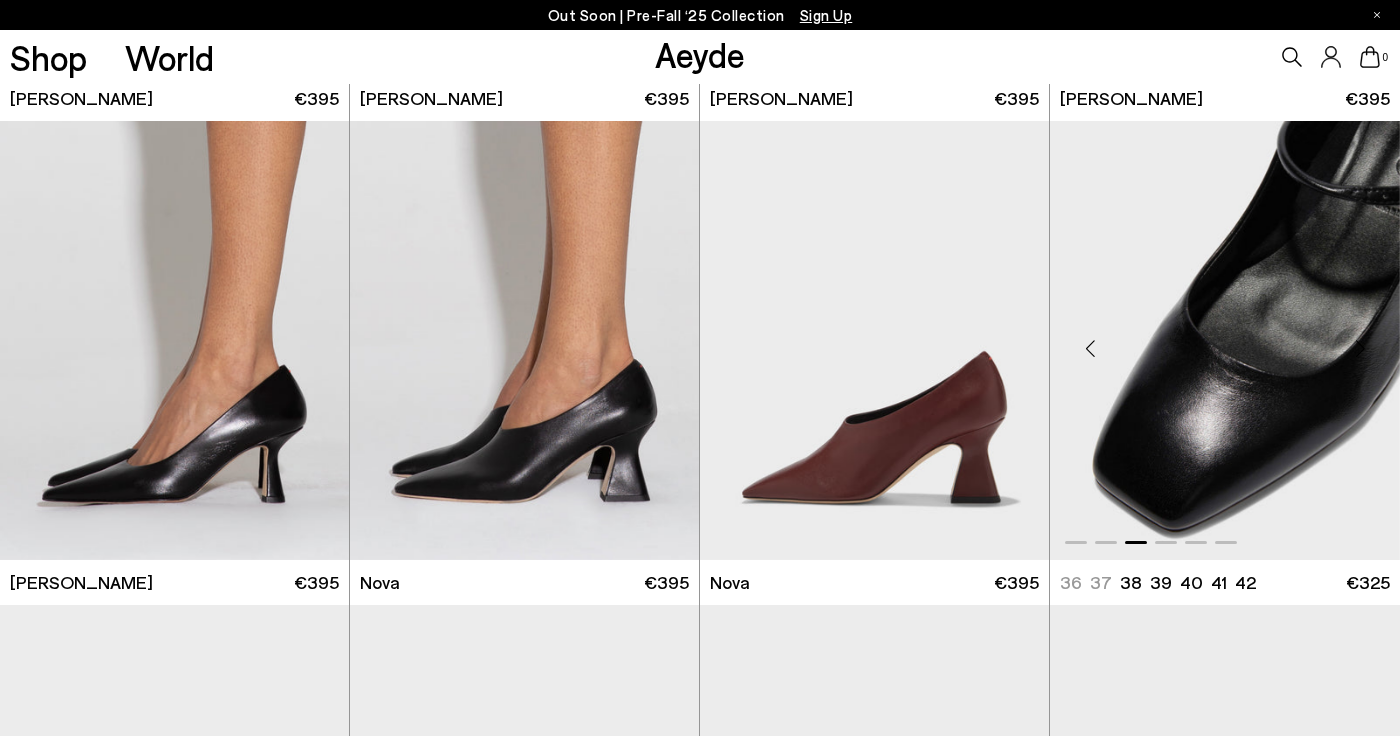 click at bounding box center (1360, 349) 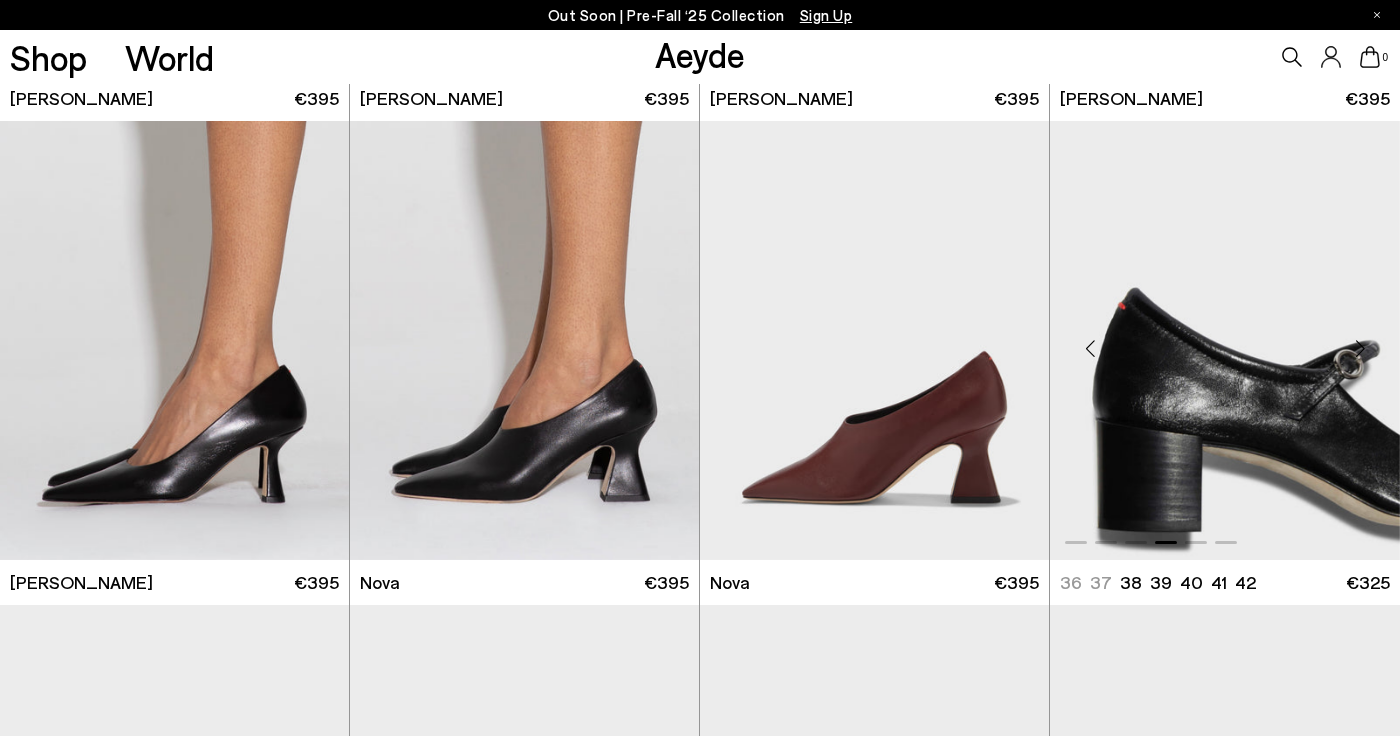 click at bounding box center (1360, 349) 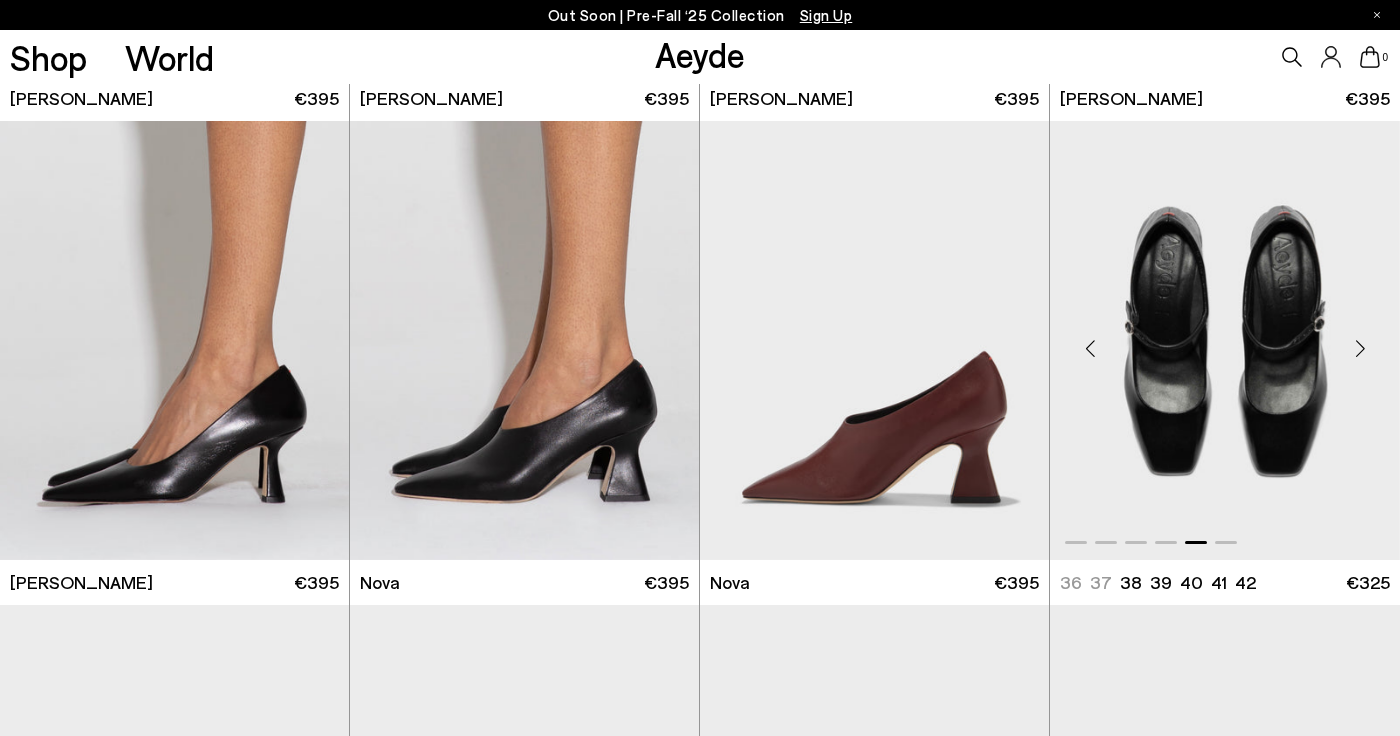 click at bounding box center (1360, 349) 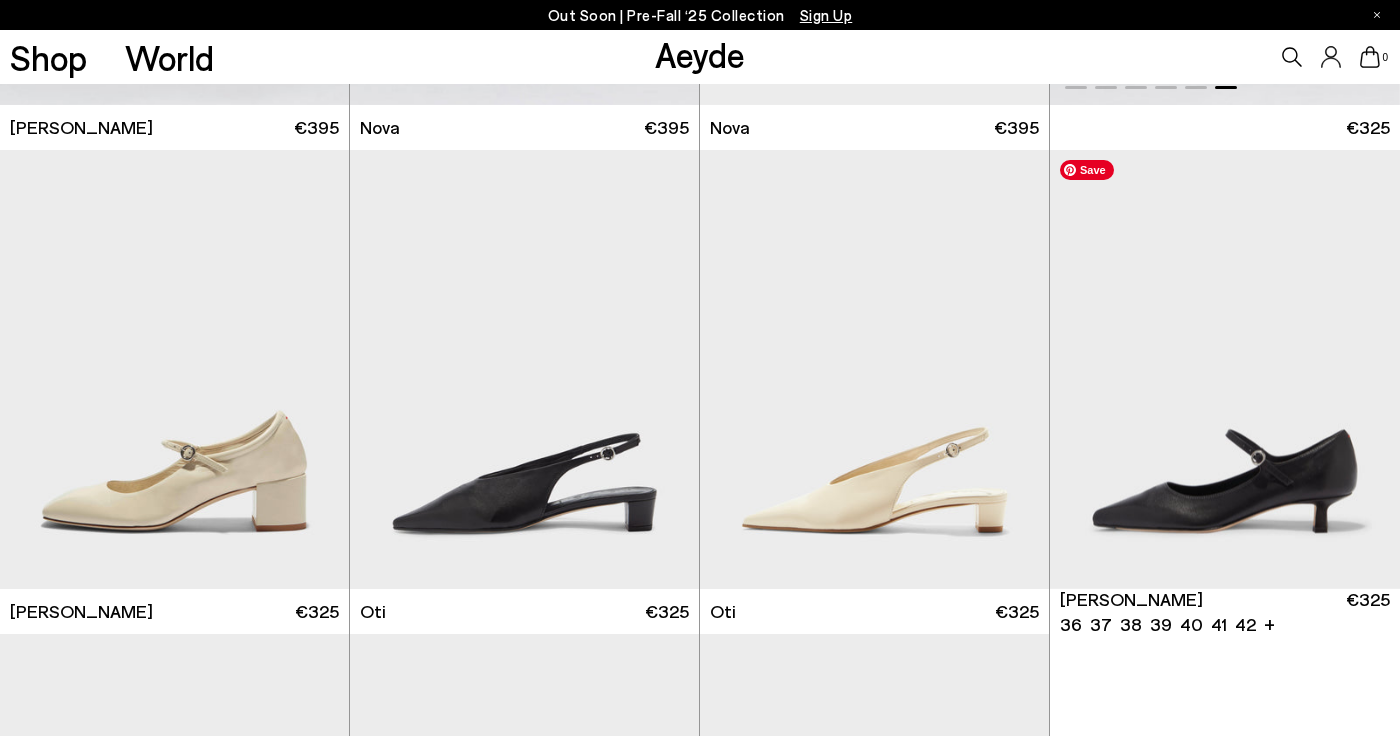scroll, scrollTop: 3809, scrollLeft: 0, axis: vertical 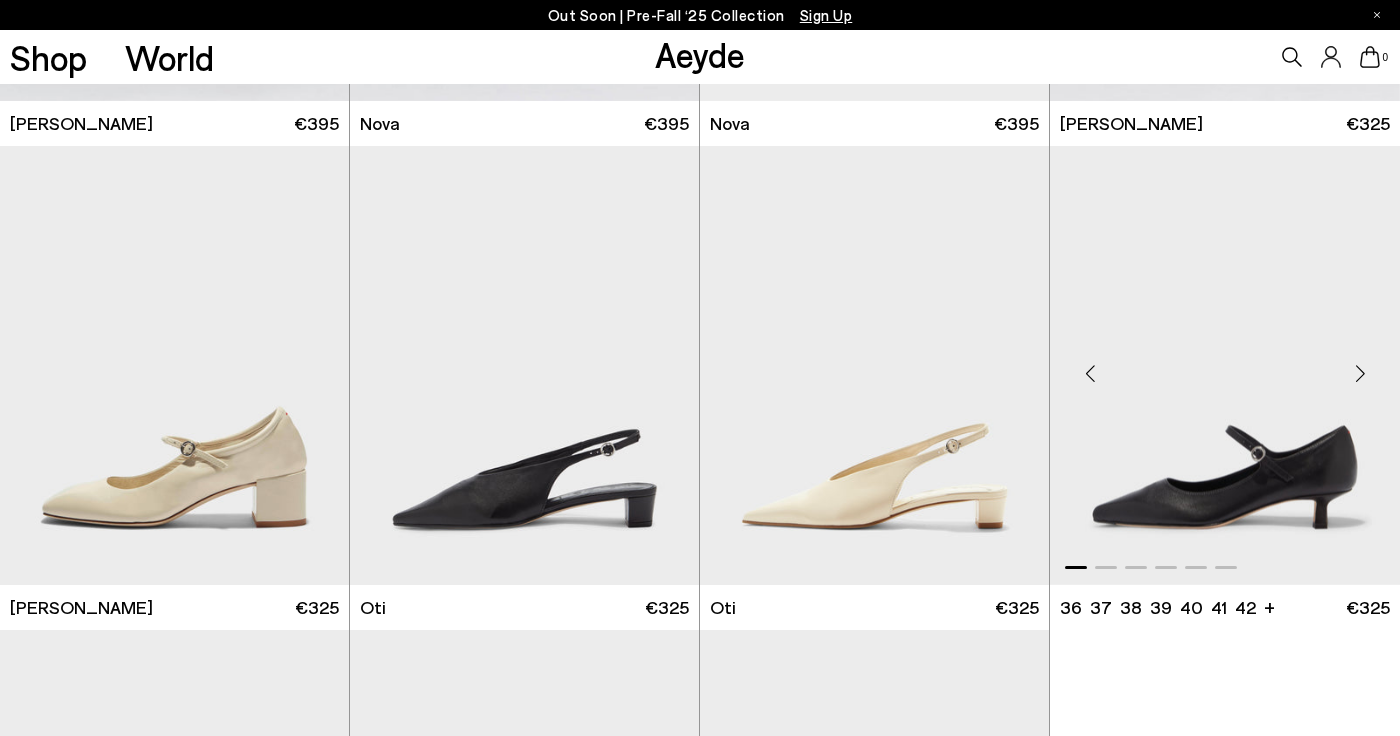 click at bounding box center (1360, 374) 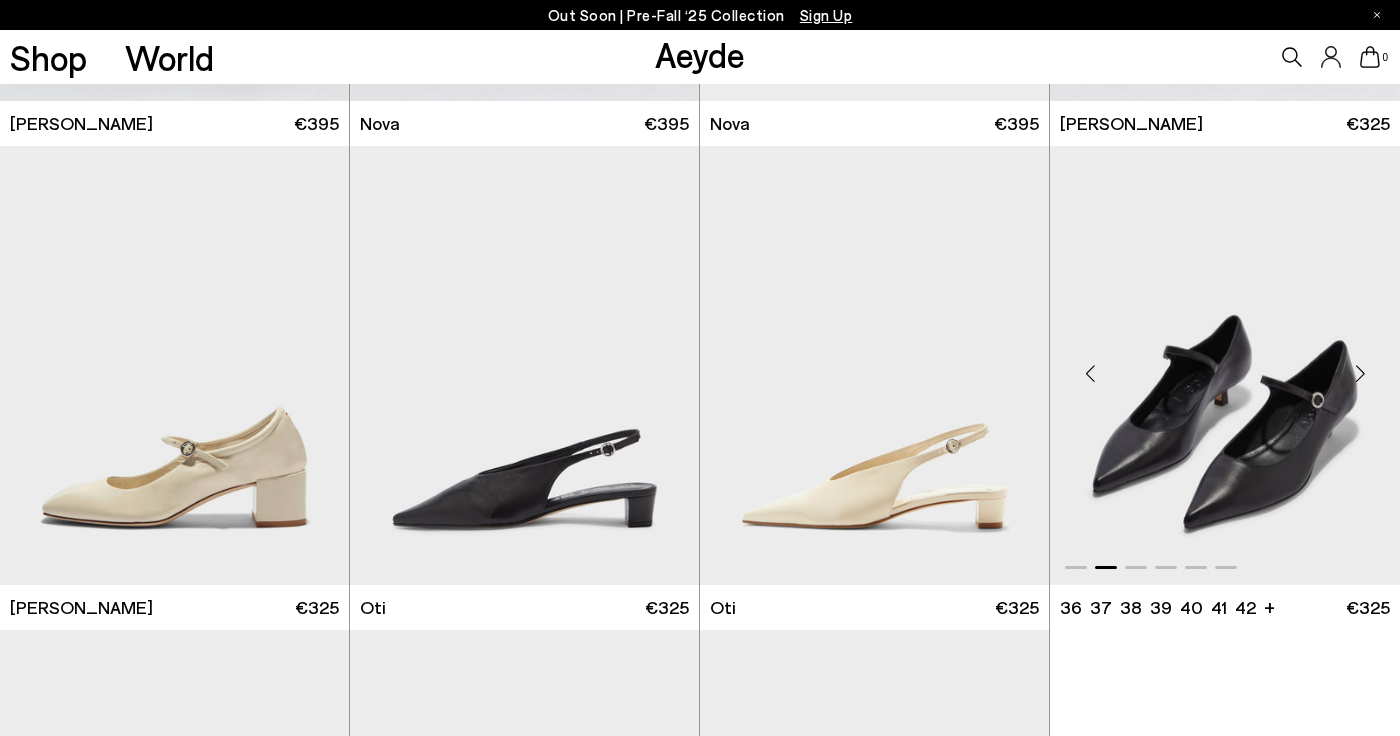 click at bounding box center [1360, 374] 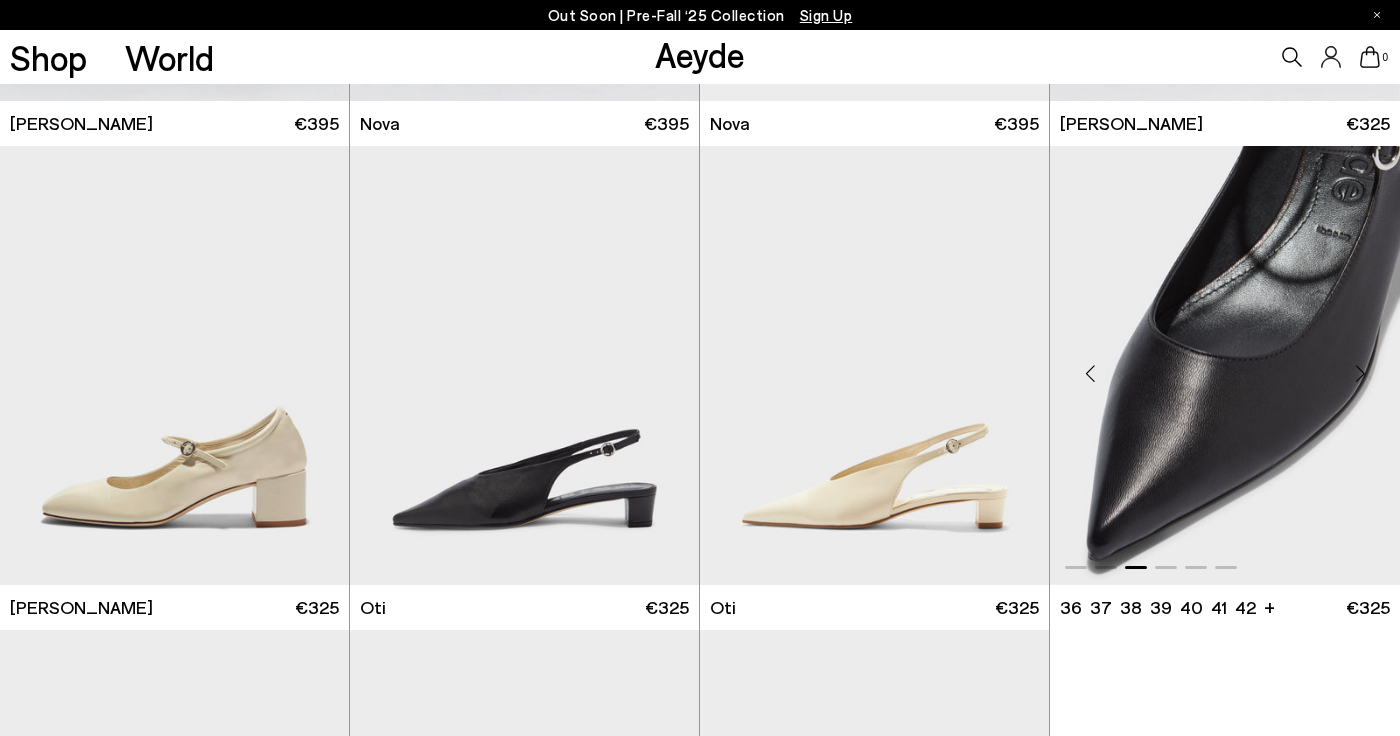 click at bounding box center (1360, 374) 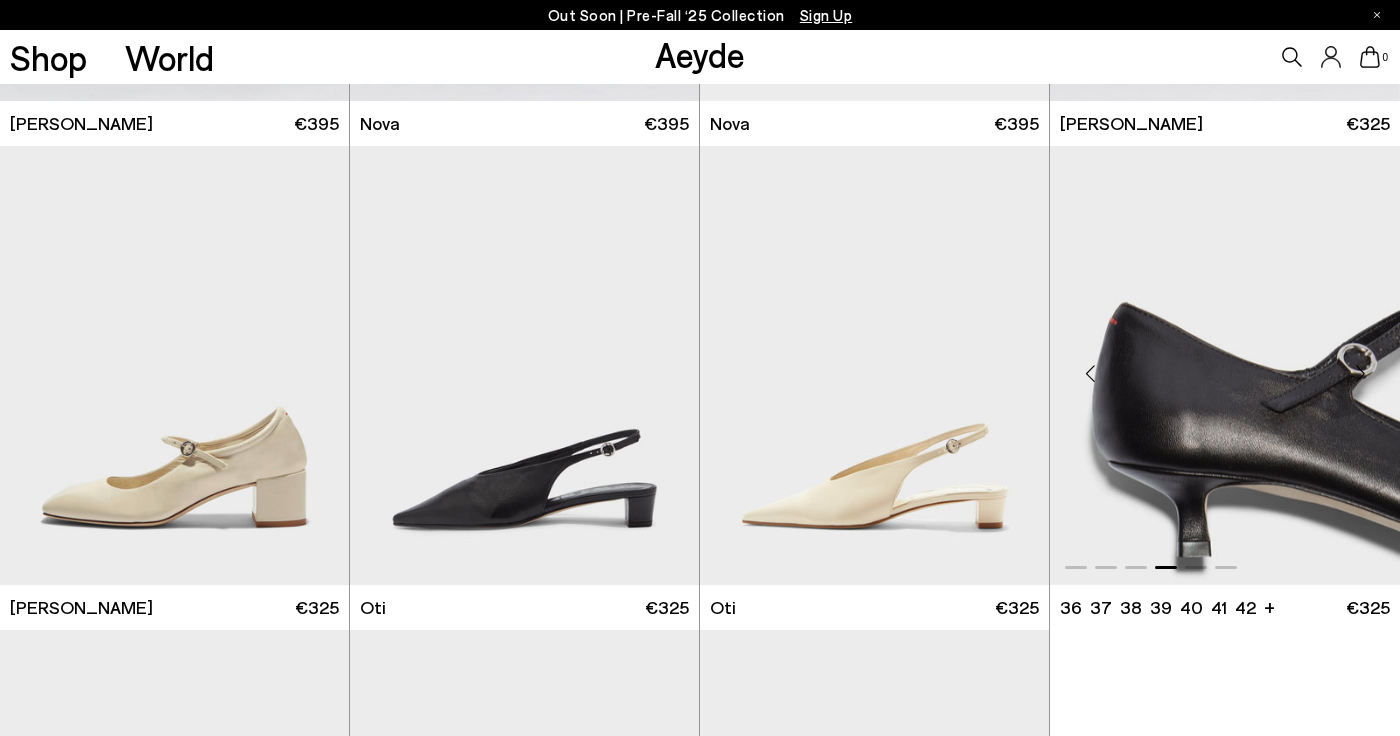 click at bounding box center [1360, 374] 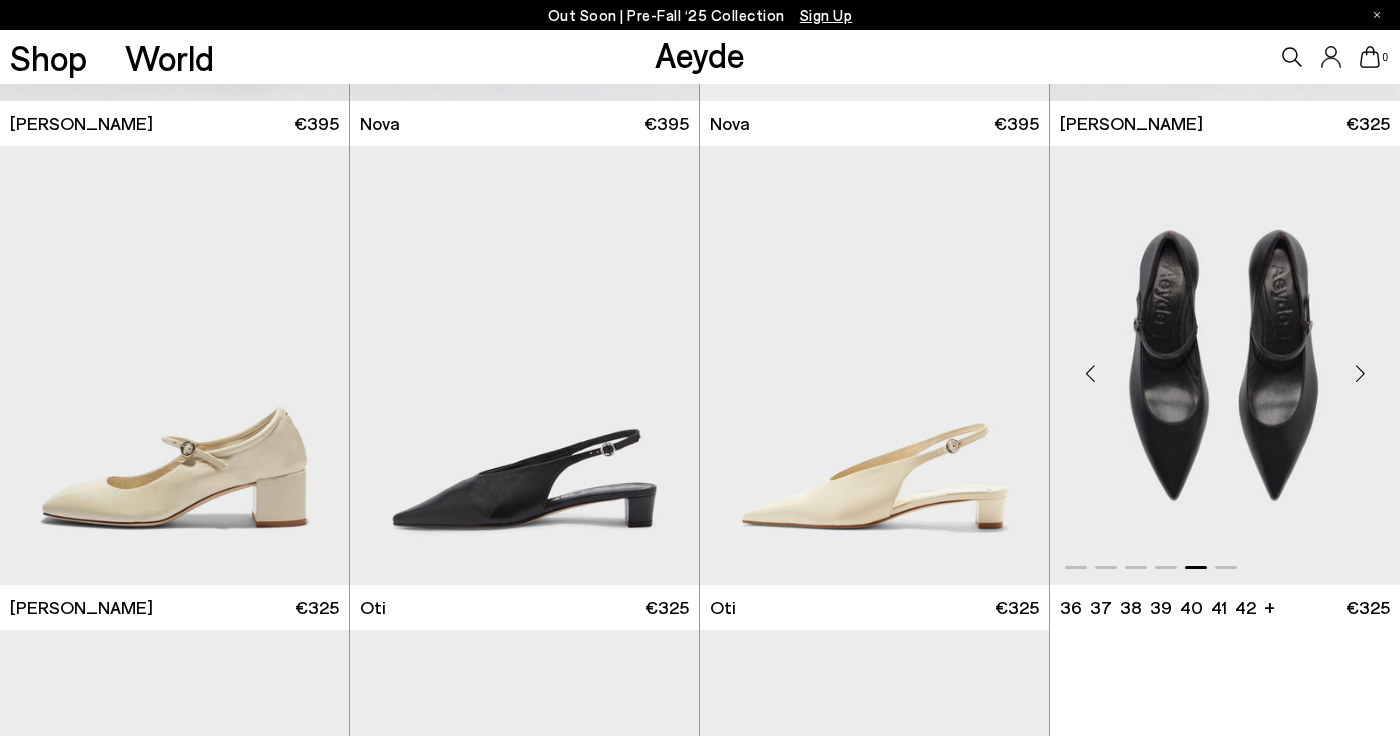click at bounding box center [1360, 374] 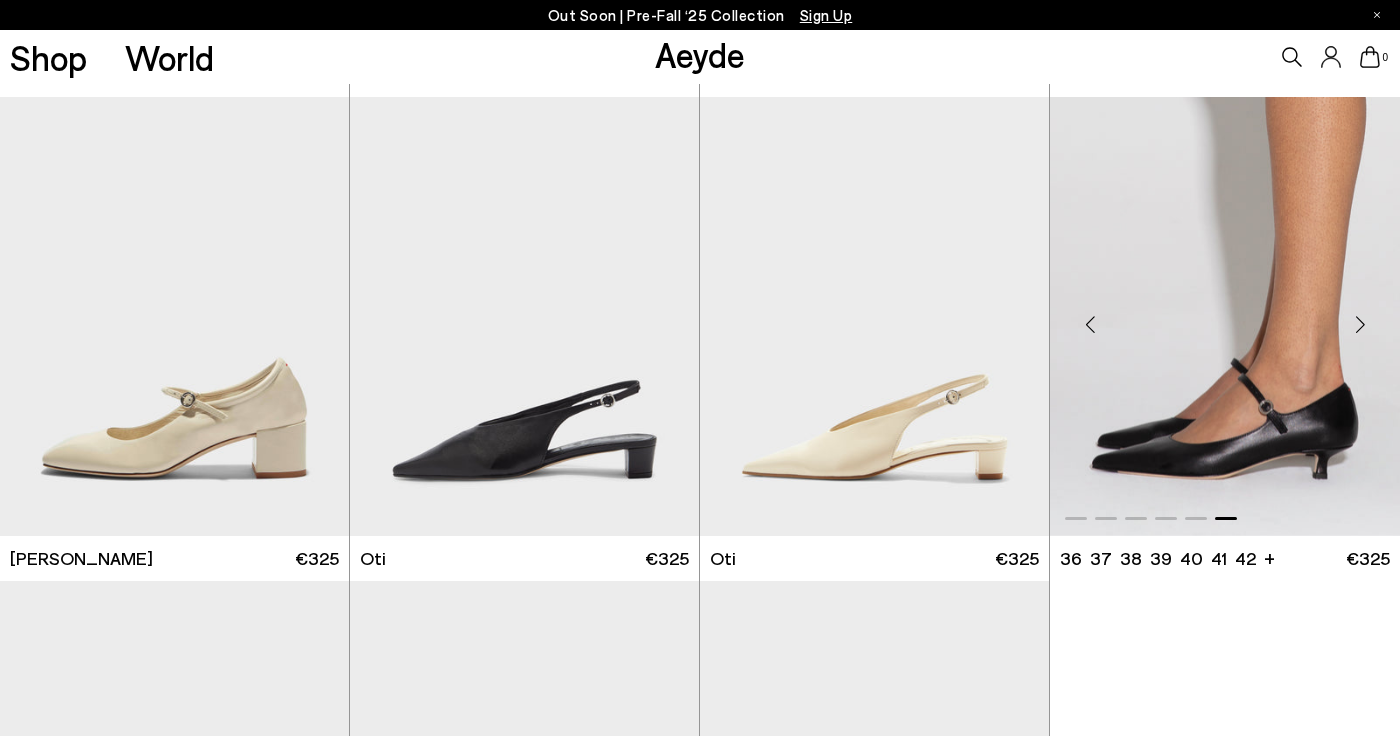scroll, scrollTop: 3865, scrollLeft: 0, axis: vertical 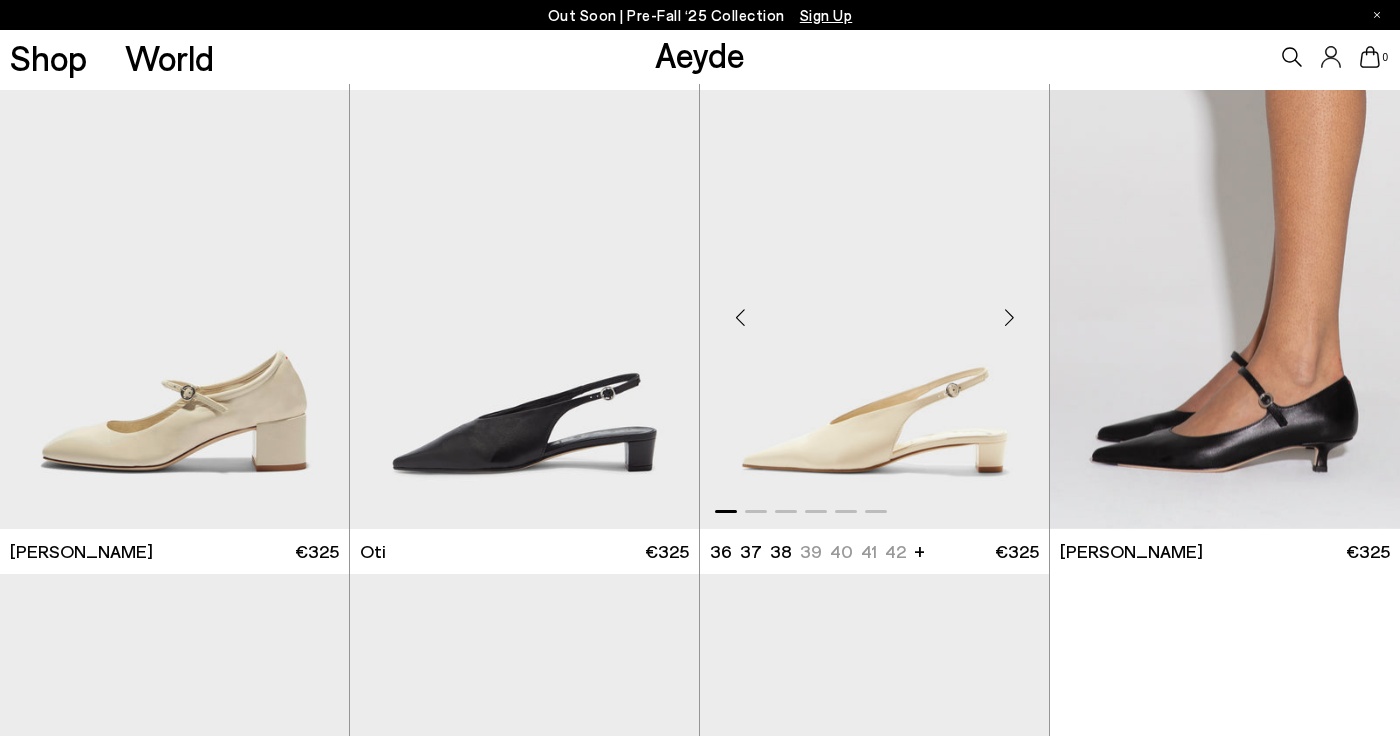 click at bounding box center (1009, 318) 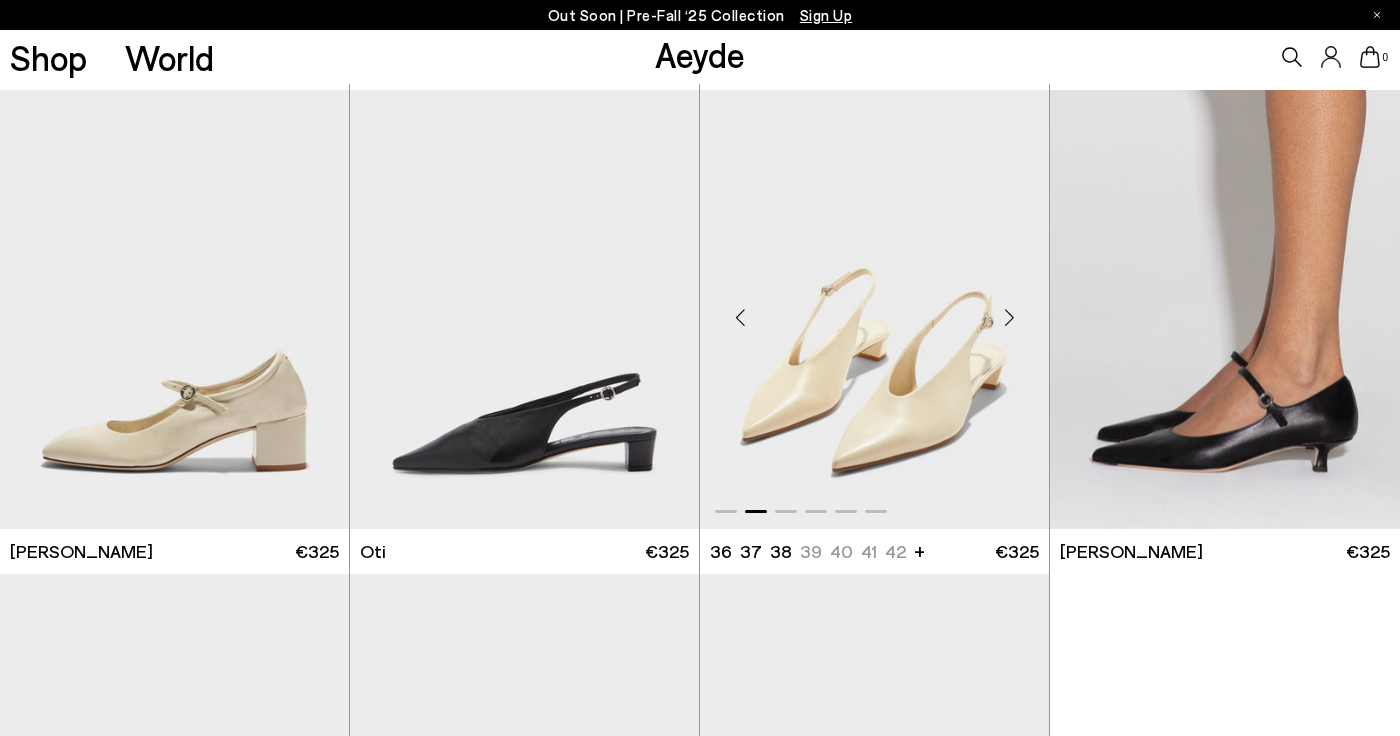 click at bounding box center [1009, 318] 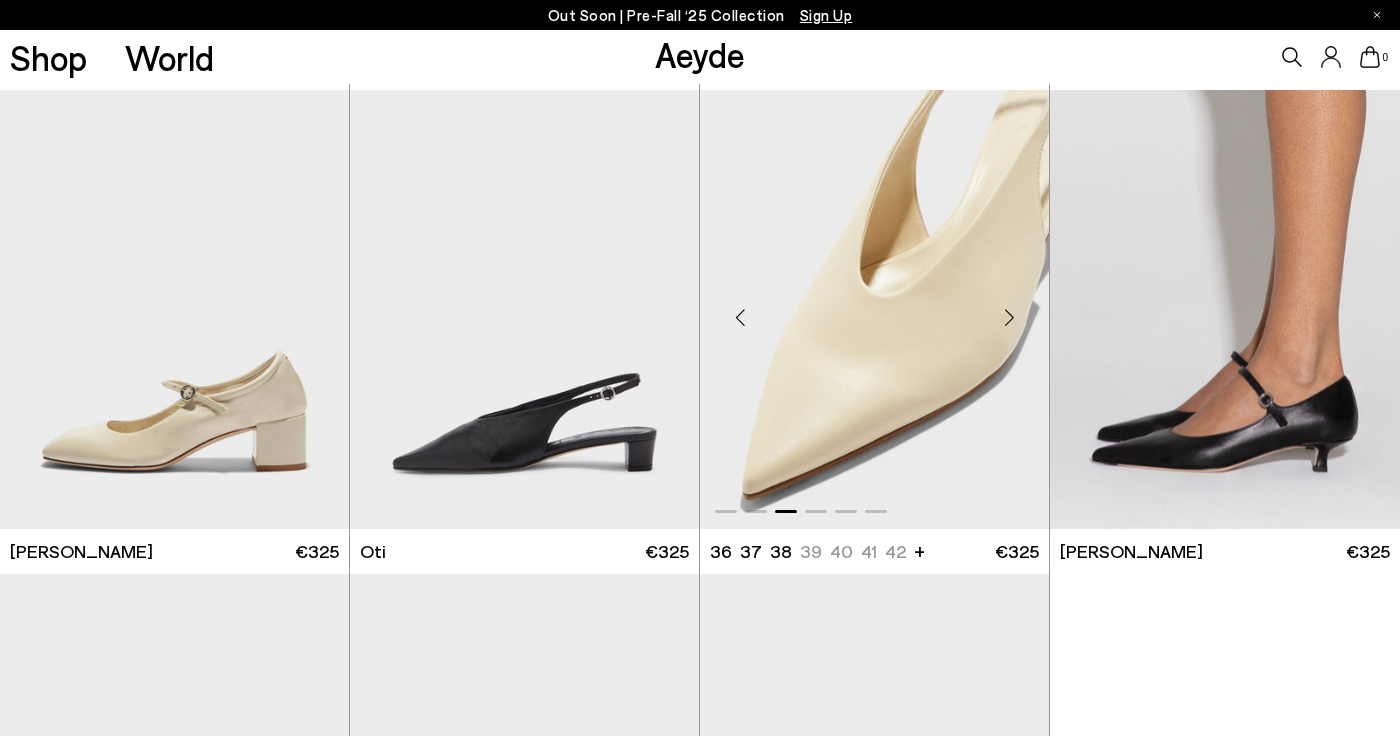 click at bounding box center [1009, 318] 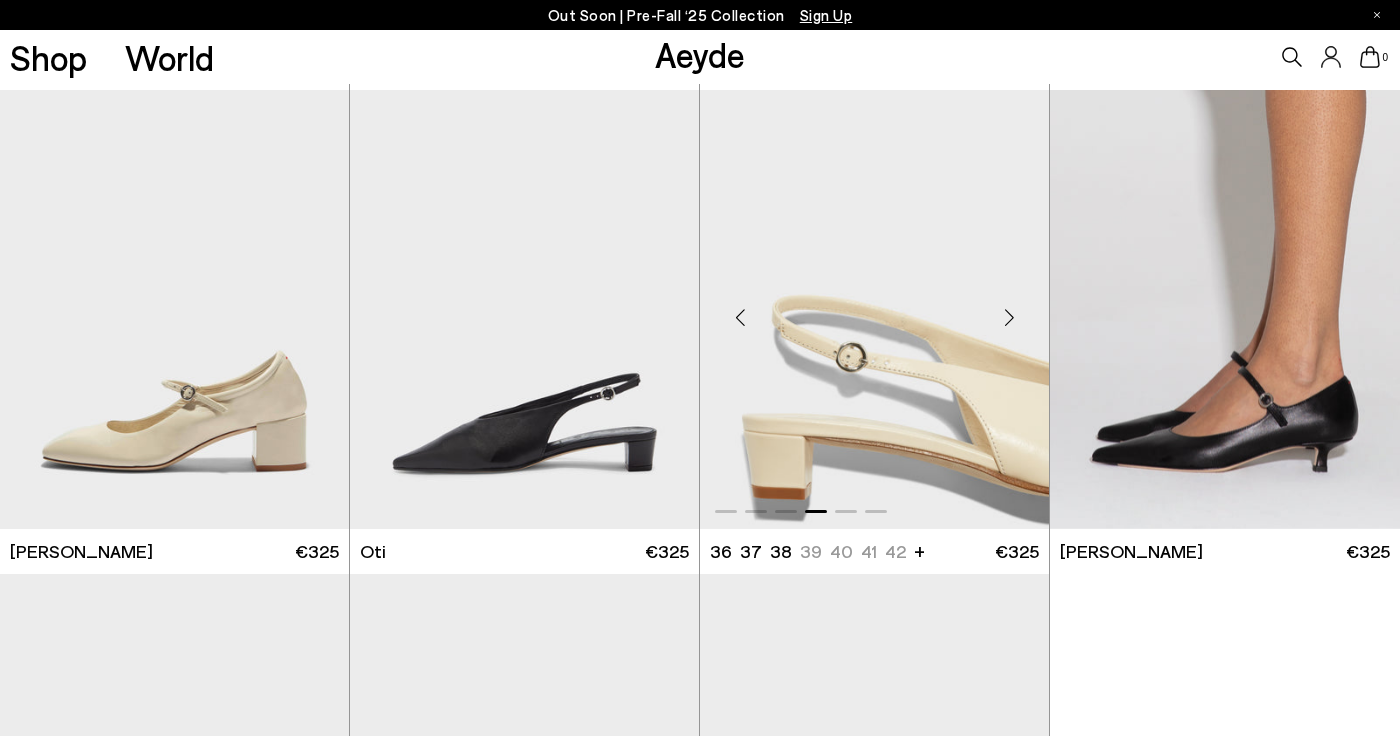 click at bounding box center (1009, 318) 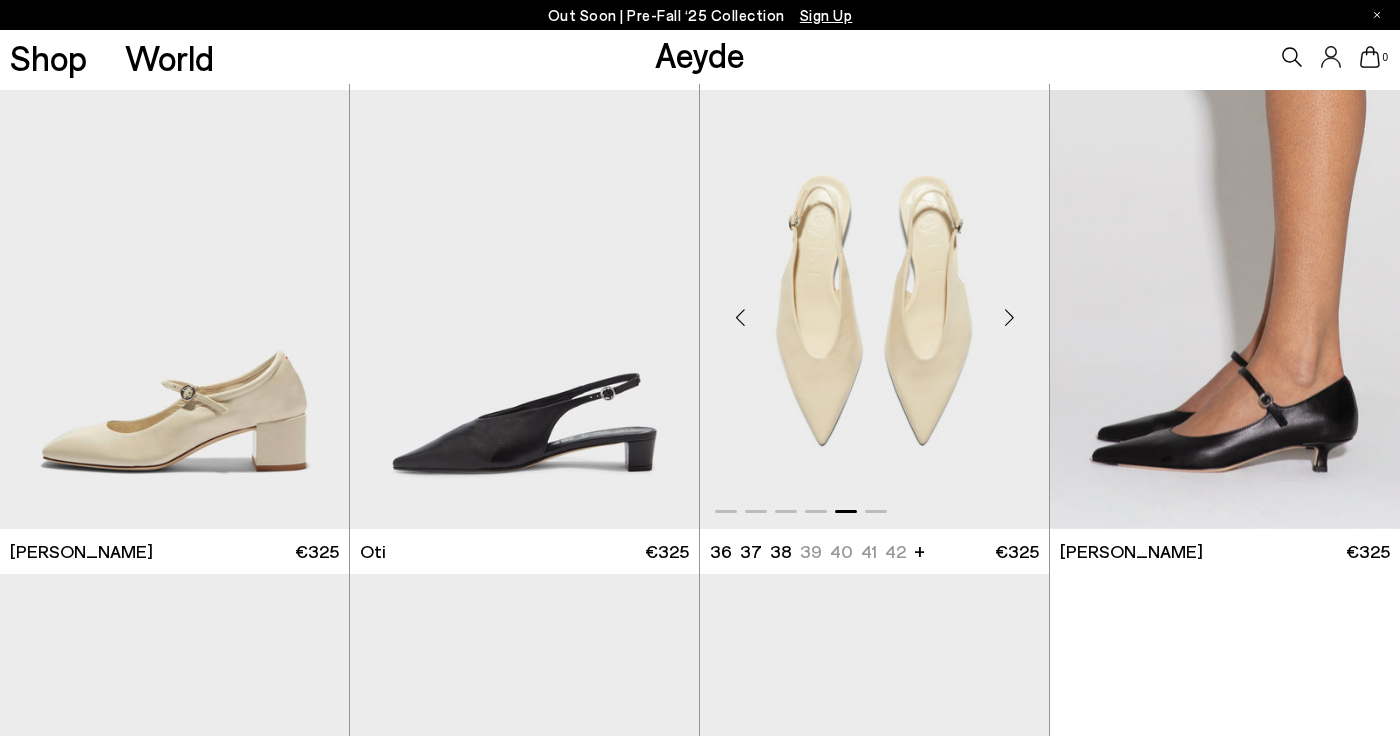 click at bounding box center [1009, 318] 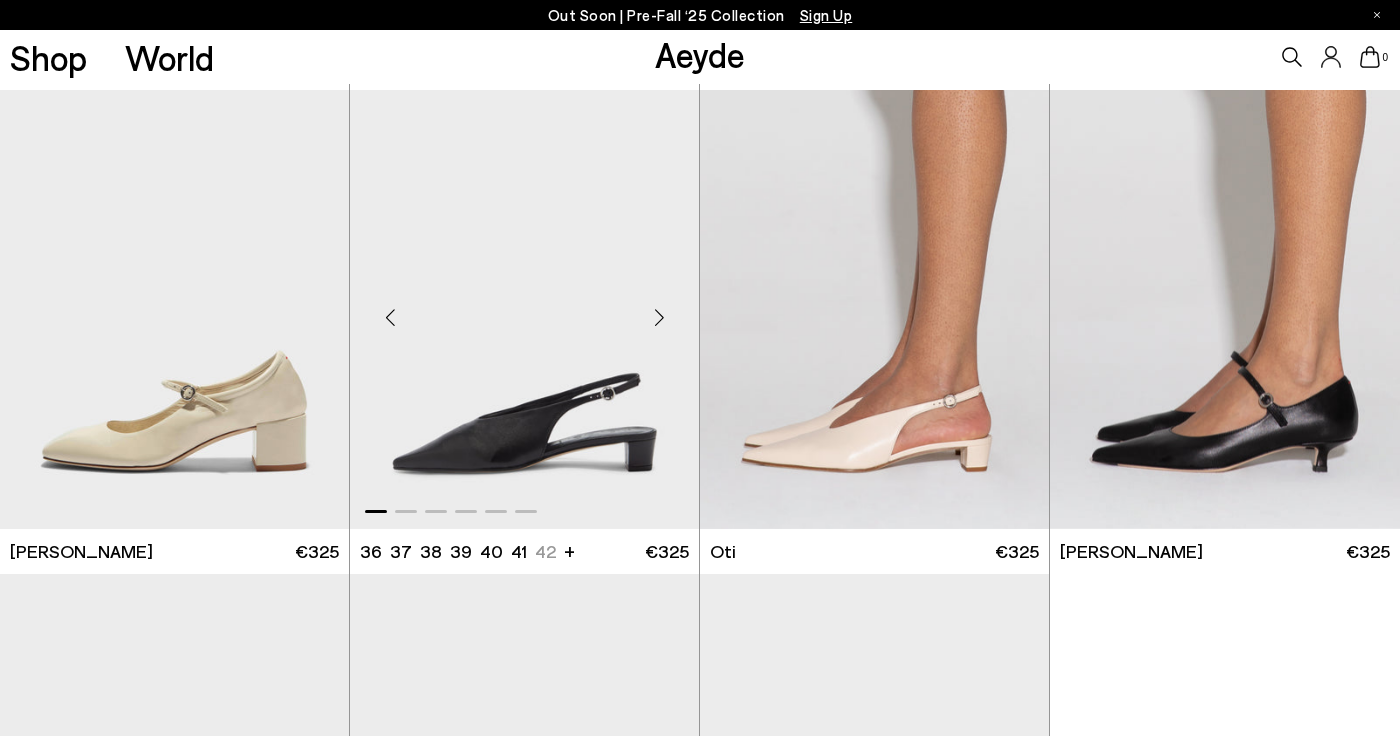 click at bounding box center (659, 318) 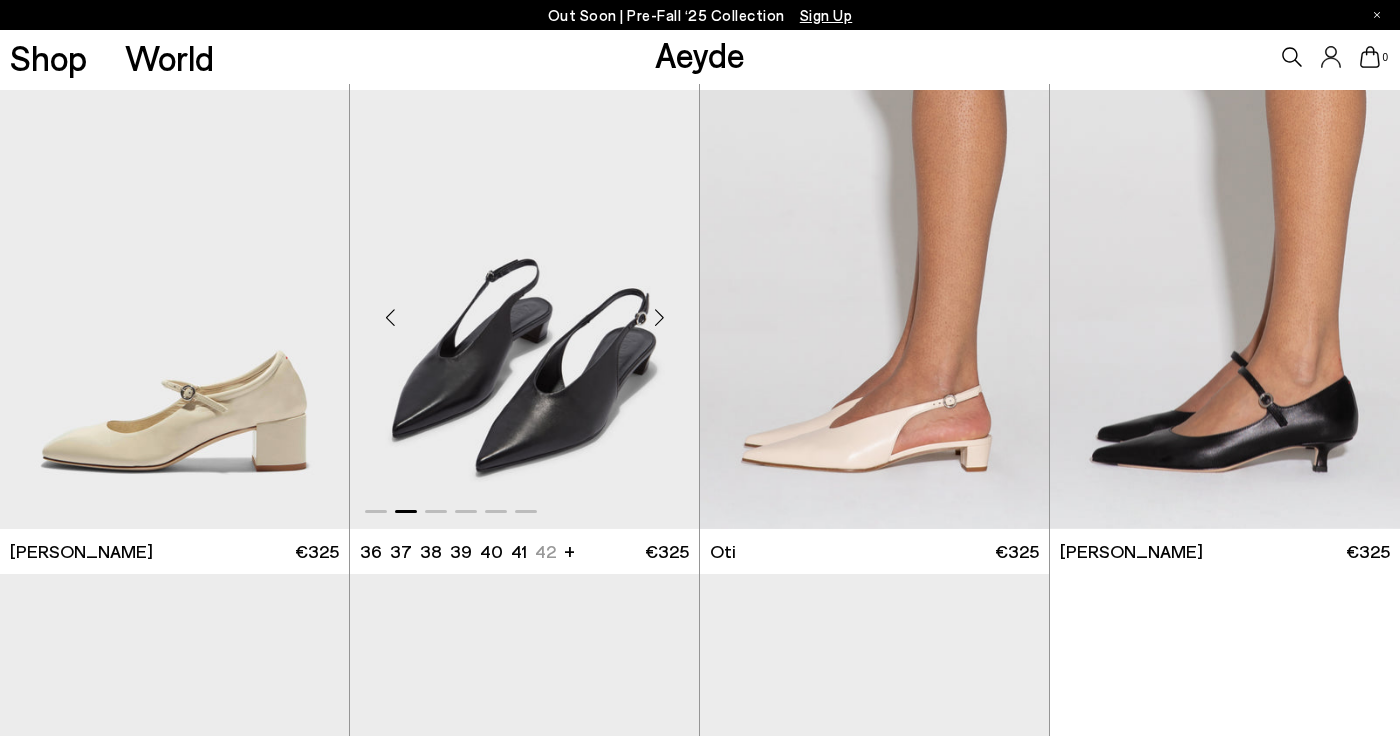 click at bounding box center [659, 318] 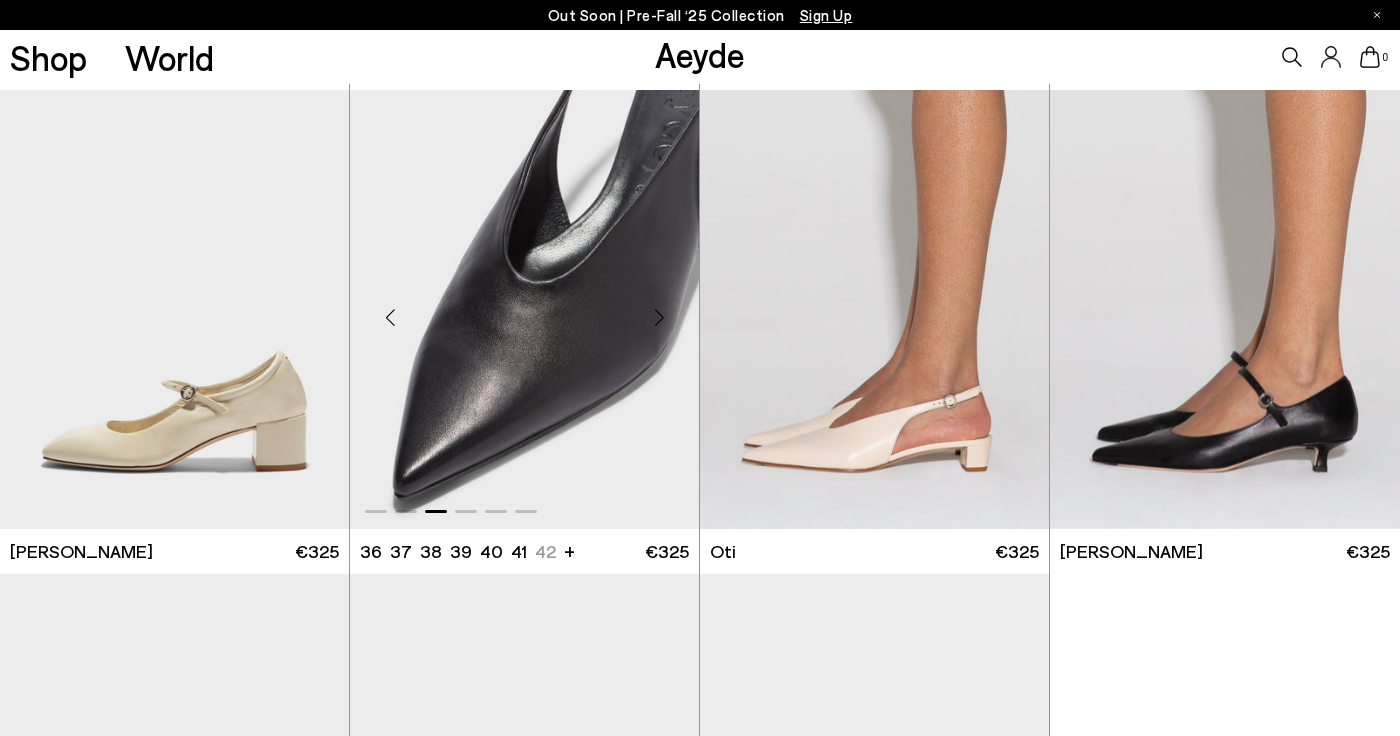 click at bounding box center (659, 318) 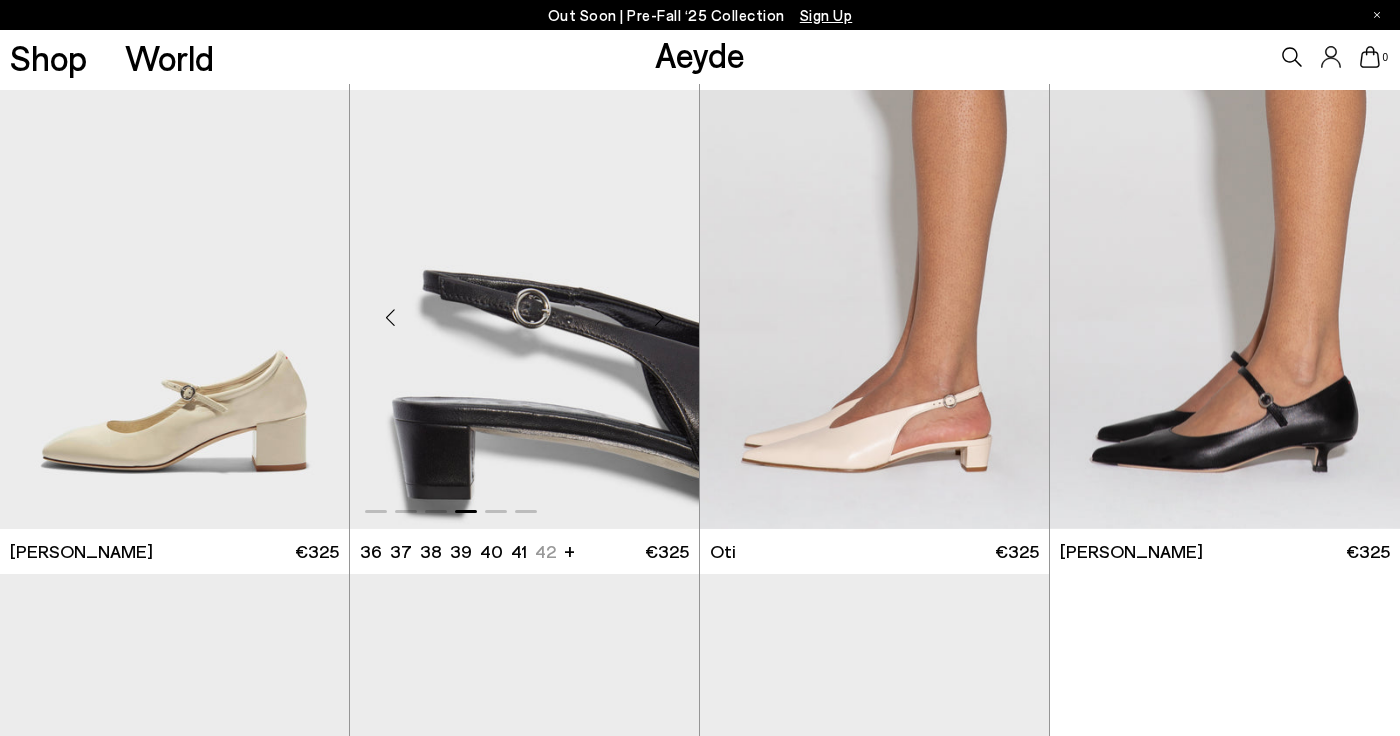 click at bounding box center [659, 318] 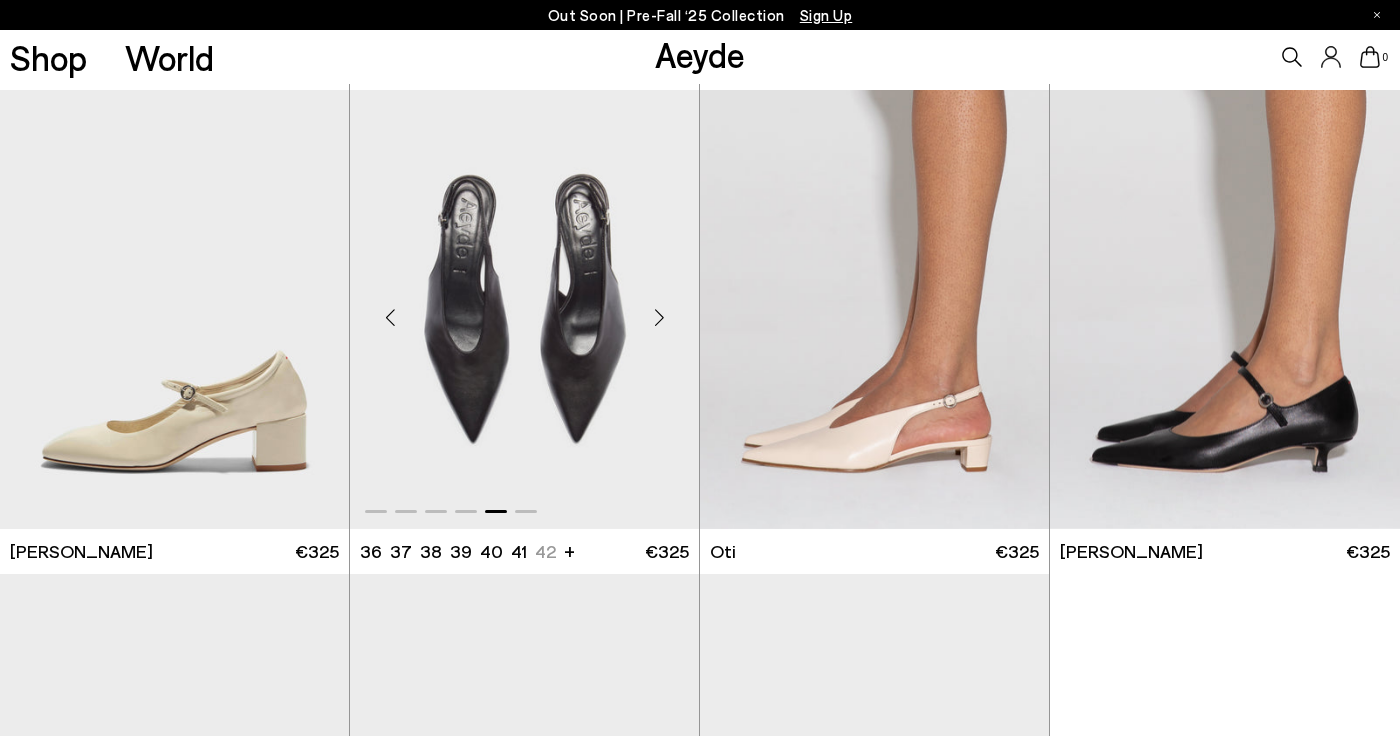 click at bounding box center (659, 318) 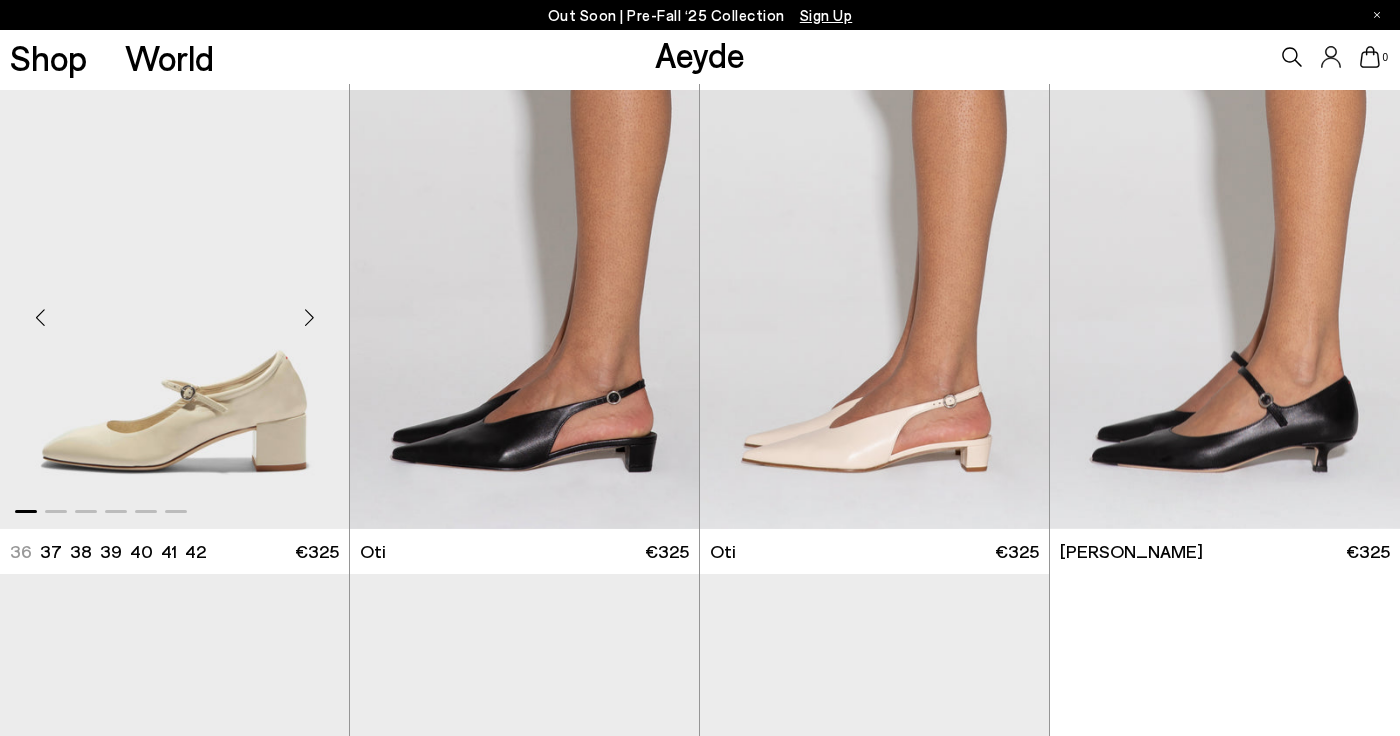click at bounding box center (309, 318) 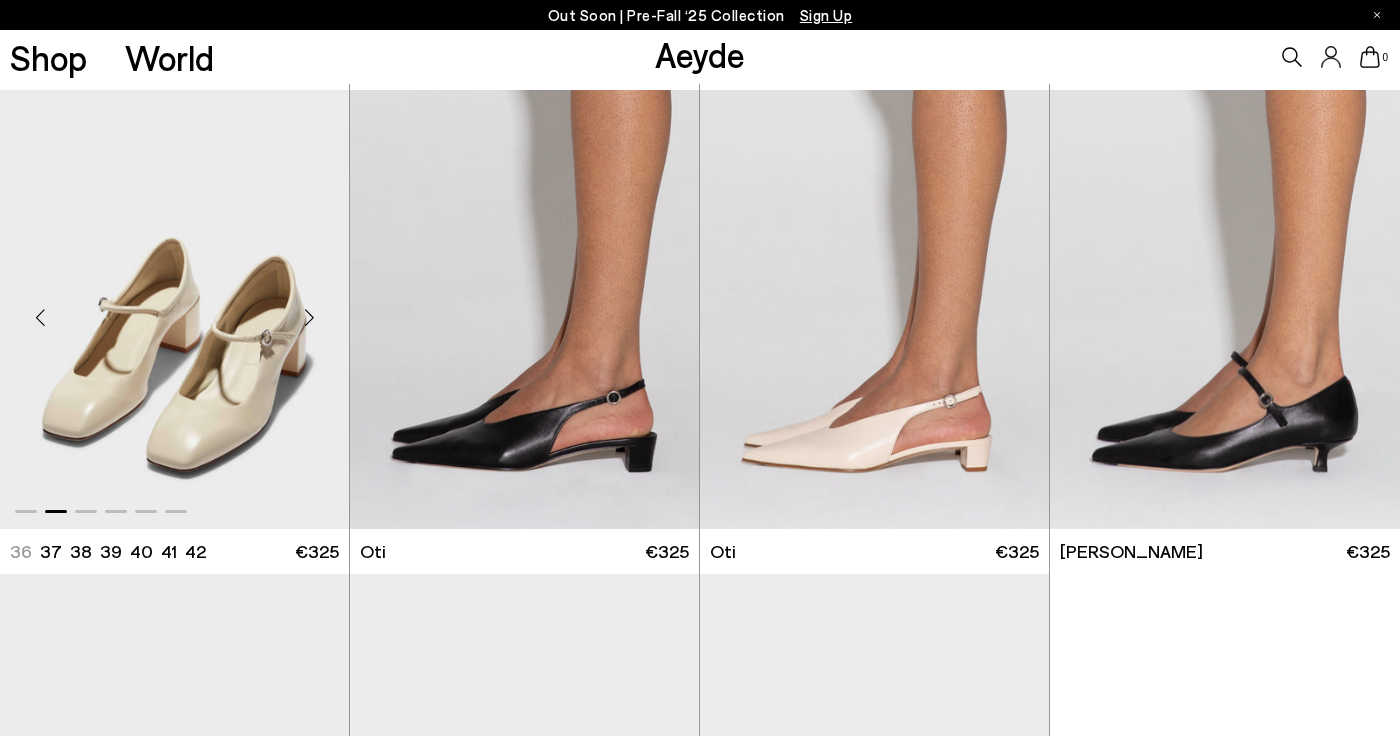 click at bounding box center [309, 318] 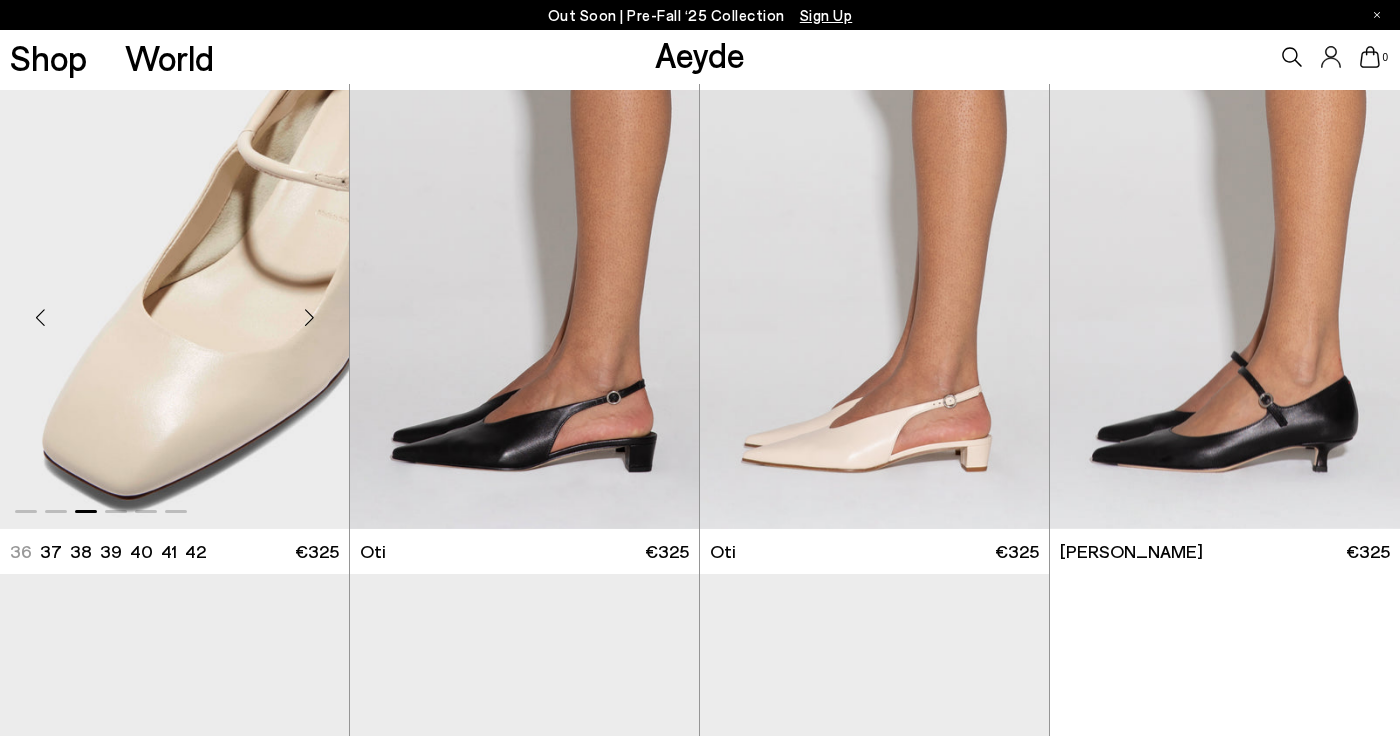 click at bounding box center (309, 318) 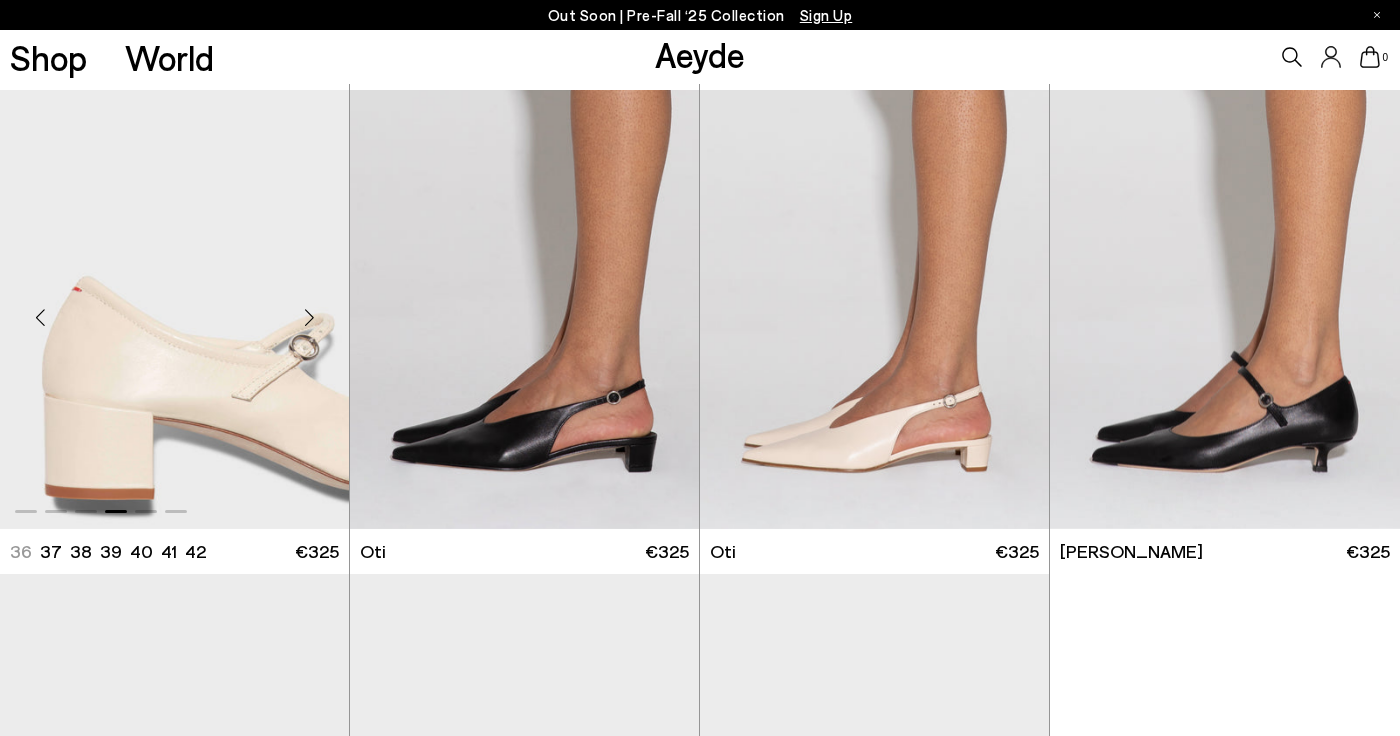 click at bounding box center [309, 318] 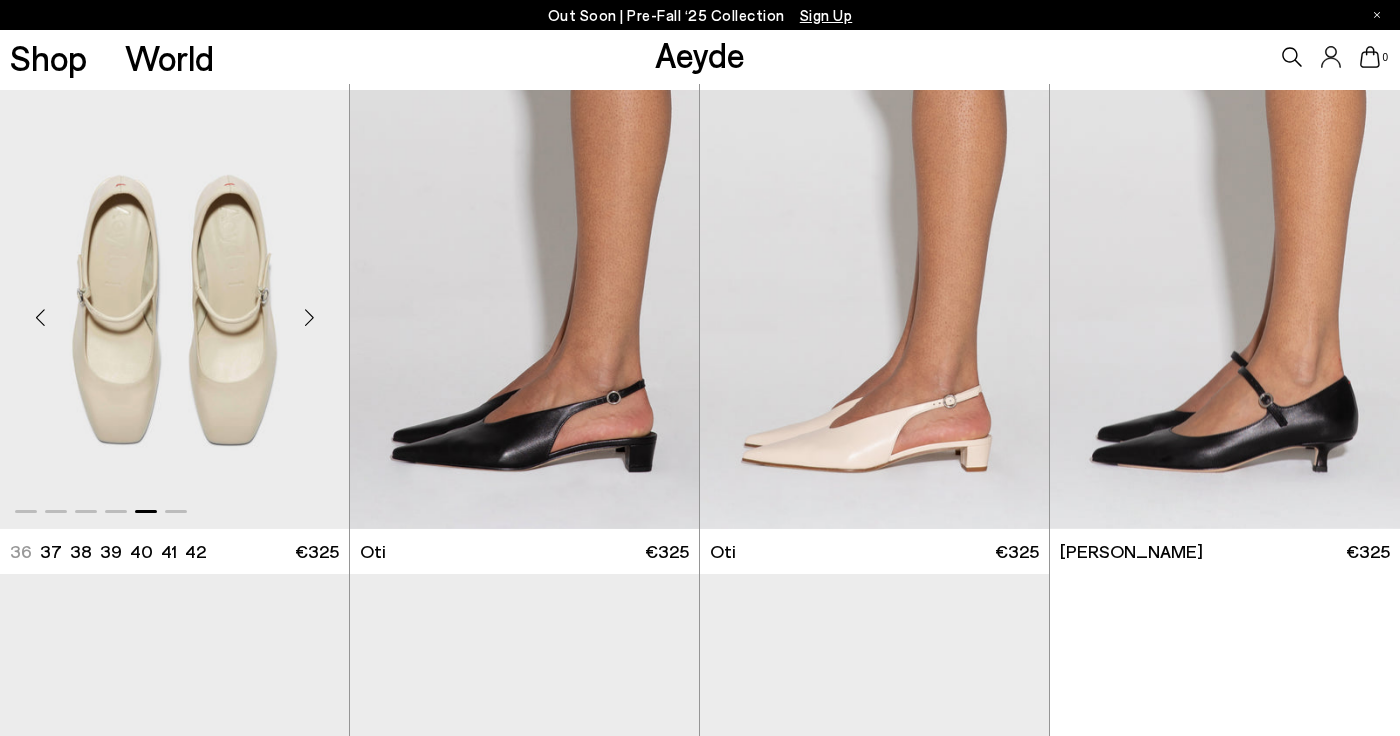 click at bounding box center [309, 318] 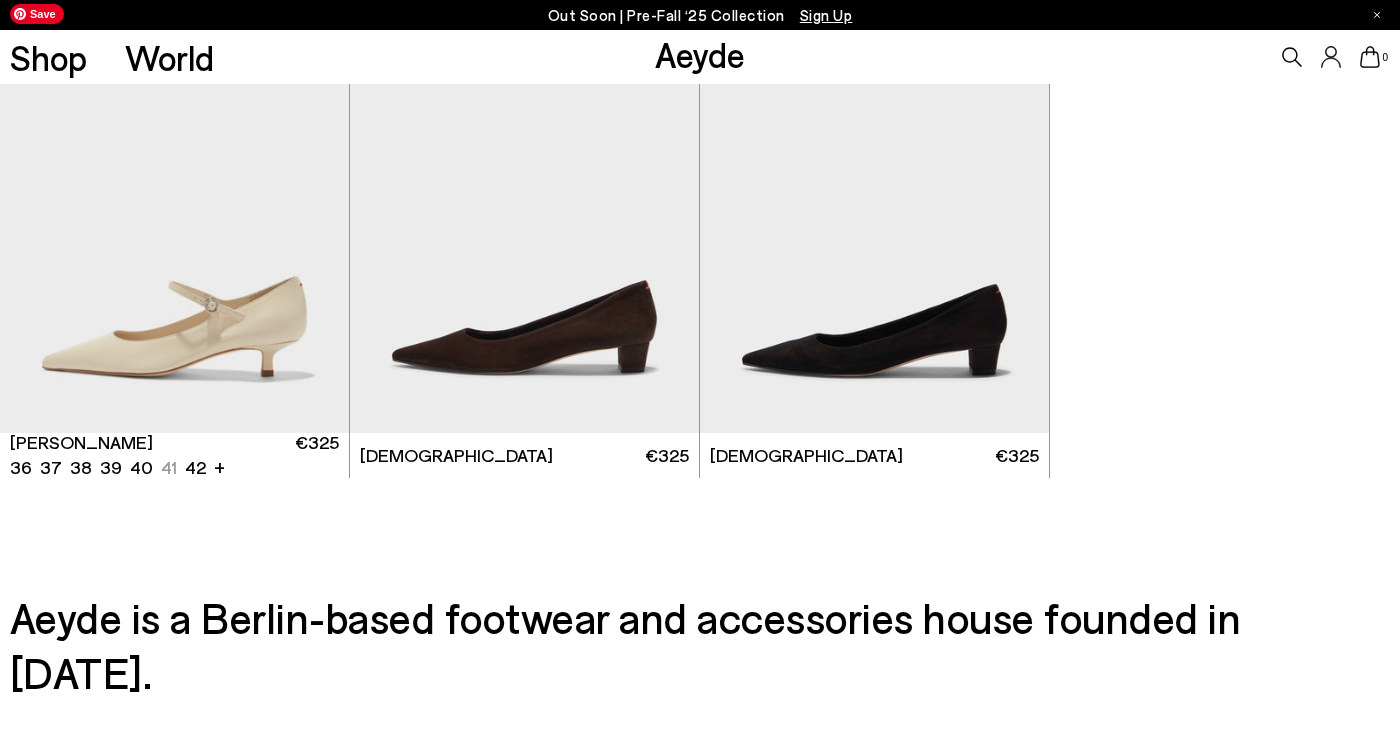 scroll, scrollTop: 4466, scrollLeft: 0, axis: vertical 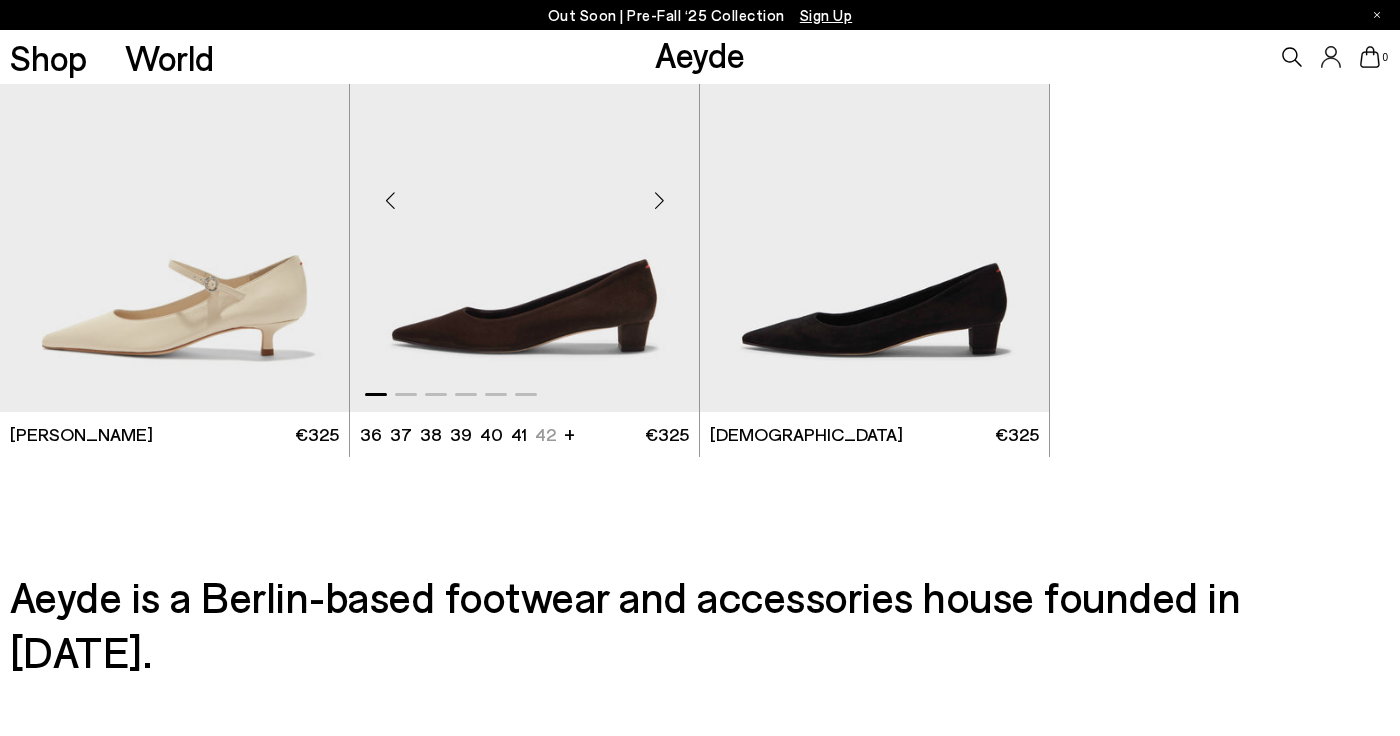click at bounding box center [659, 200] 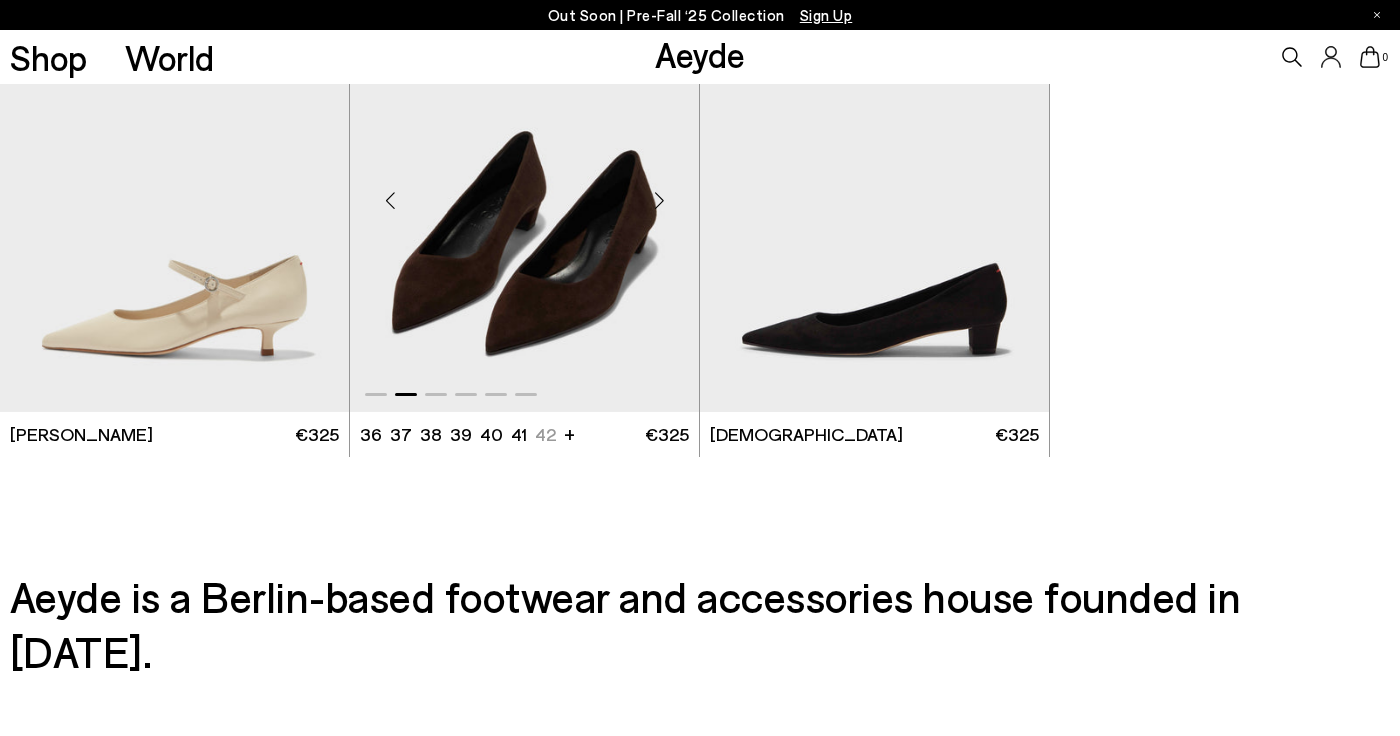 click at bounding box center (659, 200) 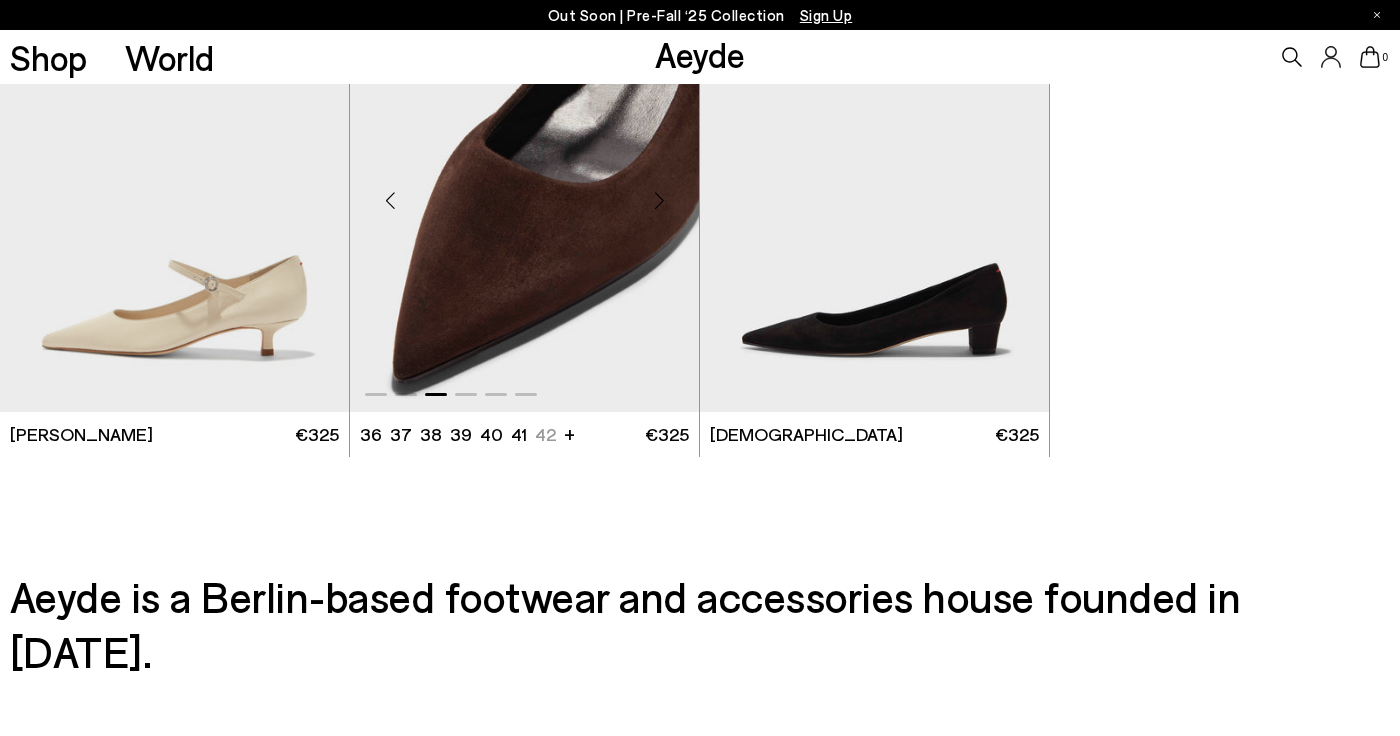 click at bounding box center [659, 200] 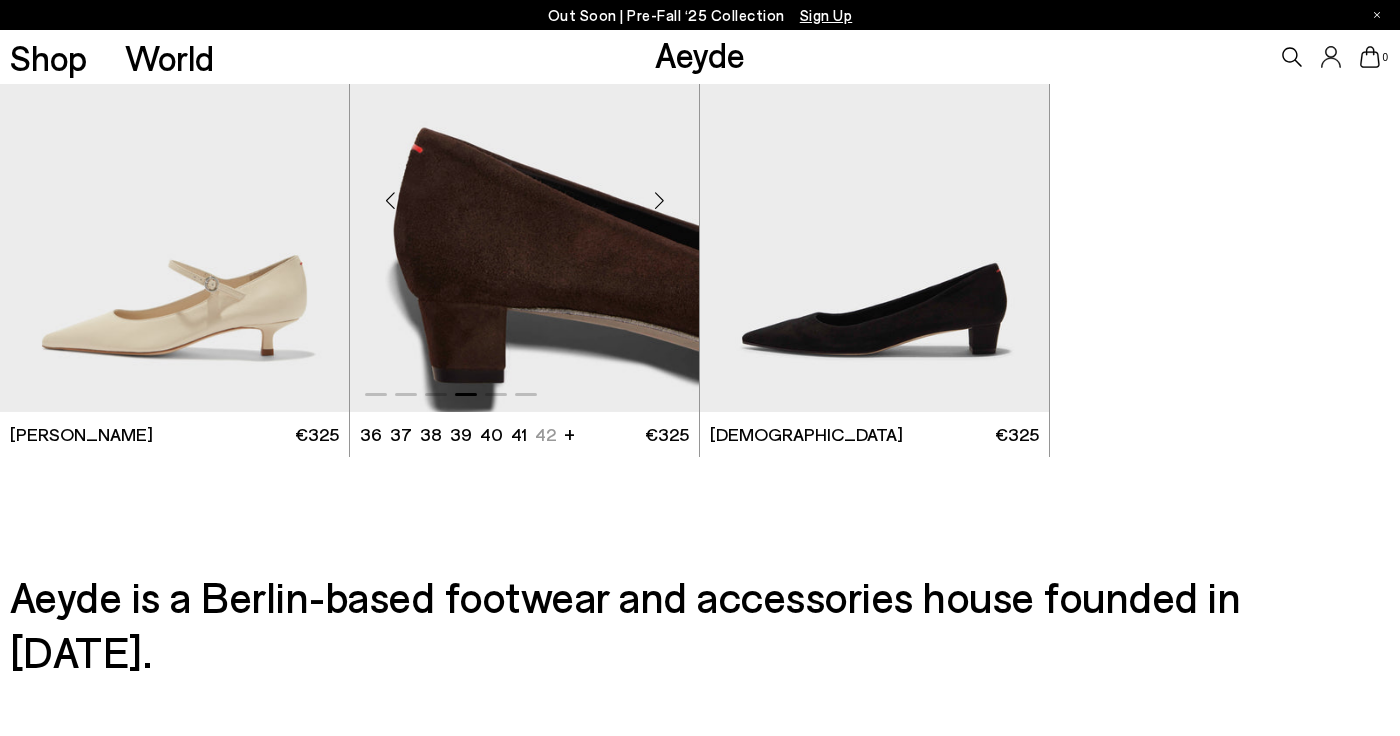 click at bounding box center (659, 200) 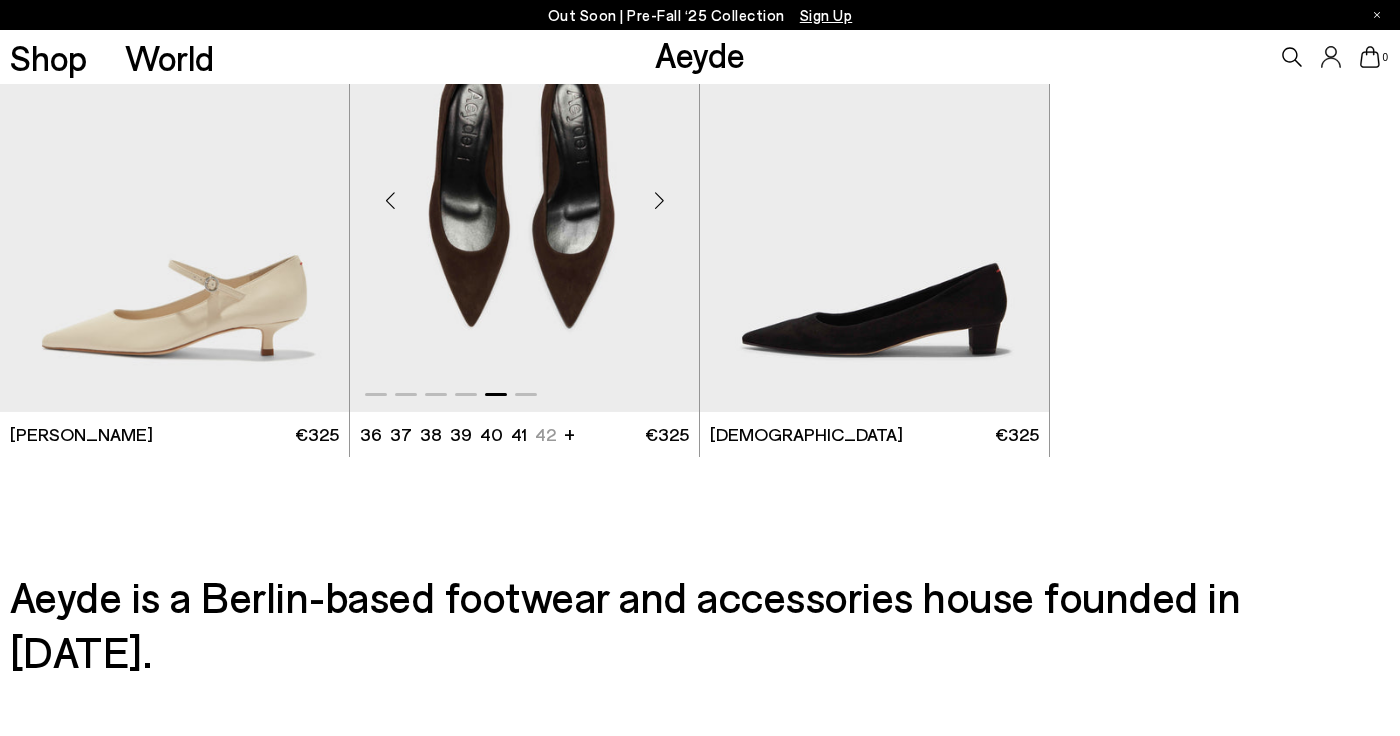 click at bounding box center (659, 200) 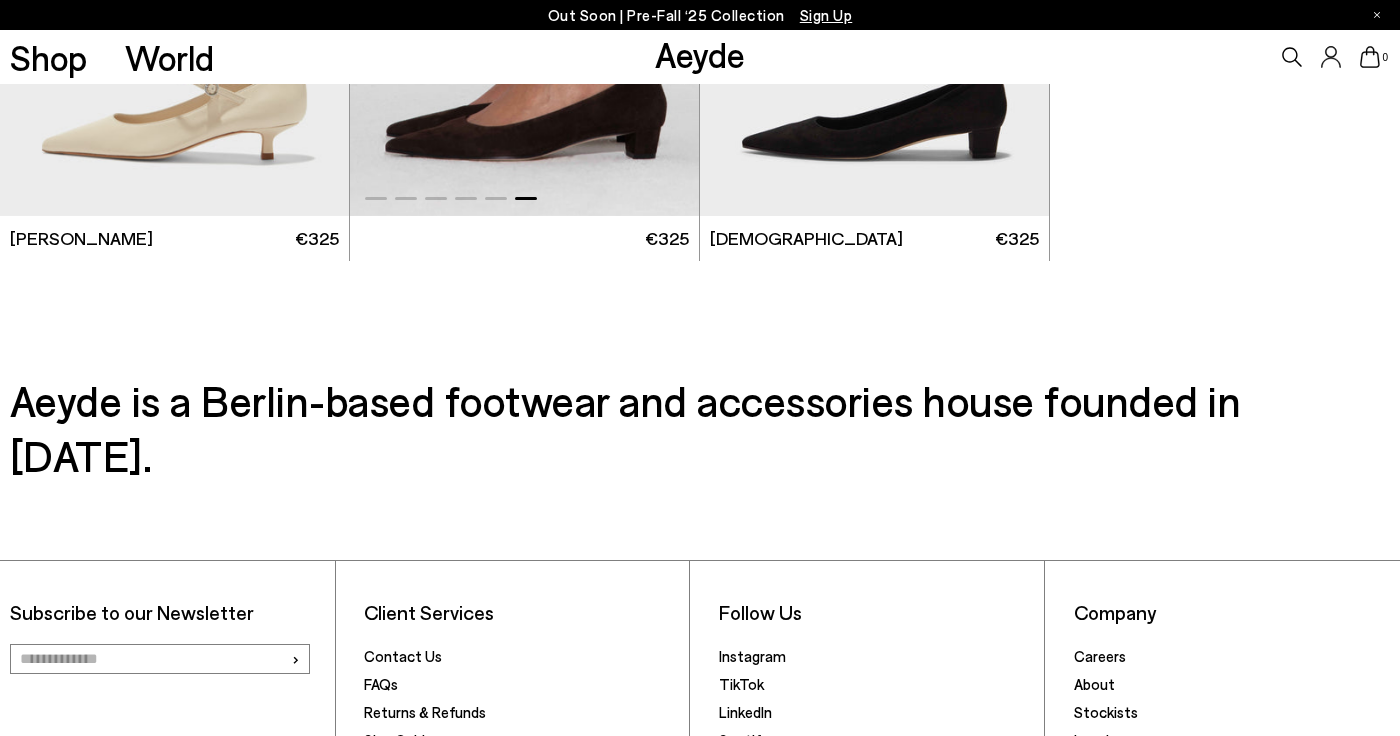 scroll, scrollTop: 4815, scrollLeft: 0, axis: vertical 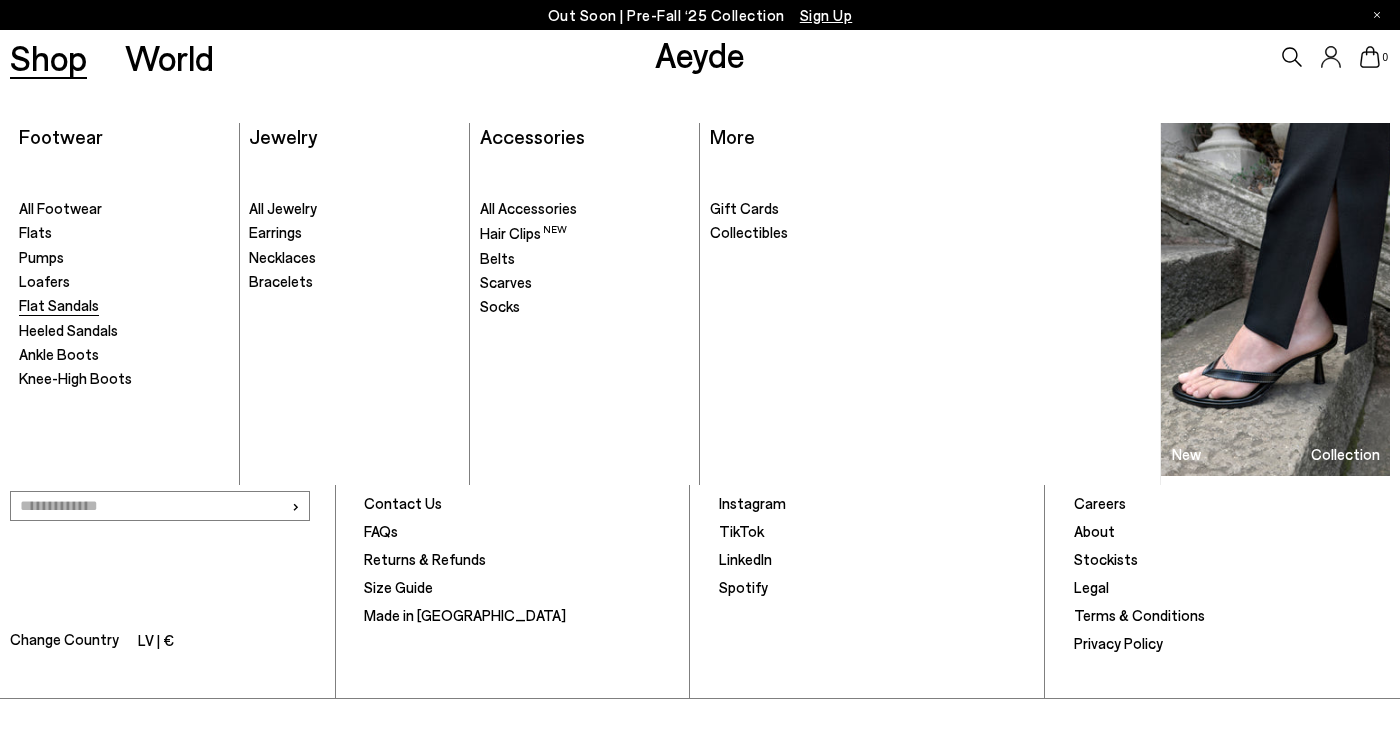 click on "Flat Sandals" at bounding box center [59, 305] 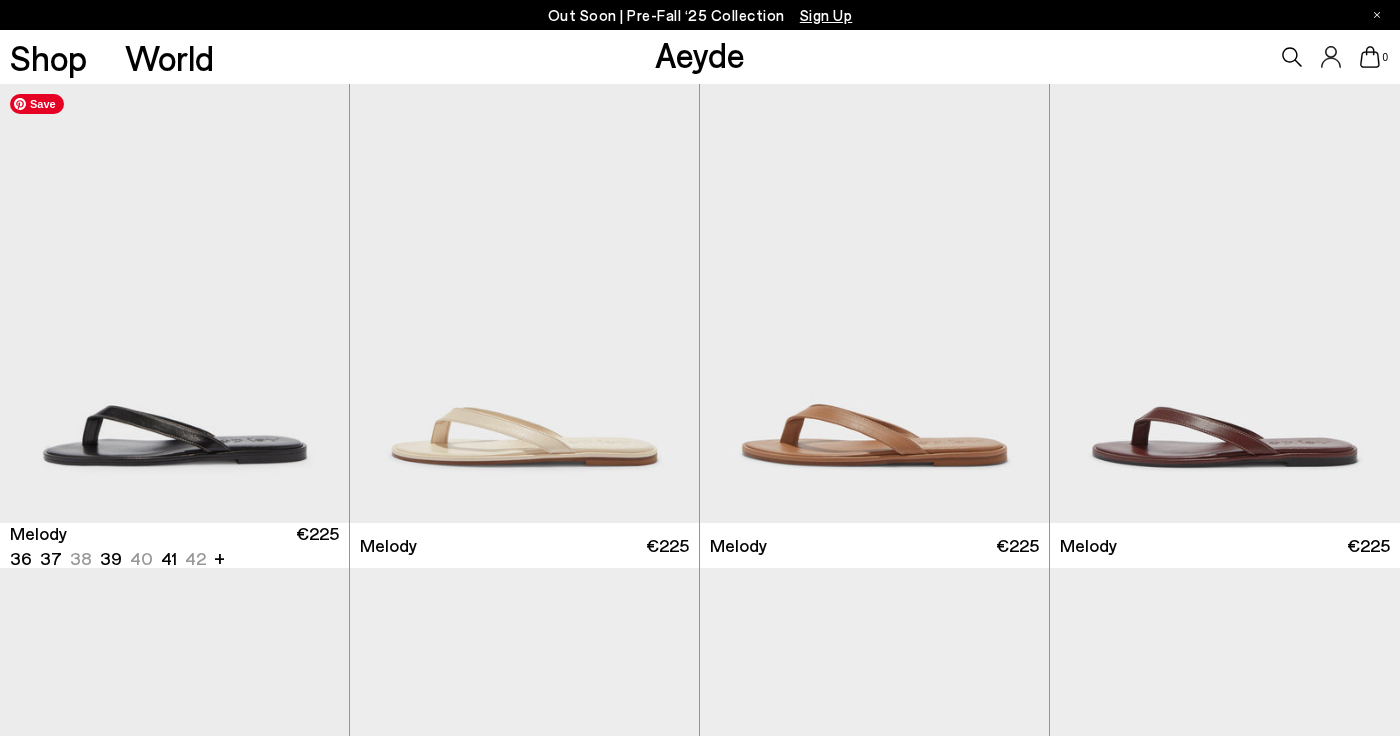 scroll, scrollTop: 0, scrollLeft: 0, axis: both 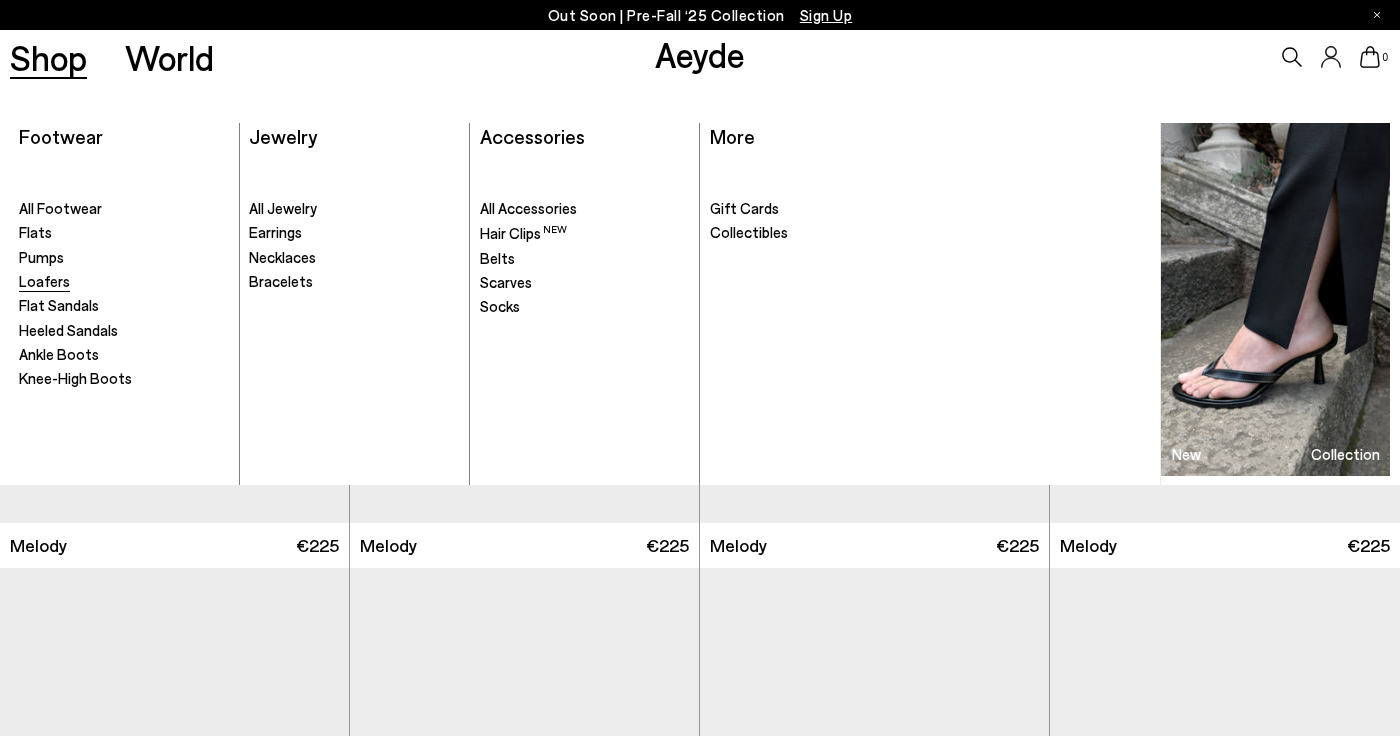 click on "Loafers" at bounding box center (44, 281) 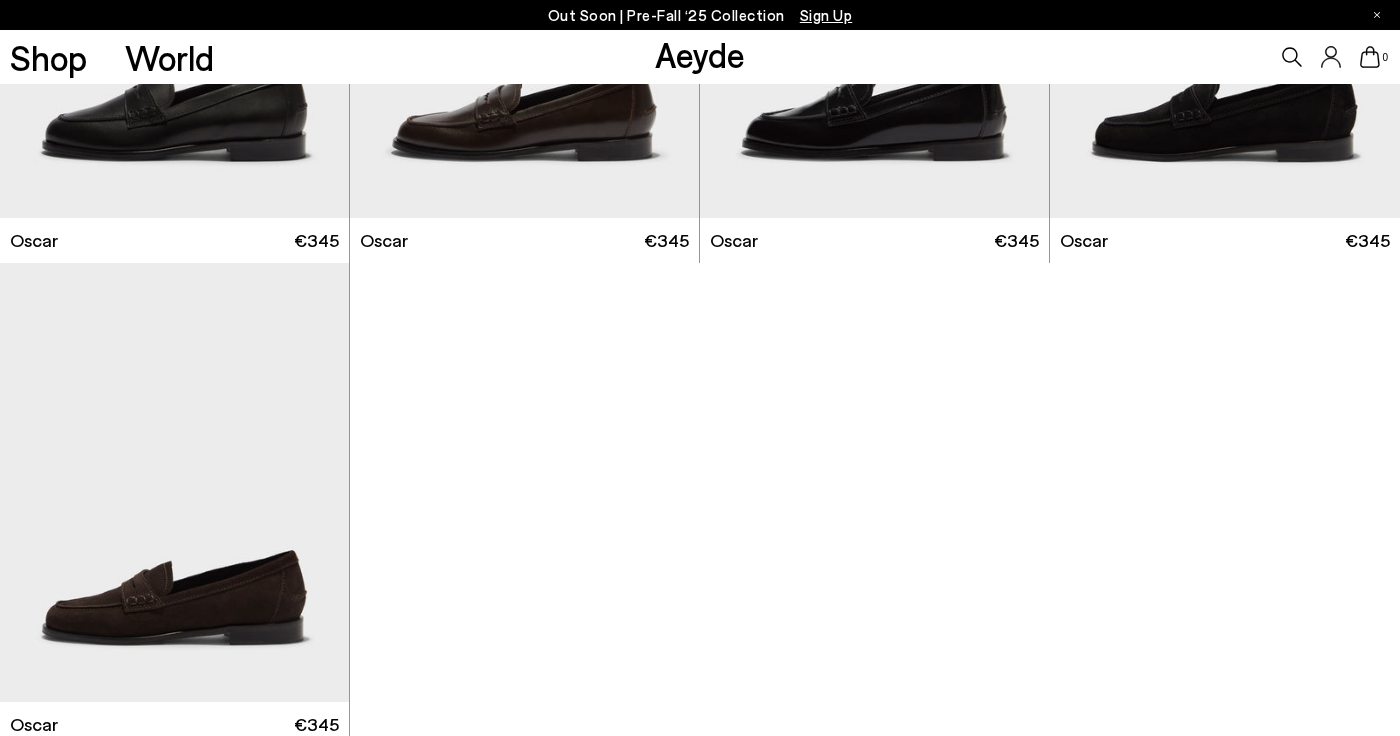 scroll, scrollTop: 1410, scrollLeft: 0, axis: vertical 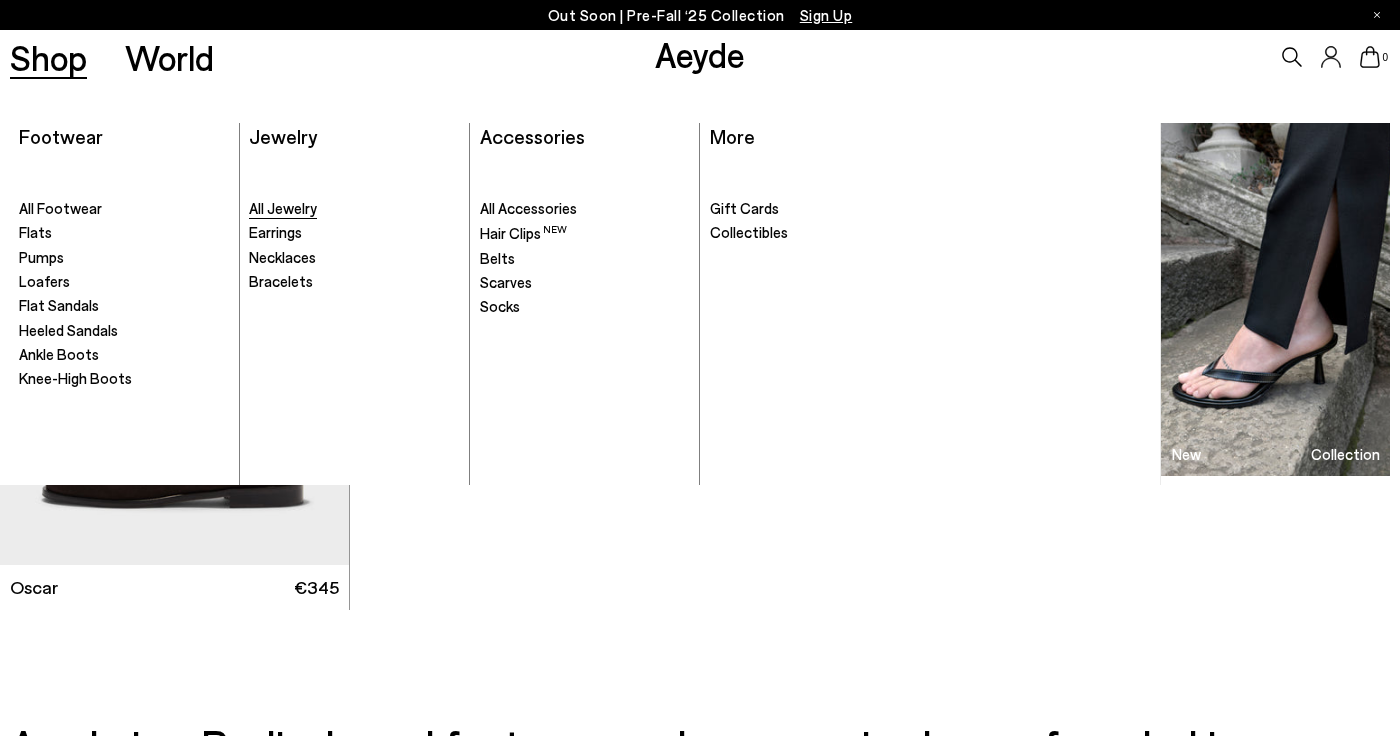 click on "All Jewelry" at bounding box center [283, 208] 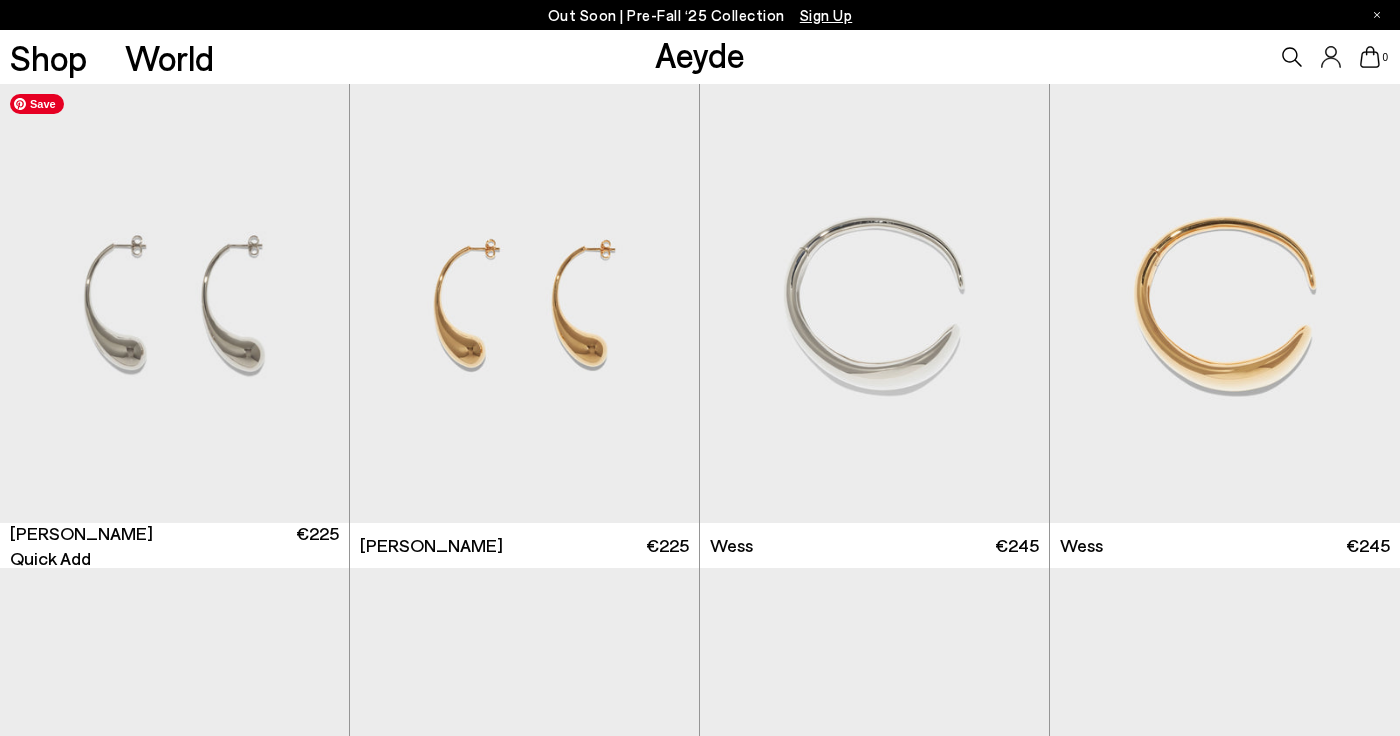 scroll, scrollTop: 0, scrollLeft: 0, axis: both 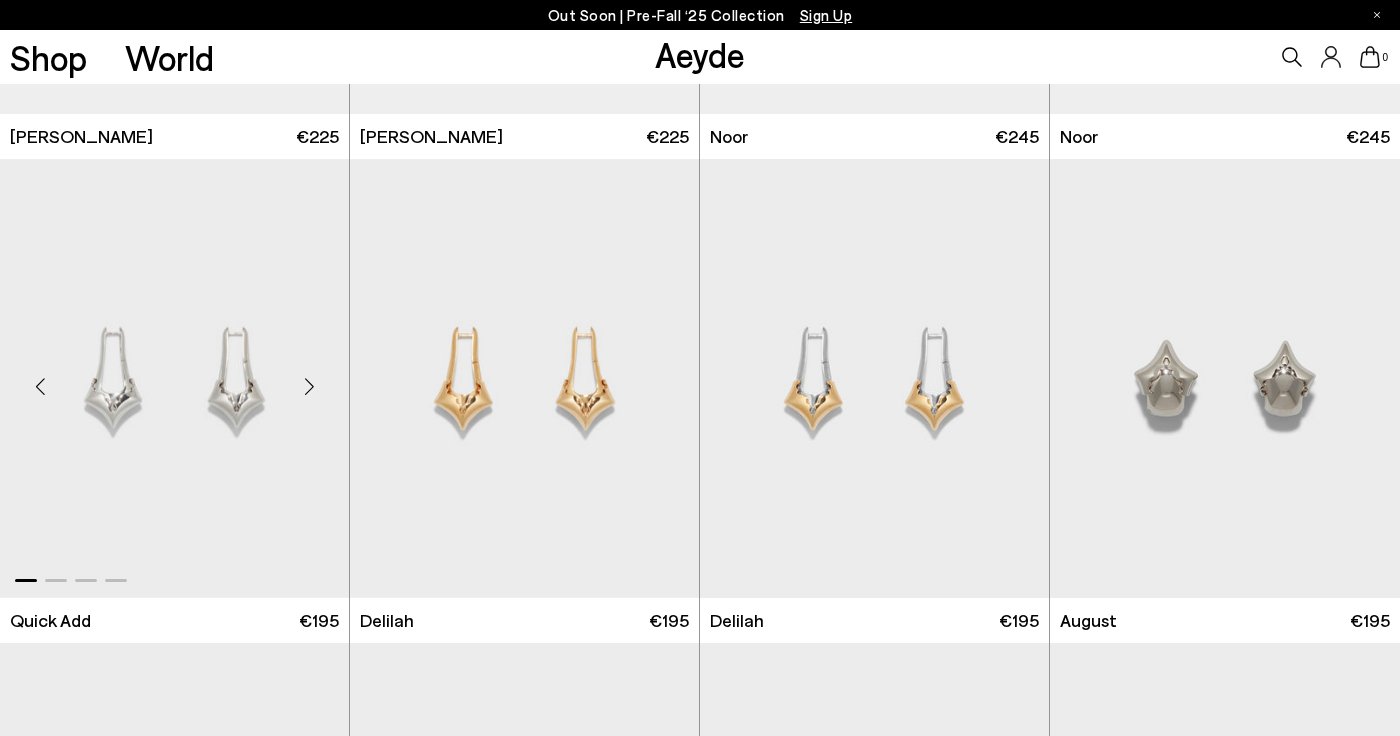 click at bounding box center [309, 386] 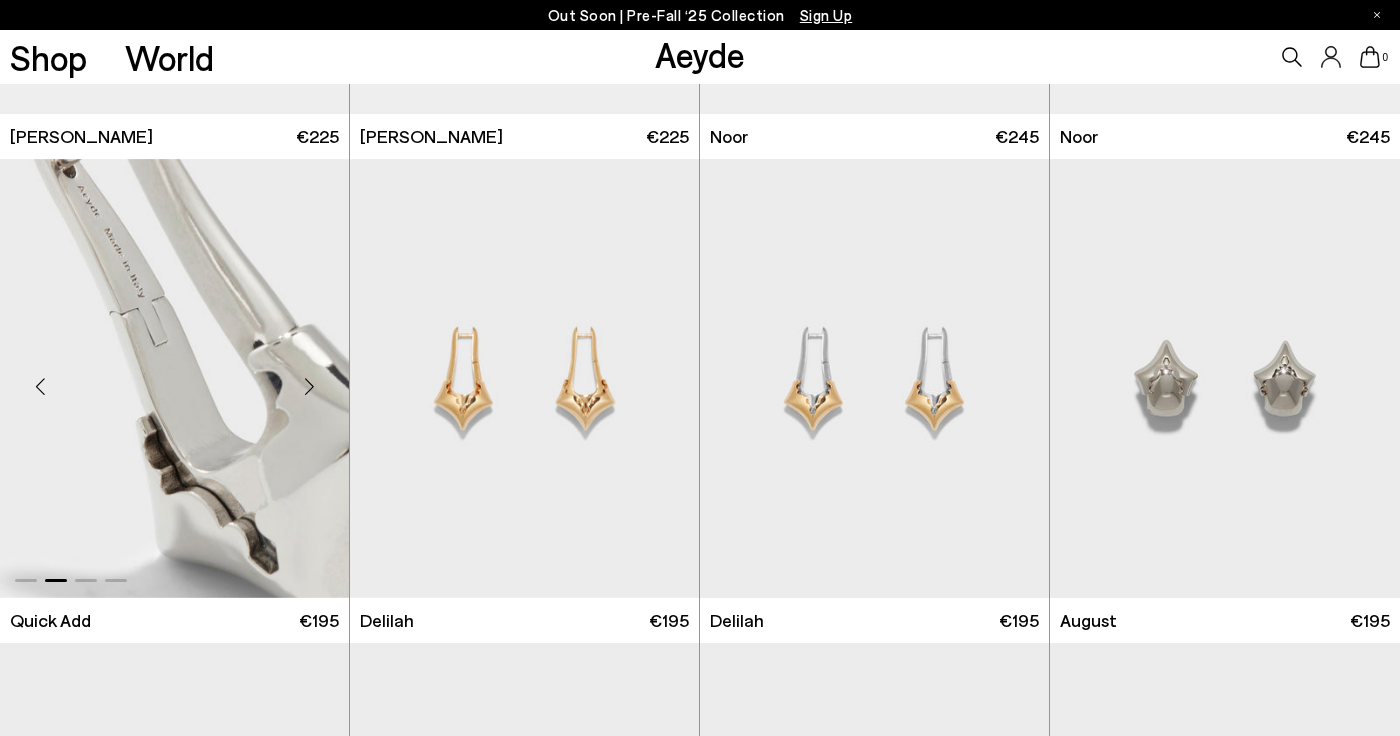 click at bounding box center (309, 386) 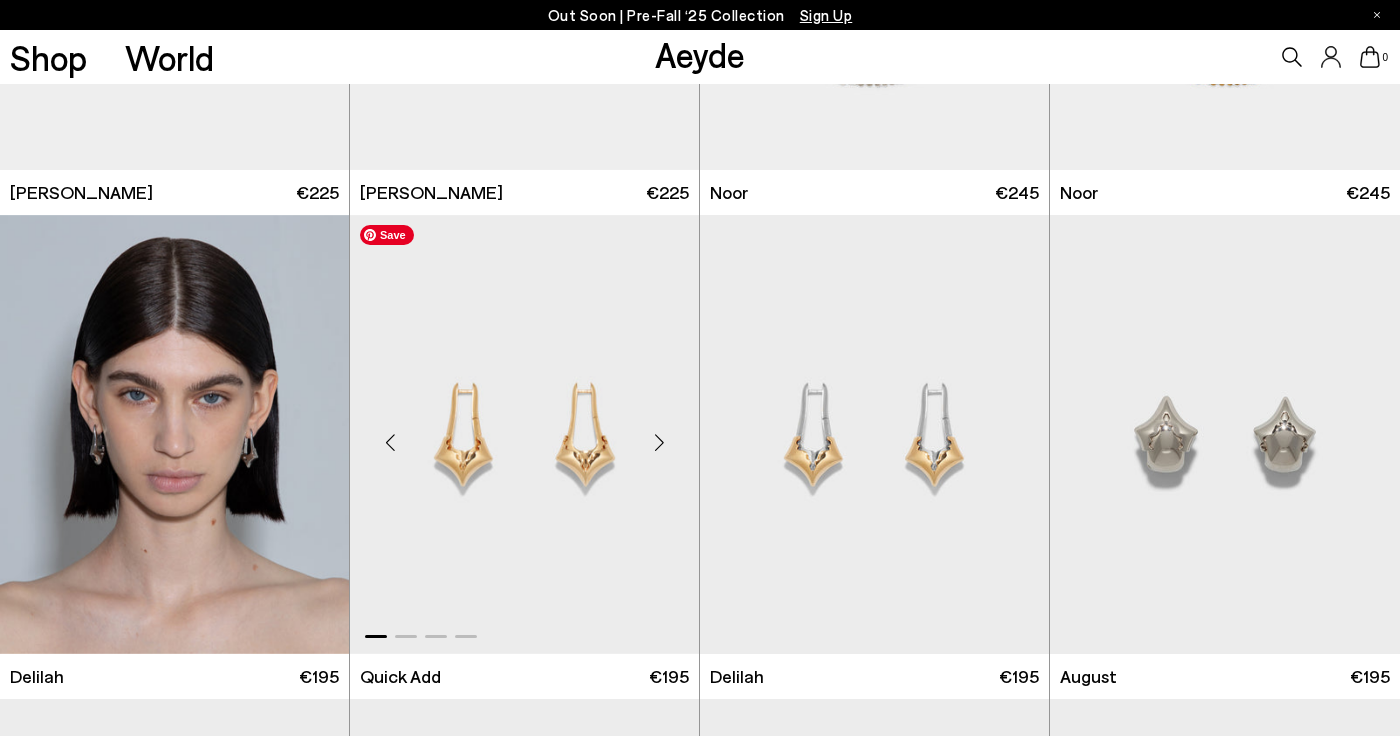 scroll, scrollTop: 4675, scrollLeft: 0, axis: vertical 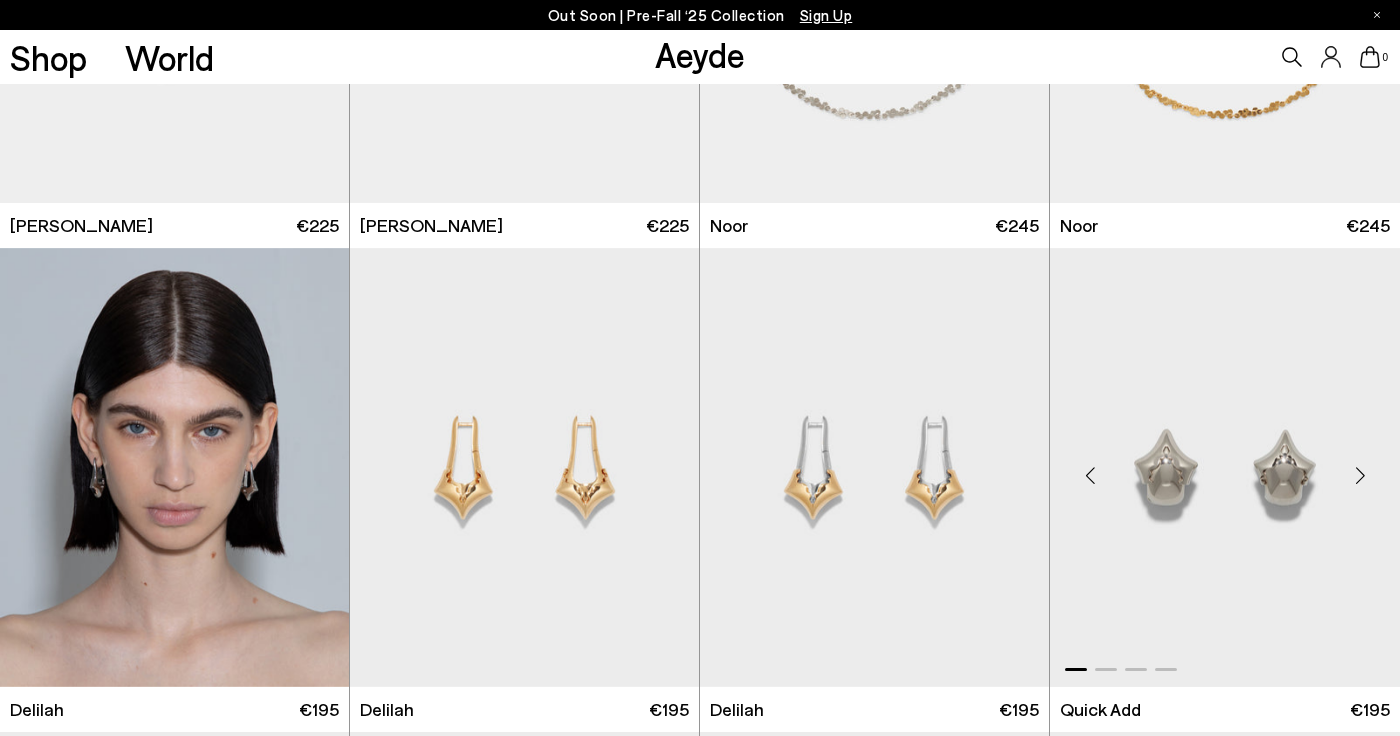 click at bounding box center [1360, 475] 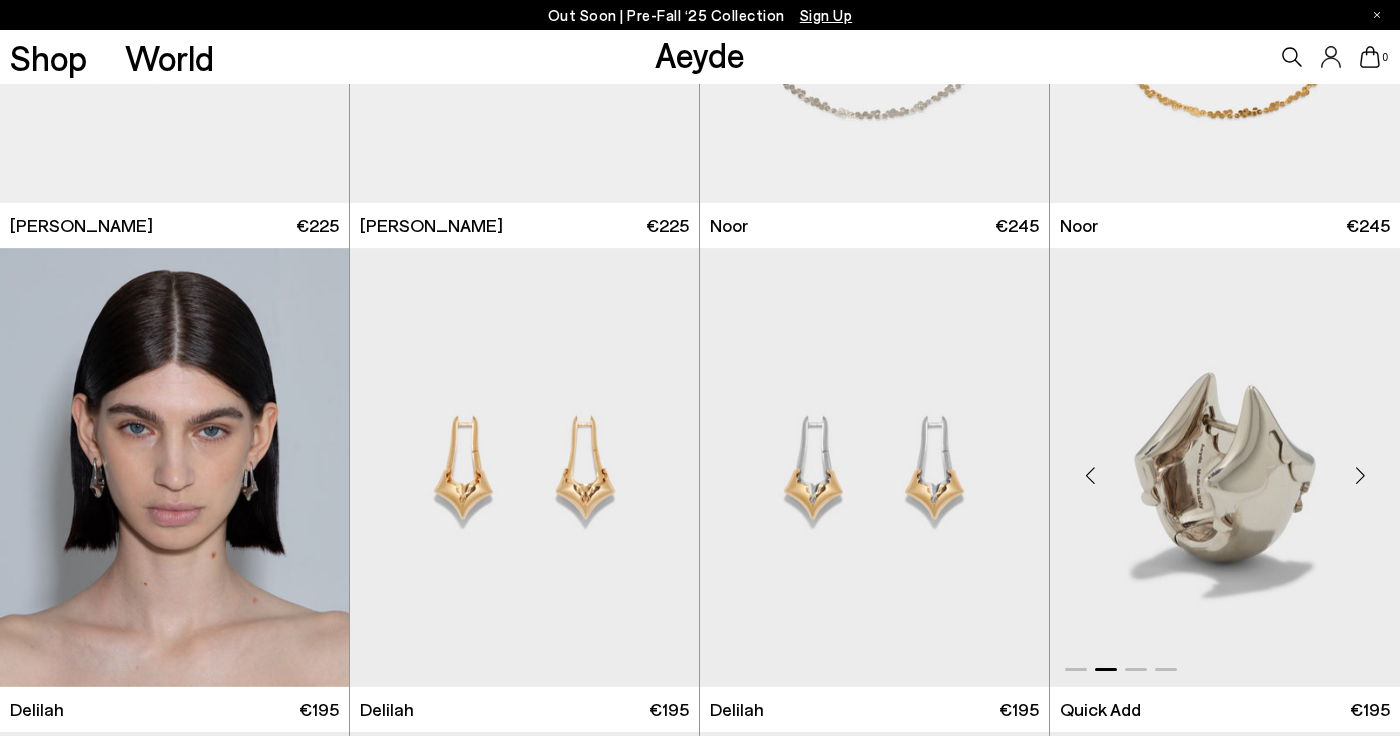 click at bounding box center [1360, 475] 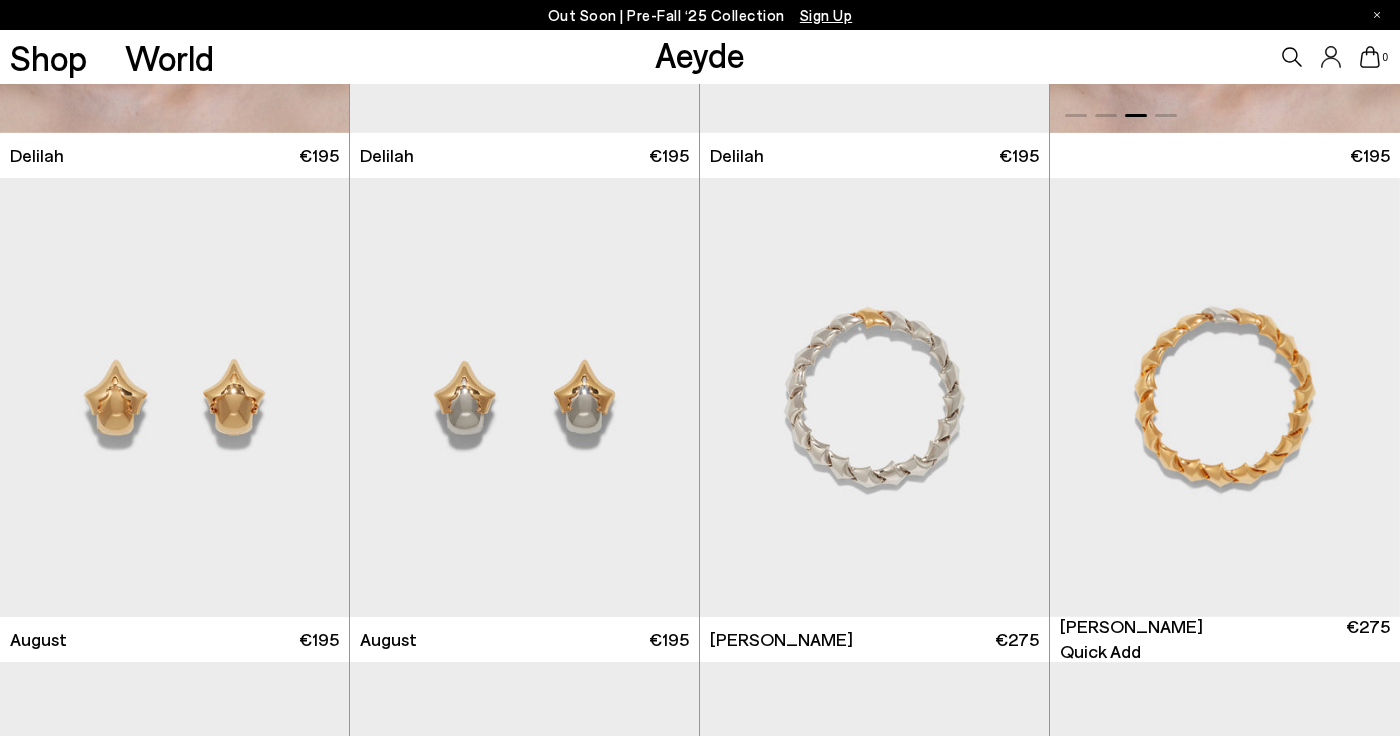 scroll, scrollTop: 5235, scrollLeft: 0, axis: vertical 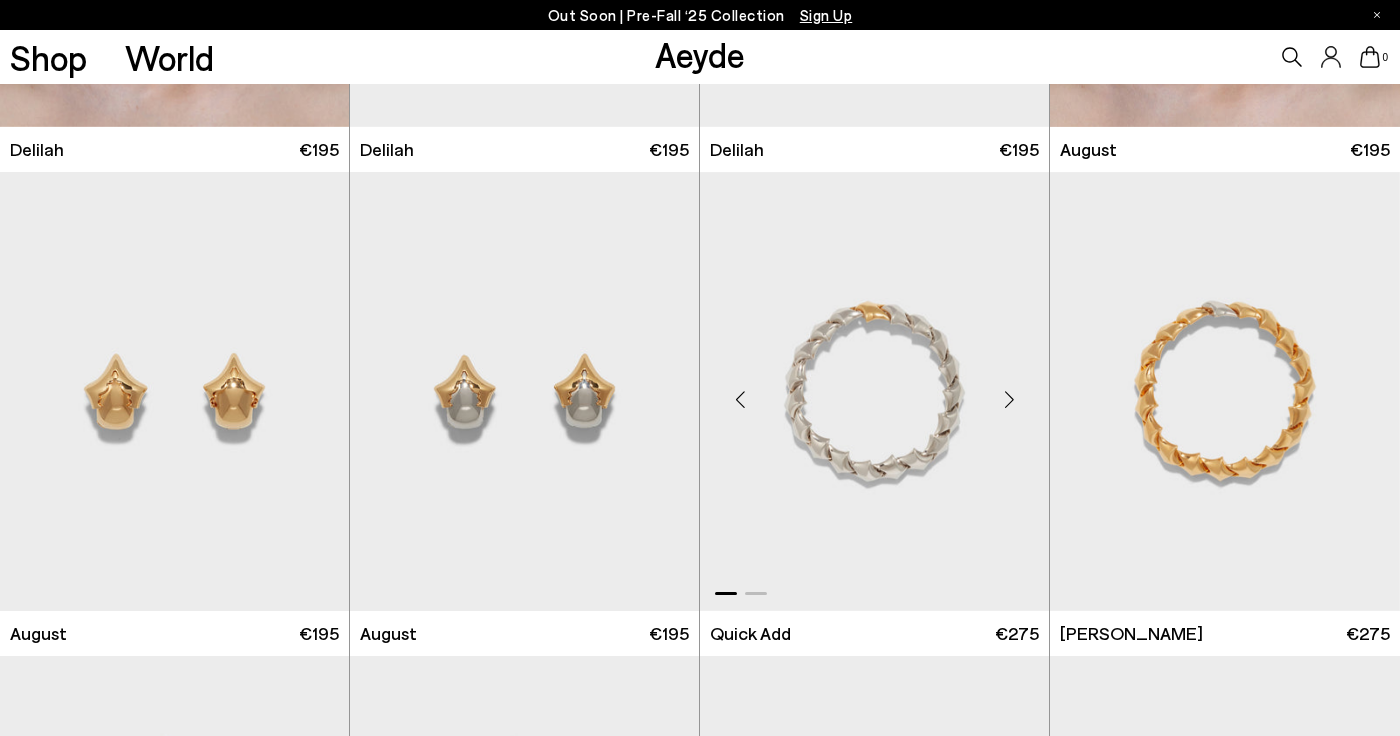 click at bounding box center (1009, 399) 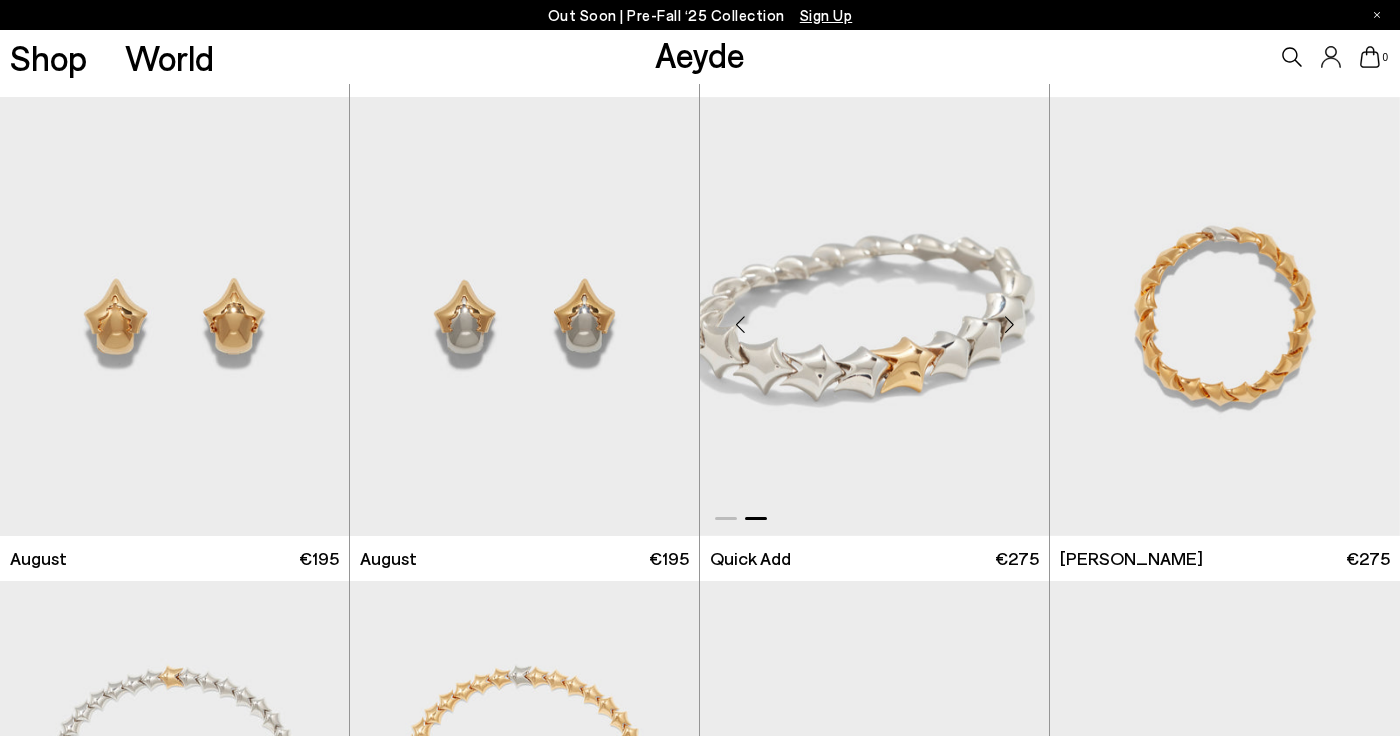 scroll, scrollTop: 5654, scrollLeft: 0, axis: vertical 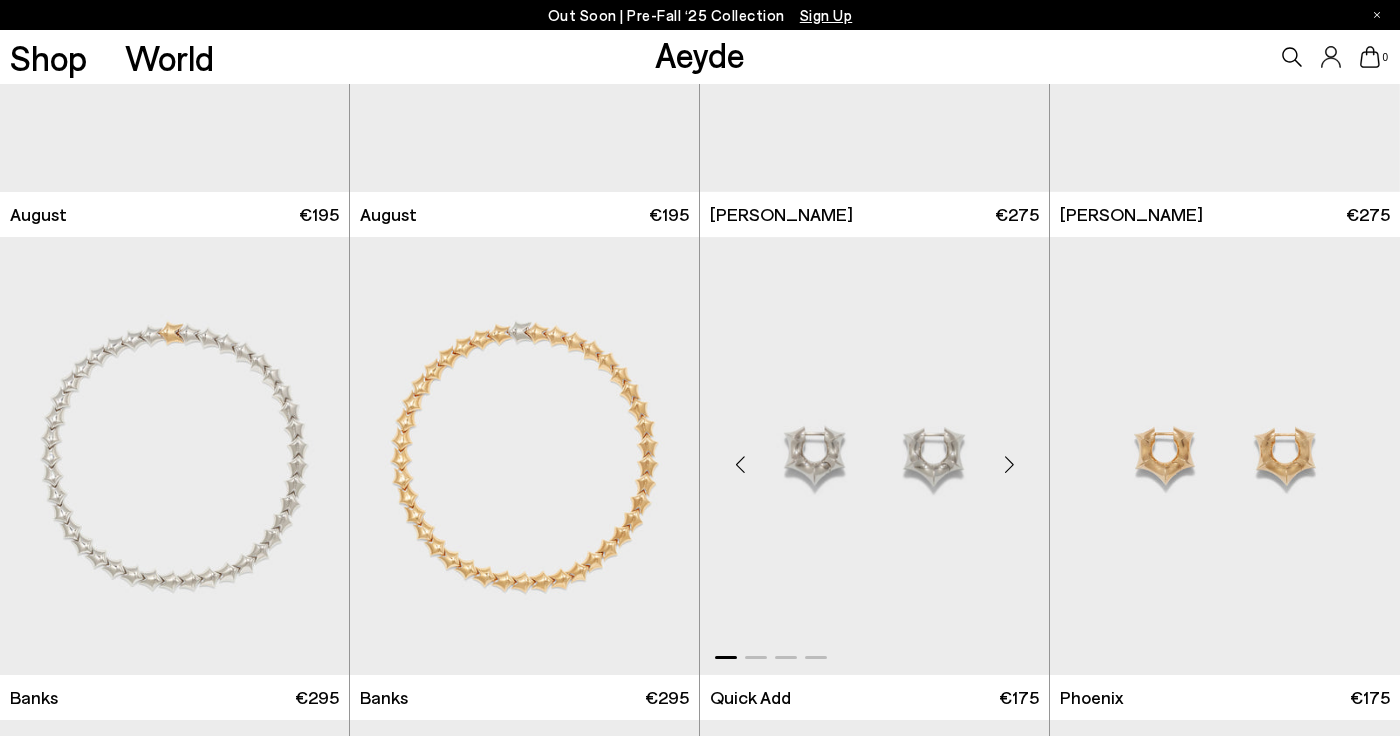 click at bounding box center (1009, 464) 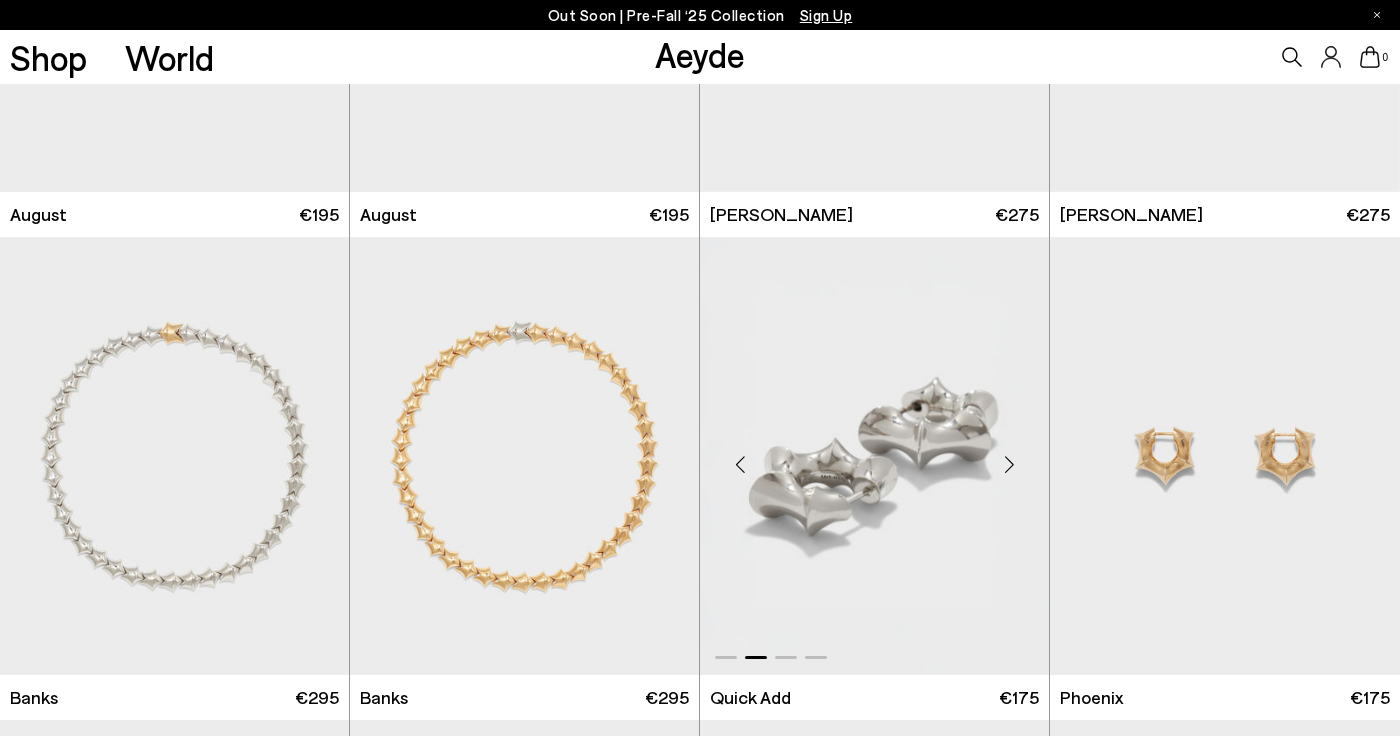 click at bounding box center [1009, 464] 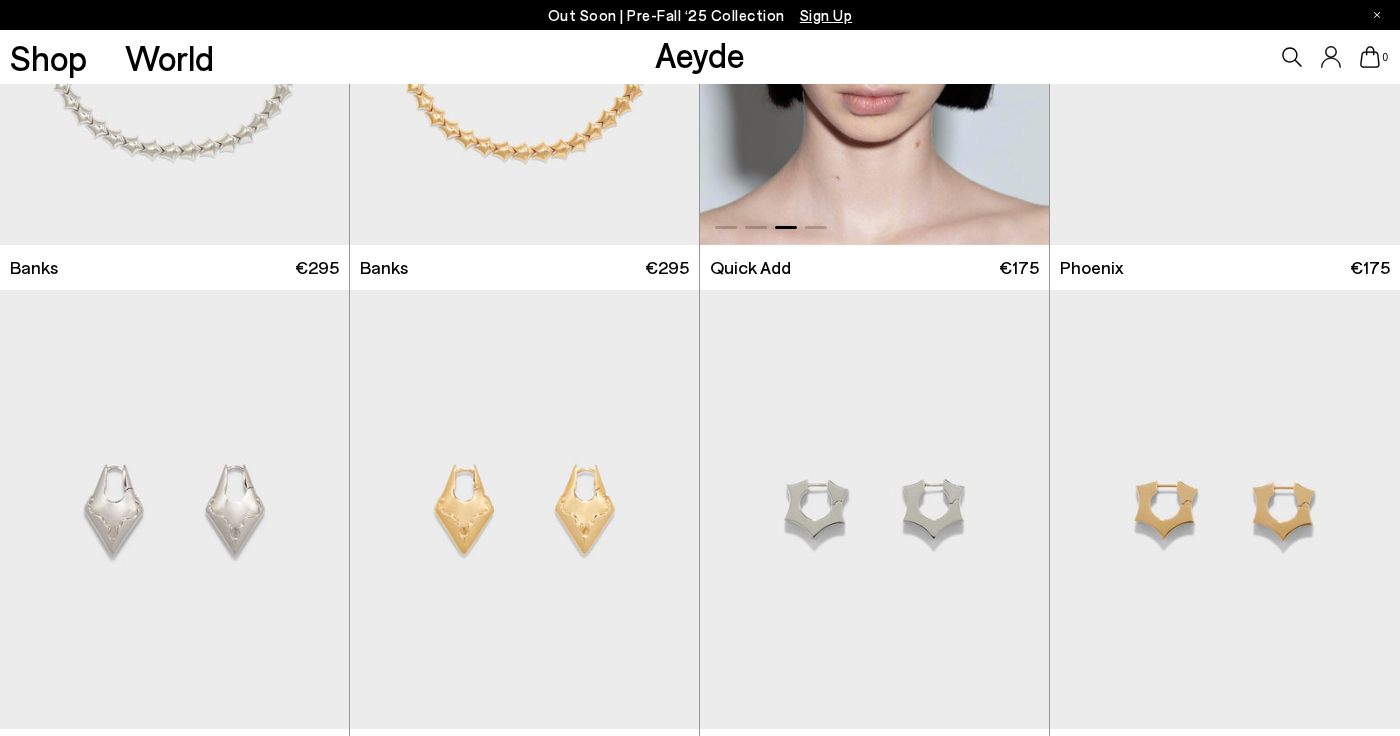 scroll, scrollTop: 6240, scrollLeft: 0, axis: vertical 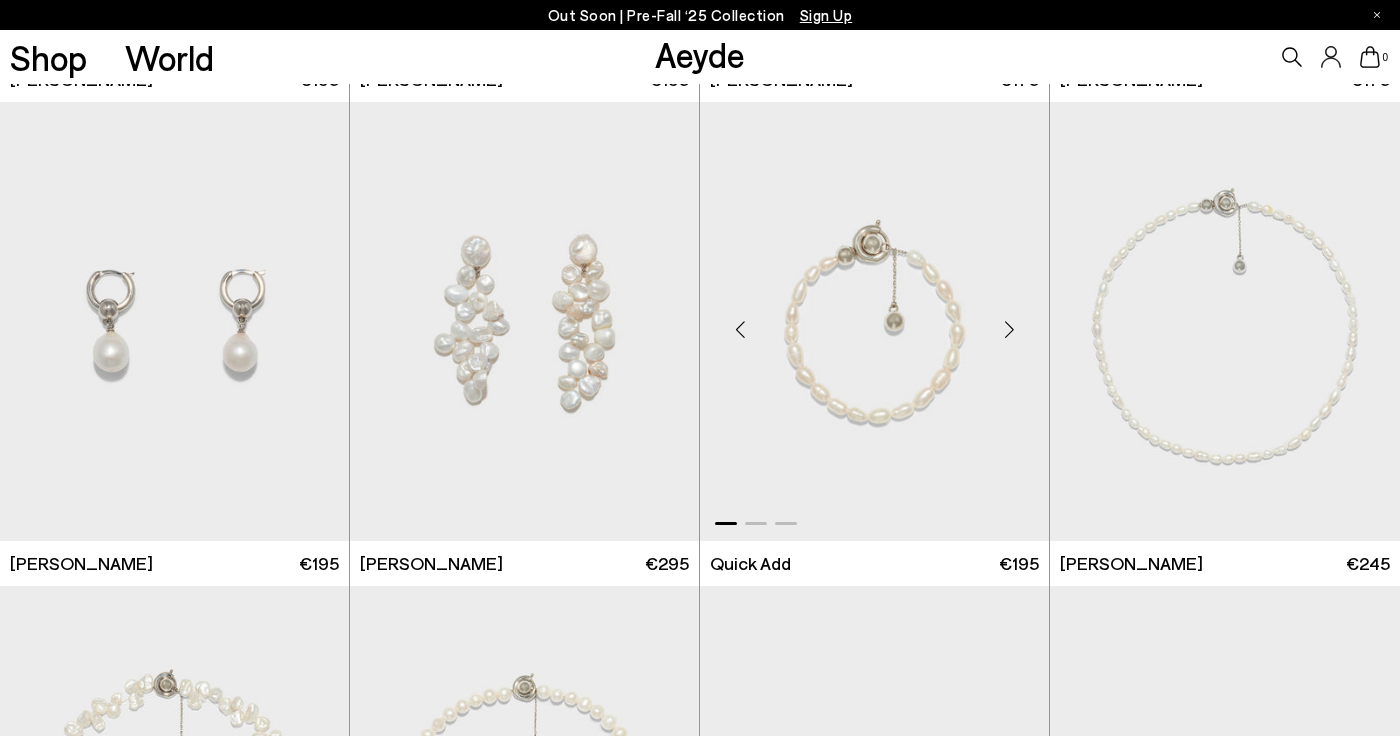 click at bounding box center [1009, 330] 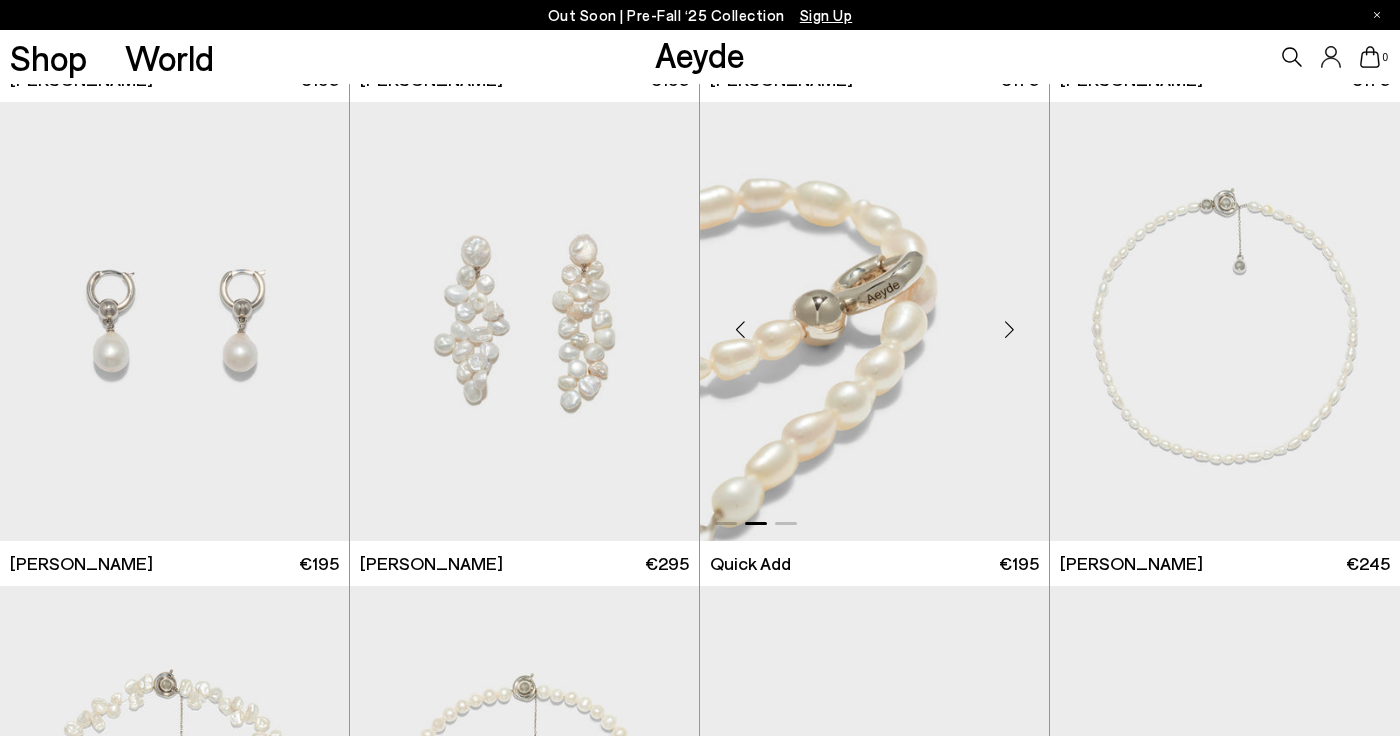 click at bounding box center [1009, 330] 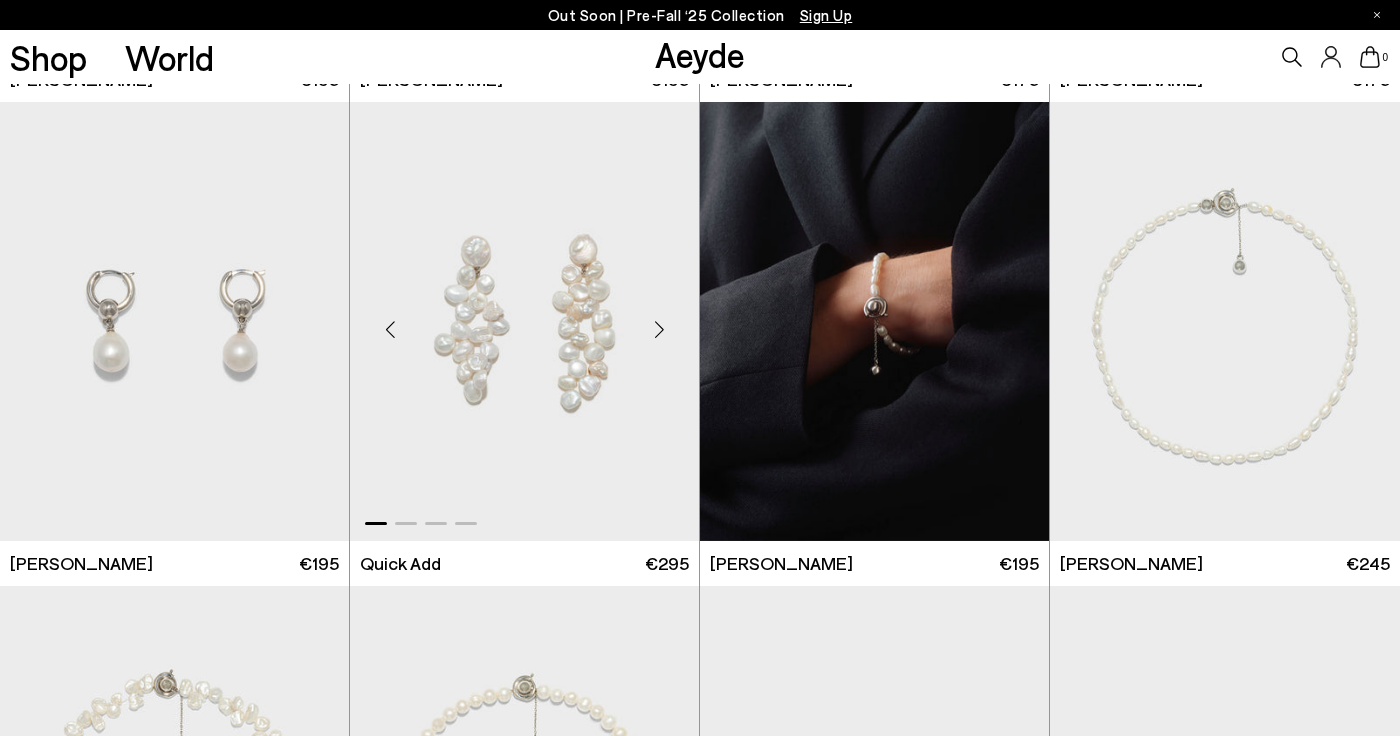 click at bounding box center [659, 330] 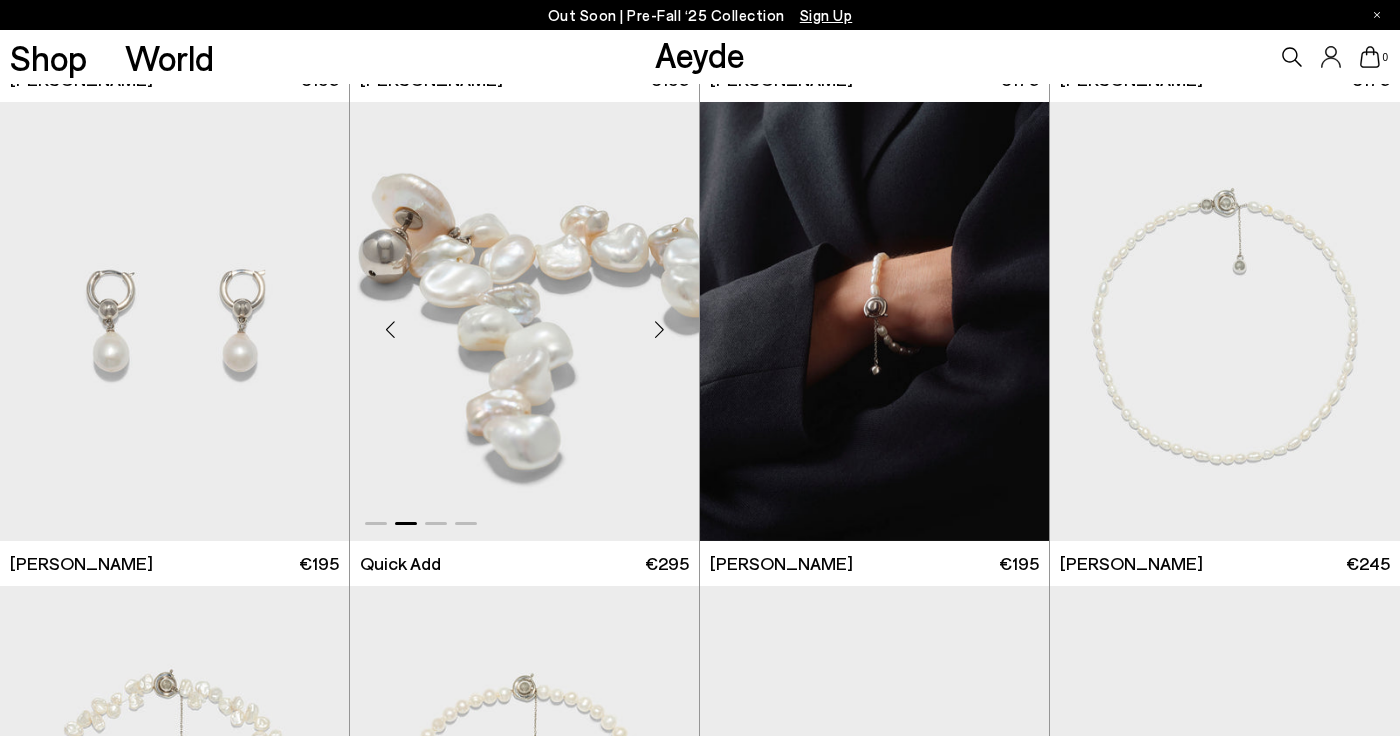 click at bounding box center (659, 330) 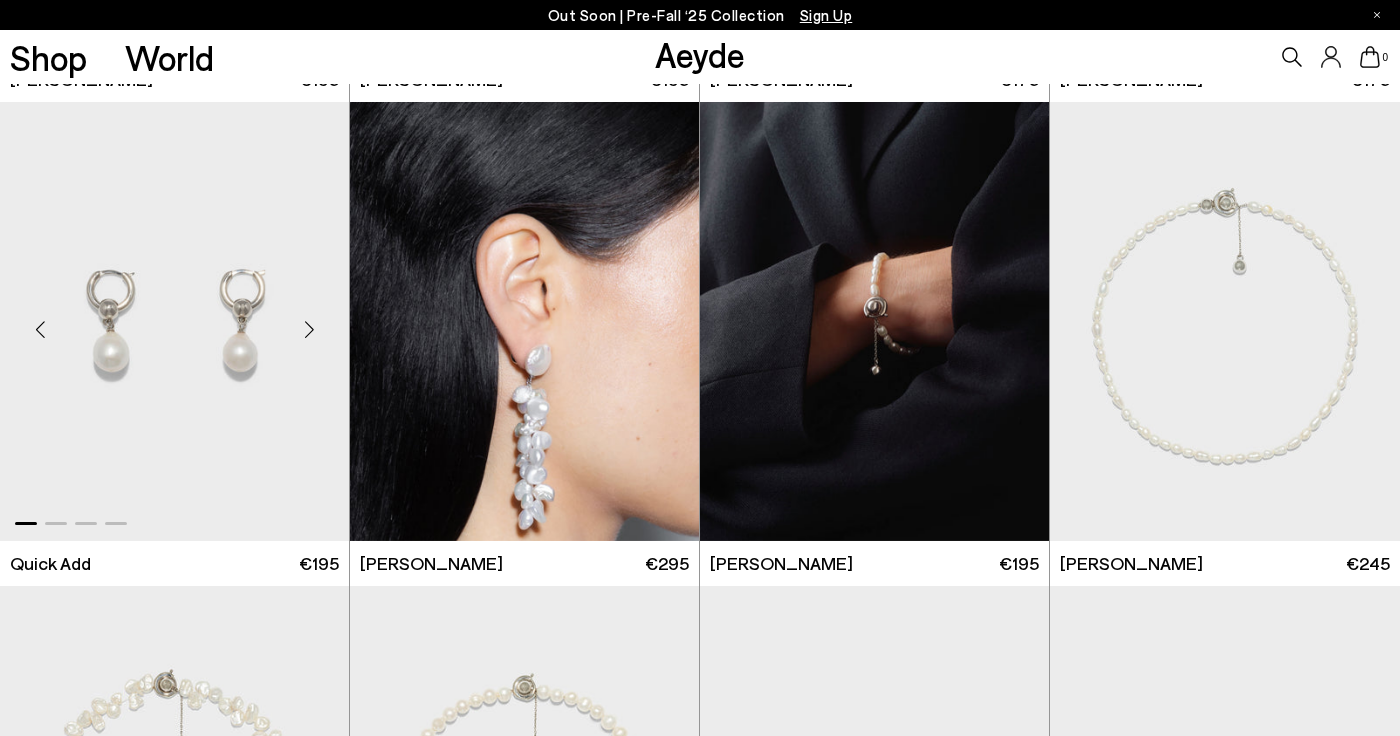 click at bounding box center [309, 330] 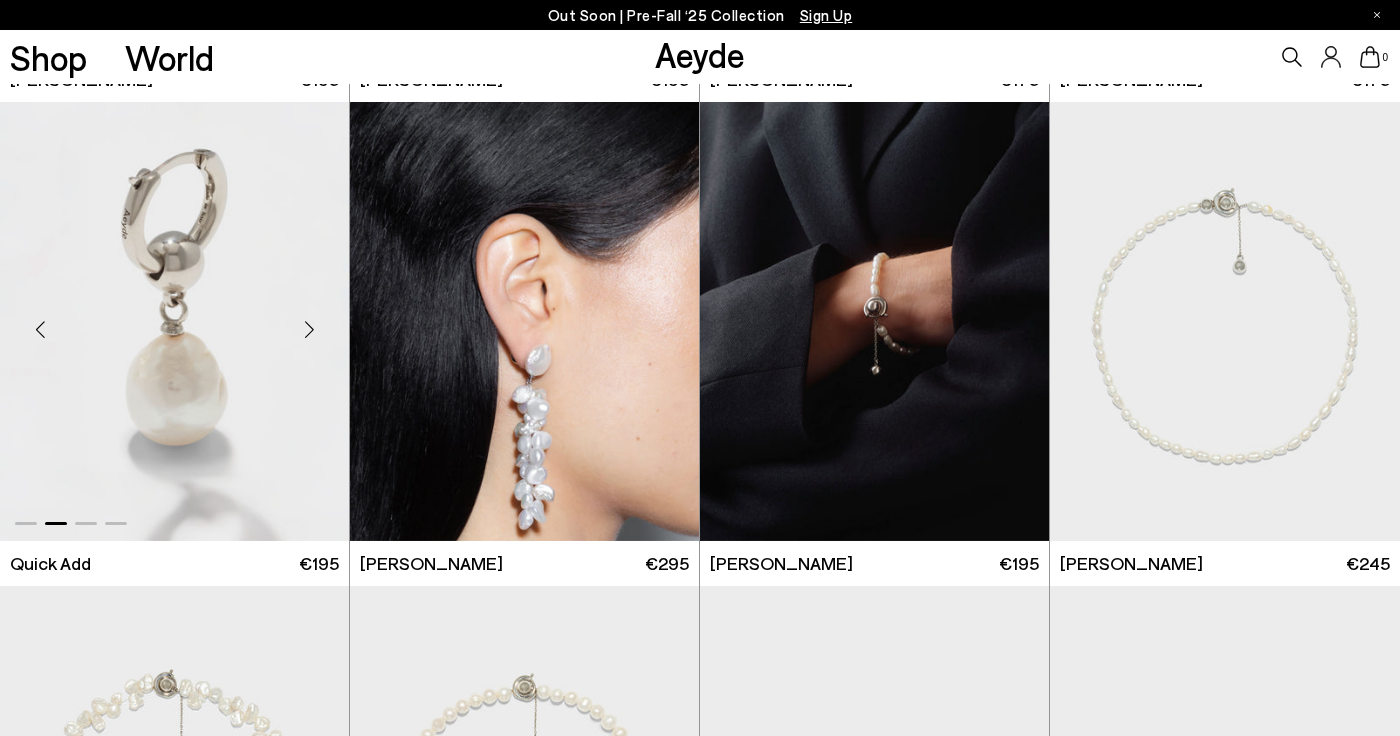 click at bounding box center [309, 330] 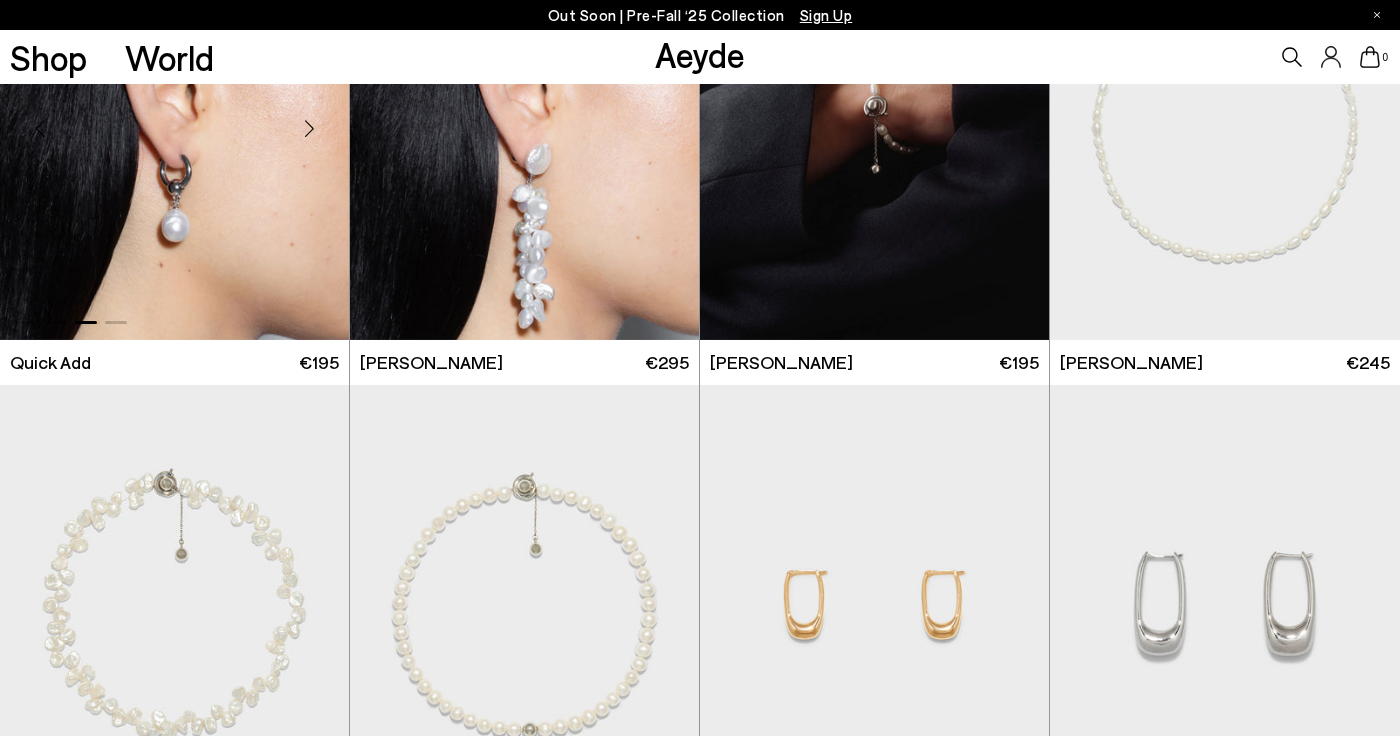 scroll, scrollTop: 7289, scrollLeft: 0, axis: vertical 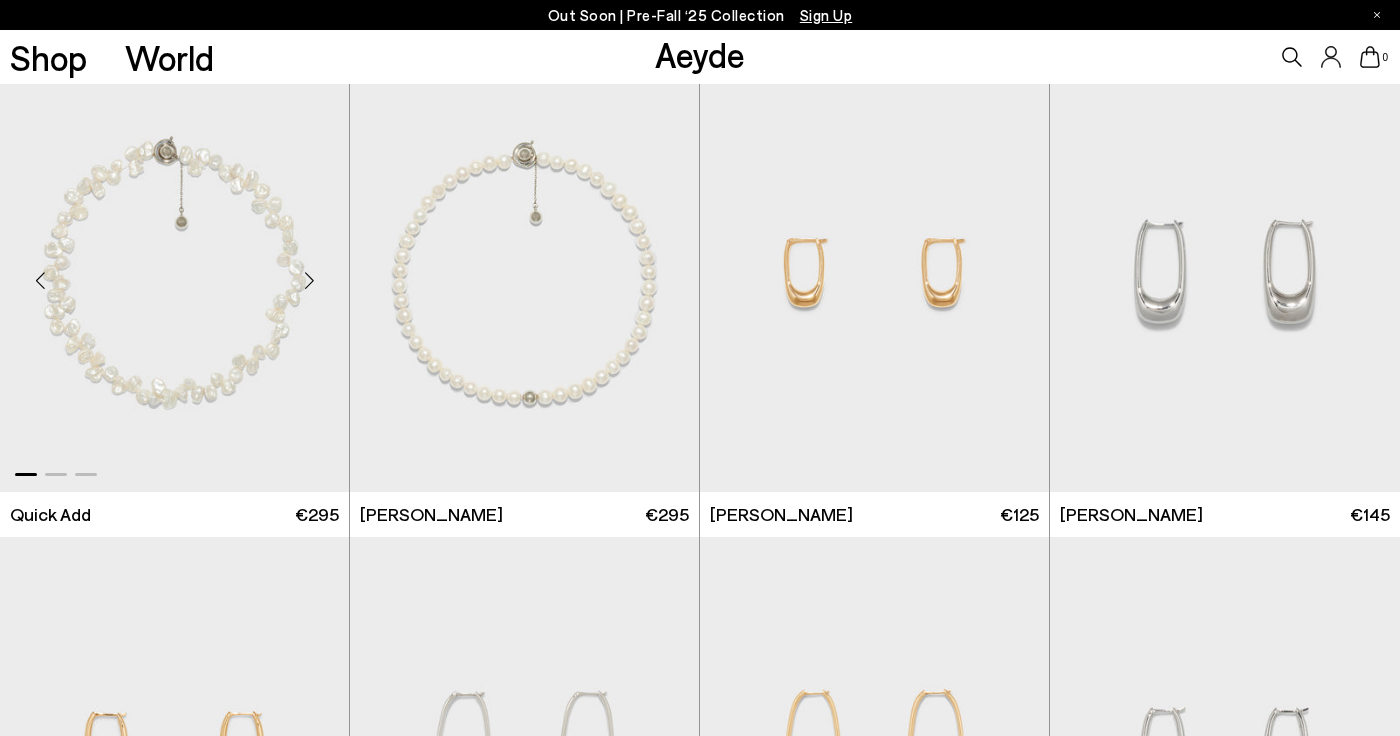 click at bounding box center (309, 281) 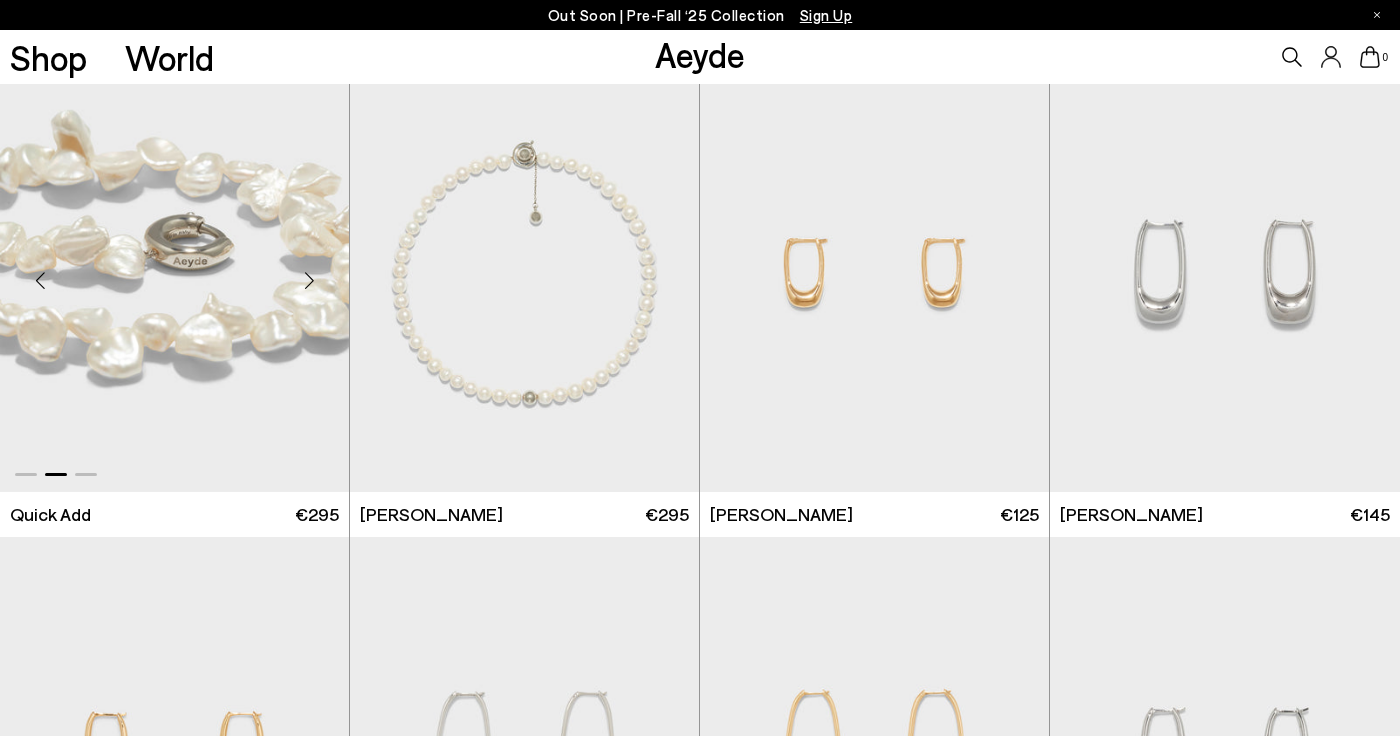 click at bounding box center (309, 281) 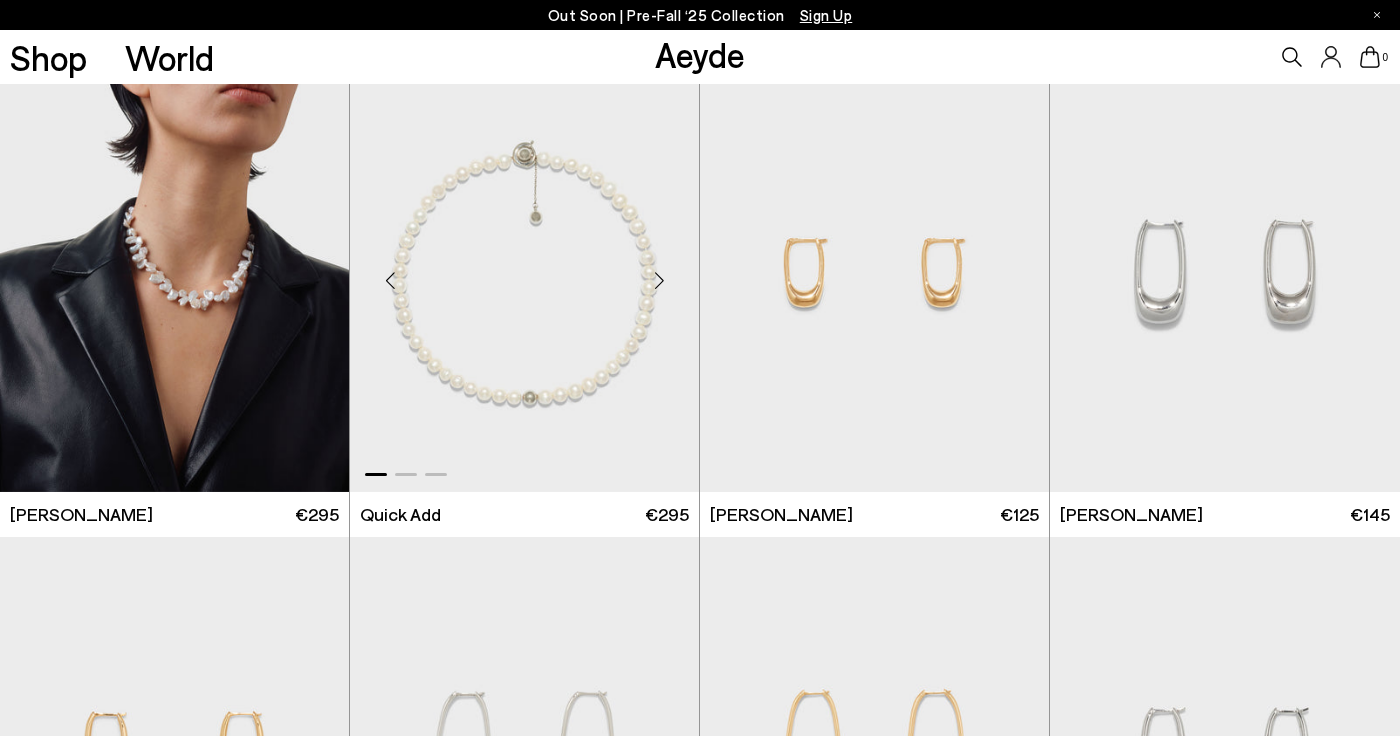click at bounding box center (659, 281) 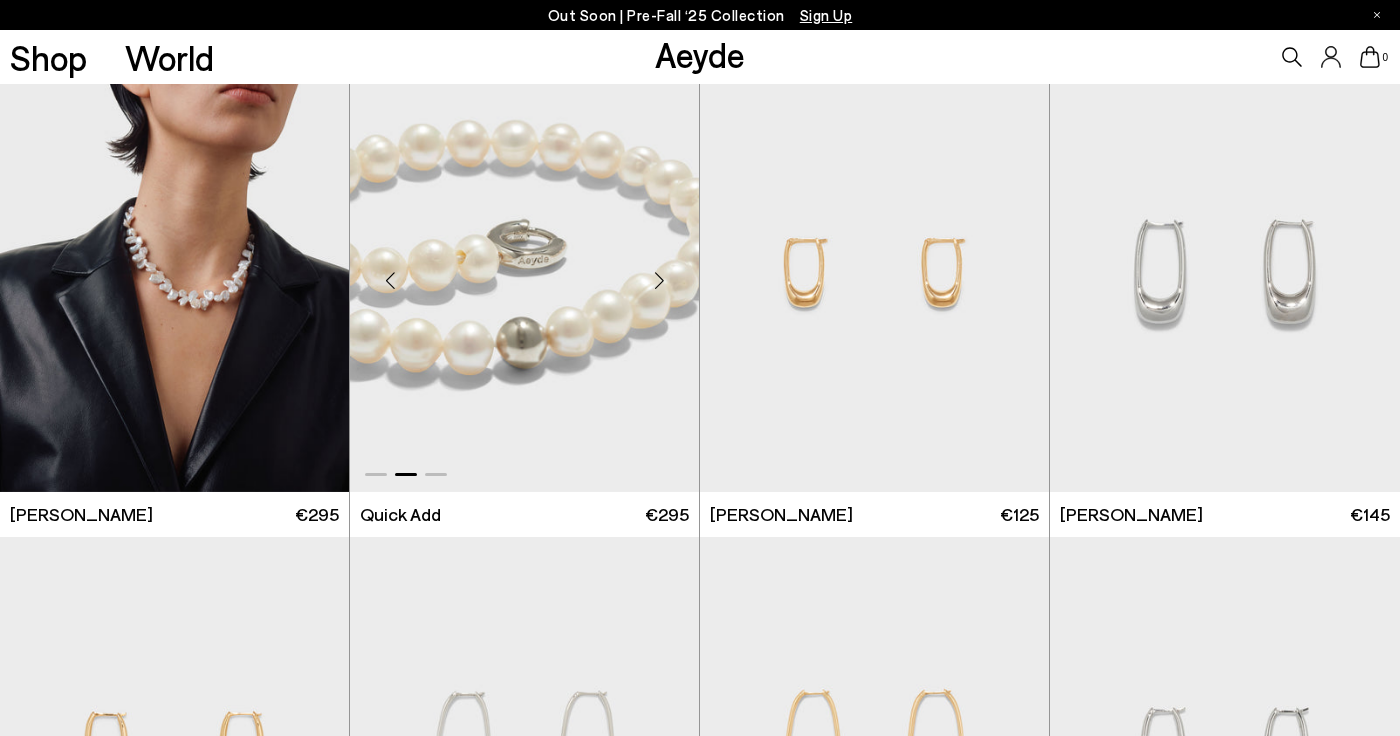 click at bounding box center (659, 281) 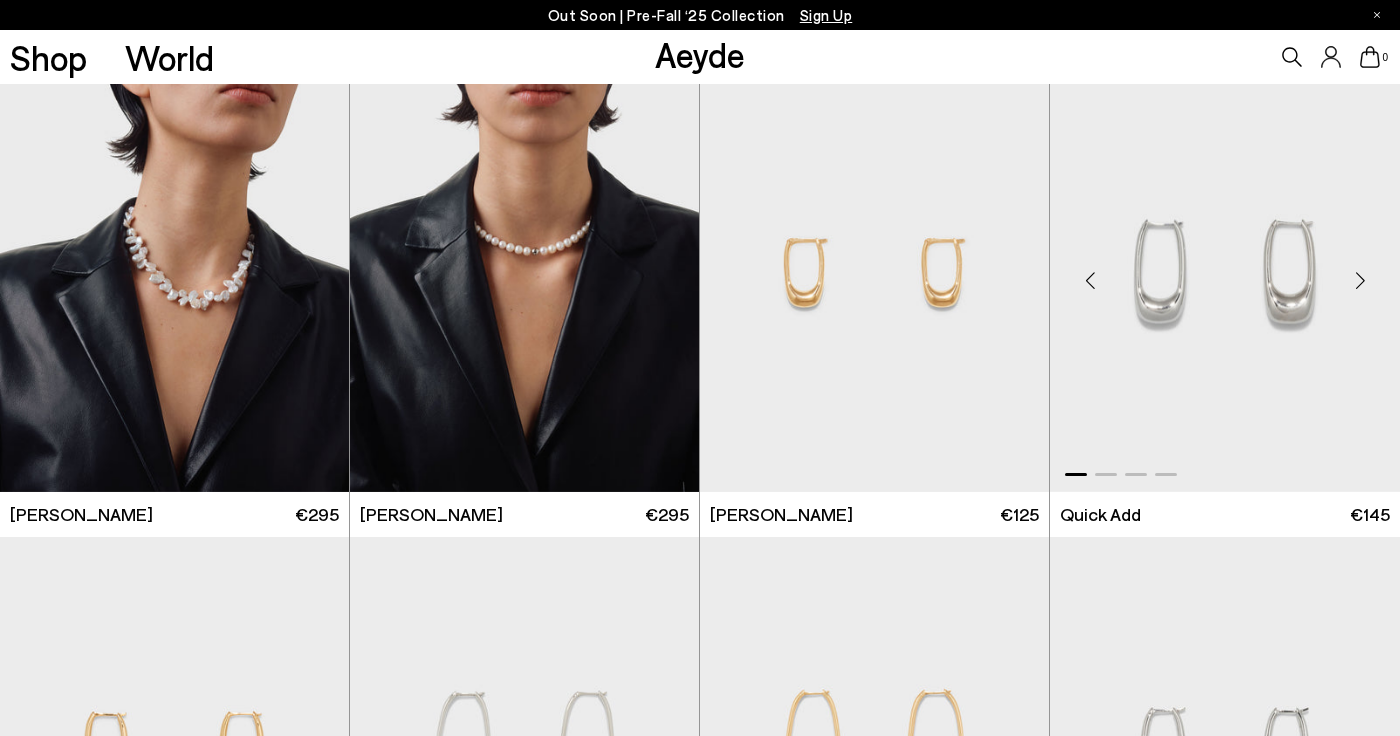 click at bounding box center (1360, 281) 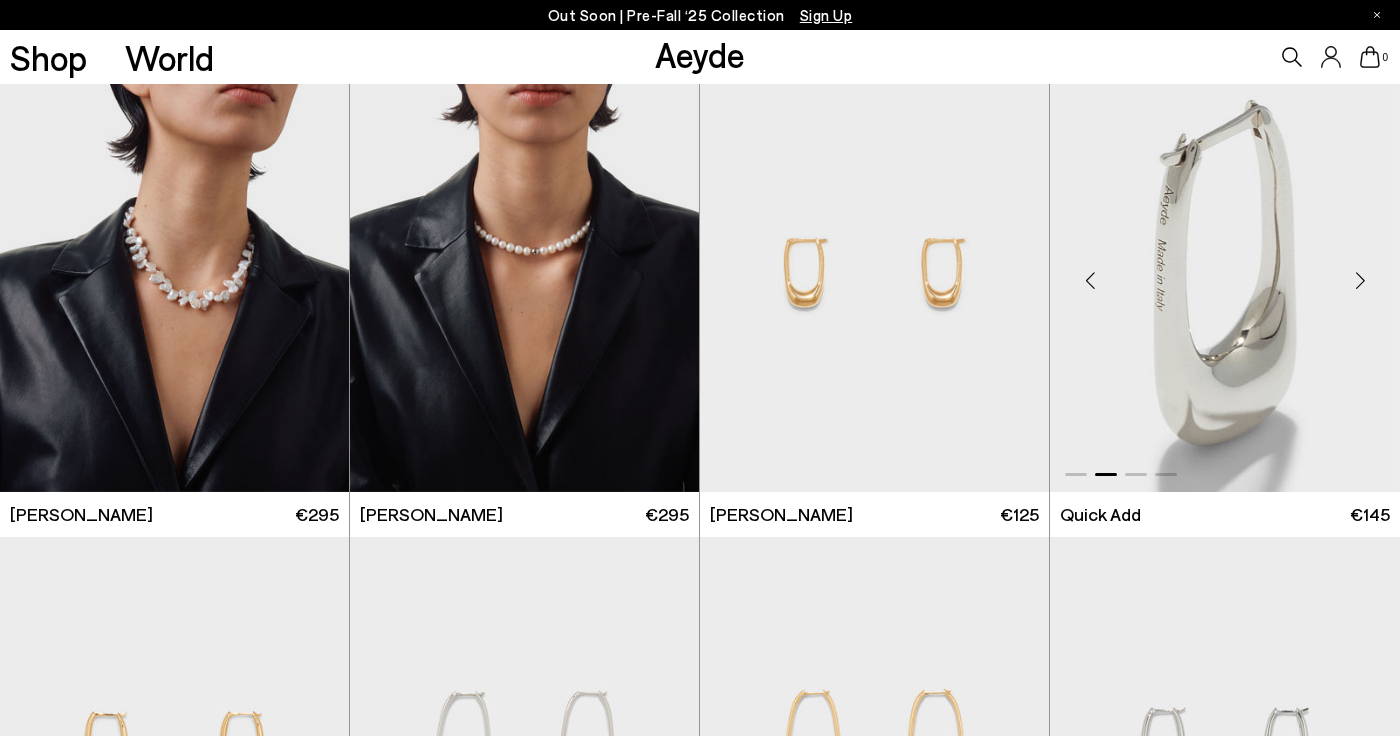 click at bounding box center (1360, 281) 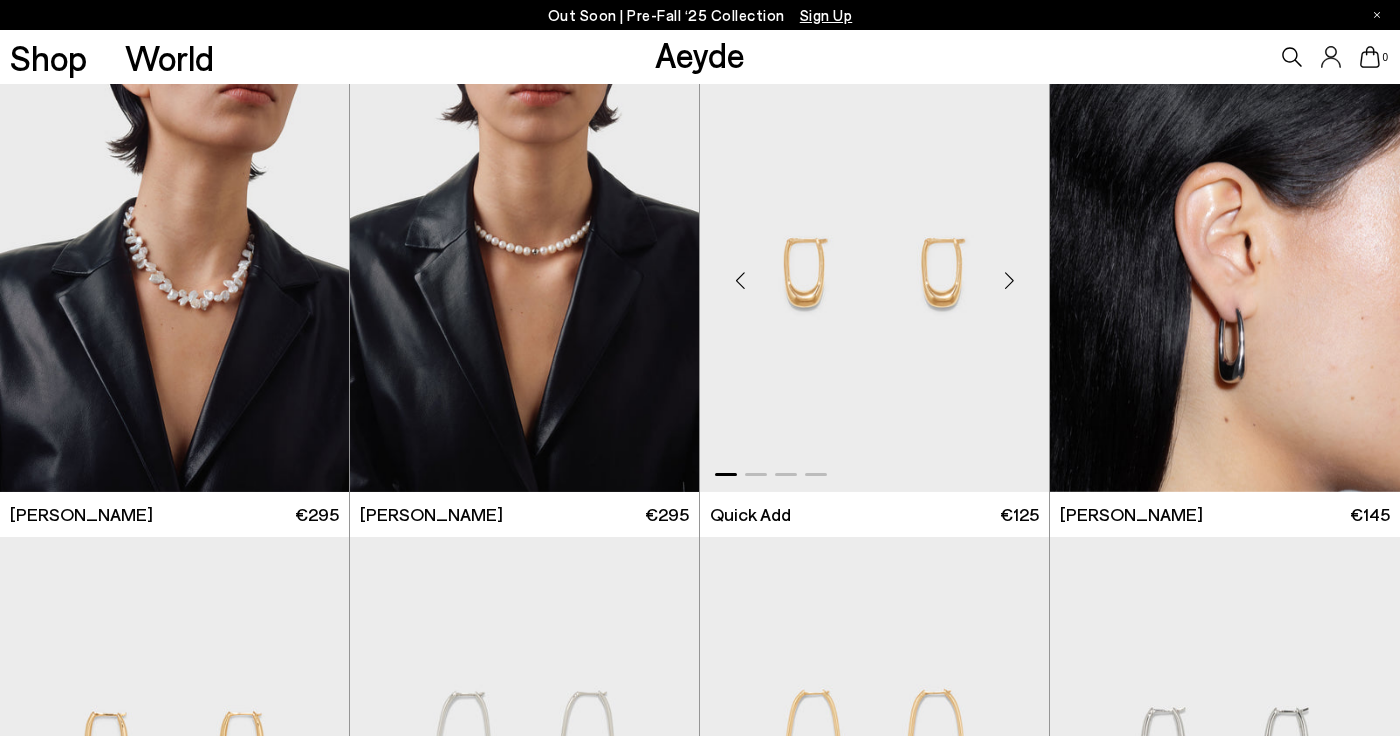 click at bounding box center (1009, 281) 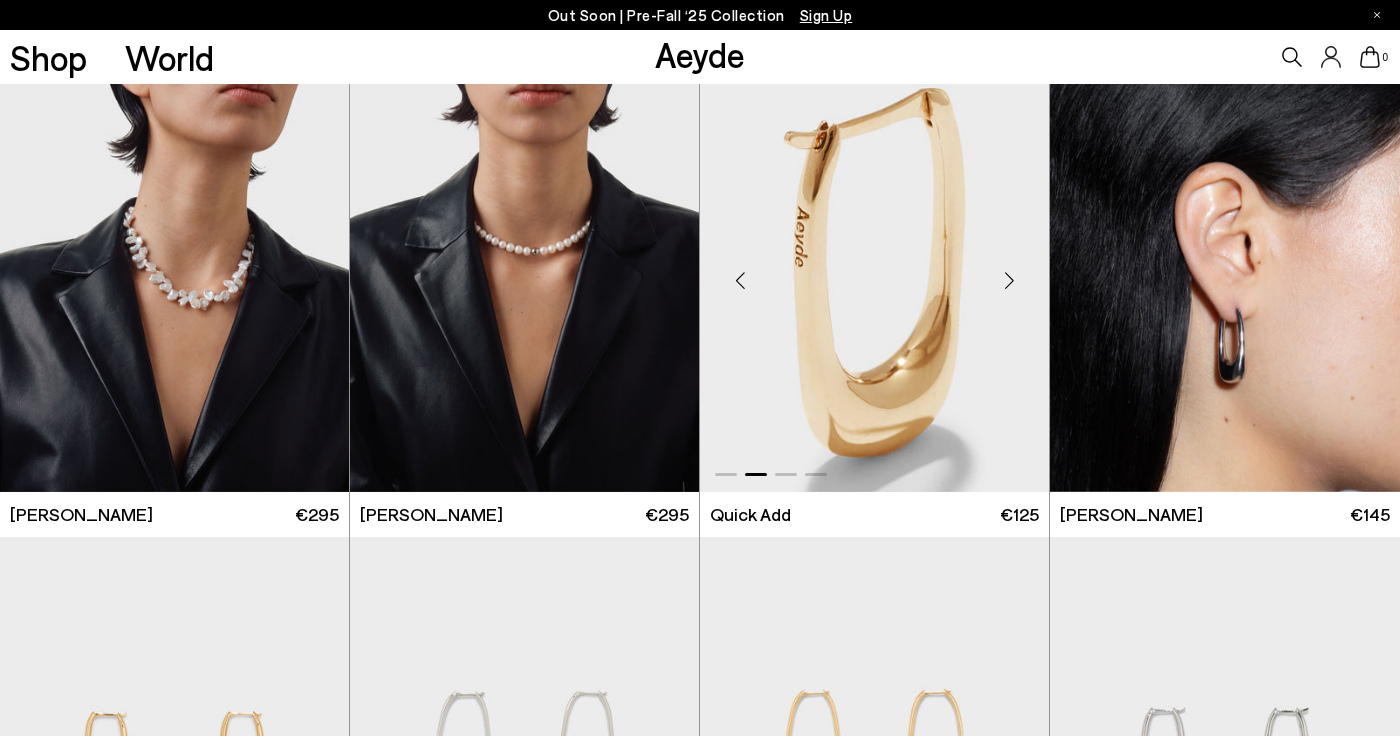 click at bounding box center [1009, 281] 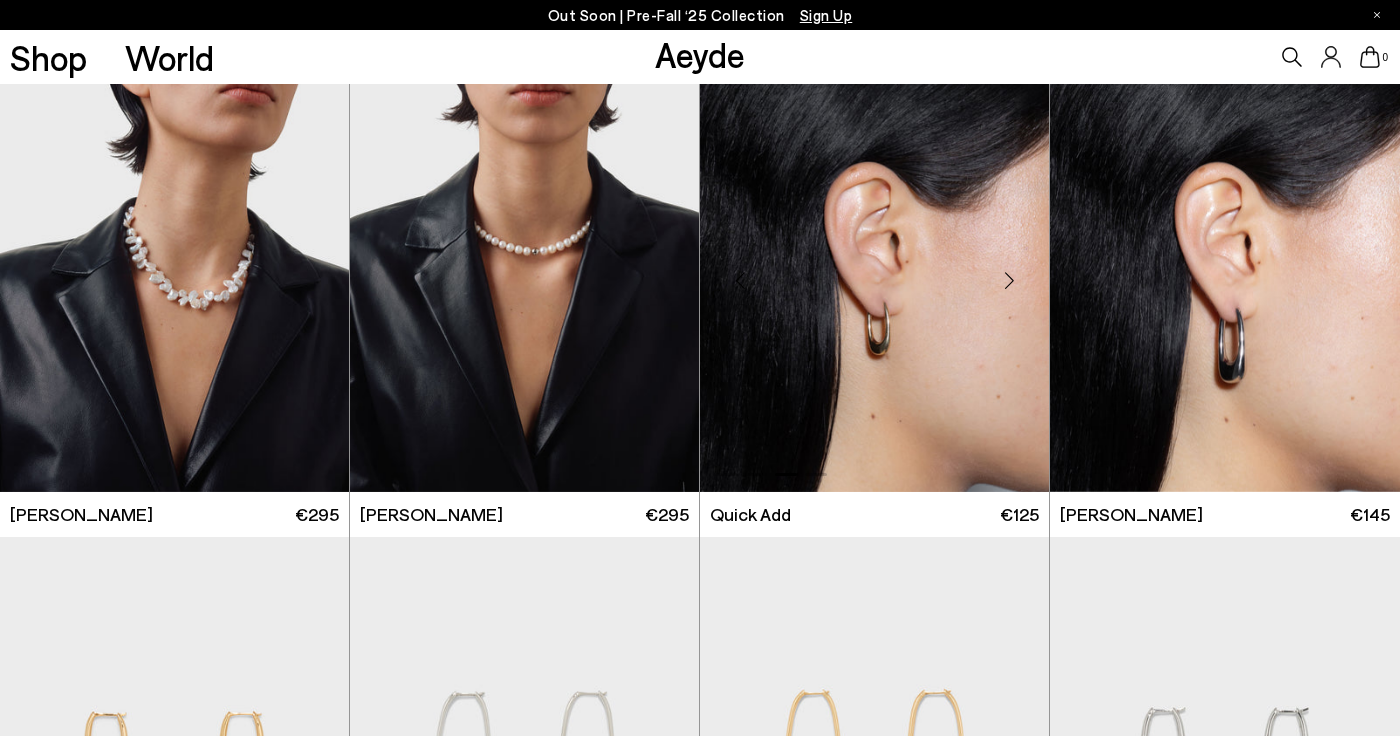 click at bounding box center [1009, 281] 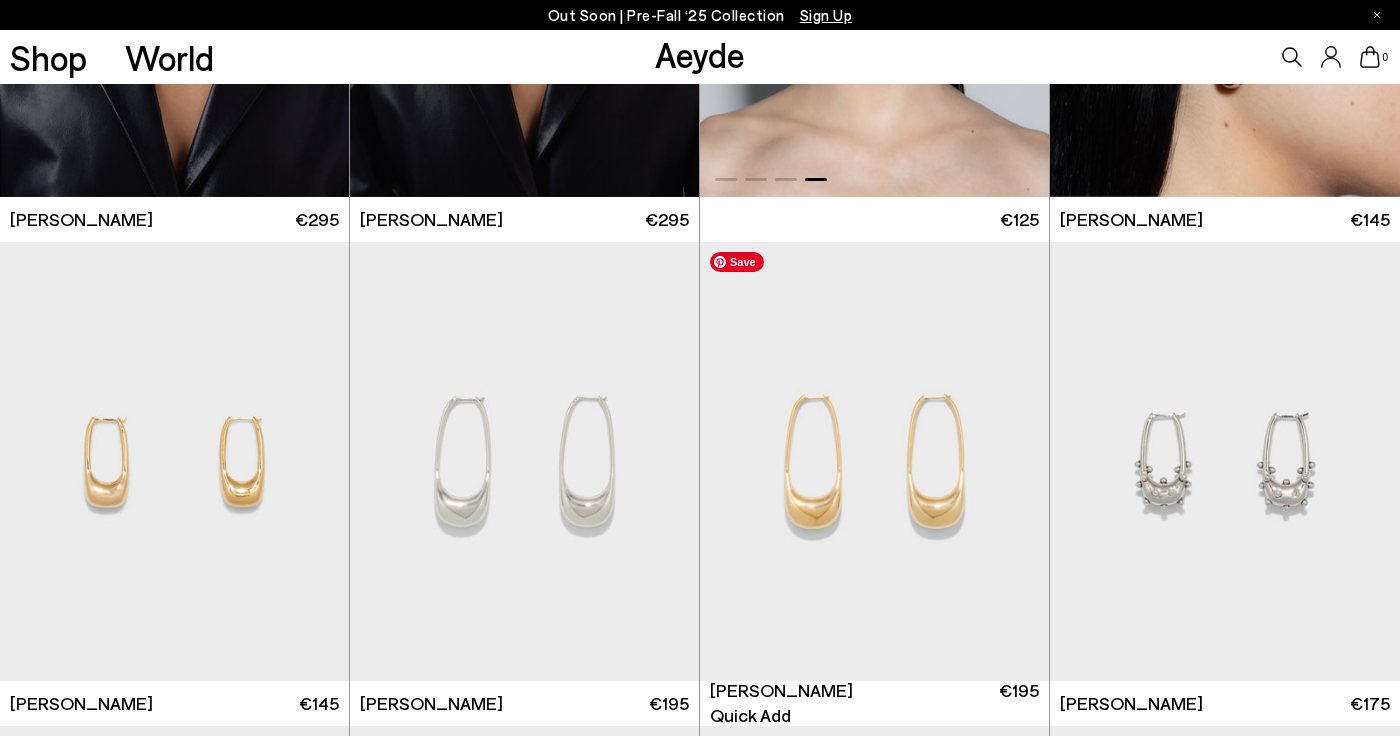 scroll, scrollTop: 7738, scrollLeft: 0, axis: vertical 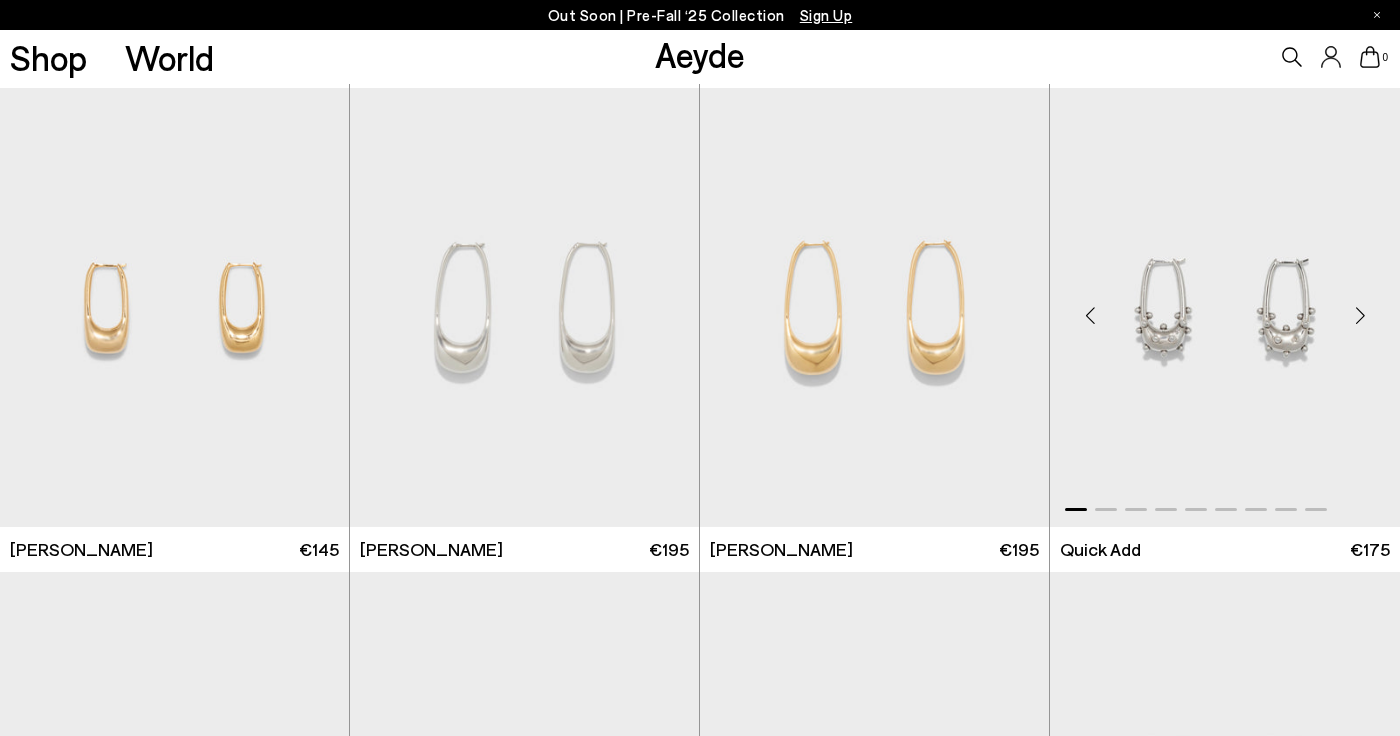 click at bounding box center (1360, 315) 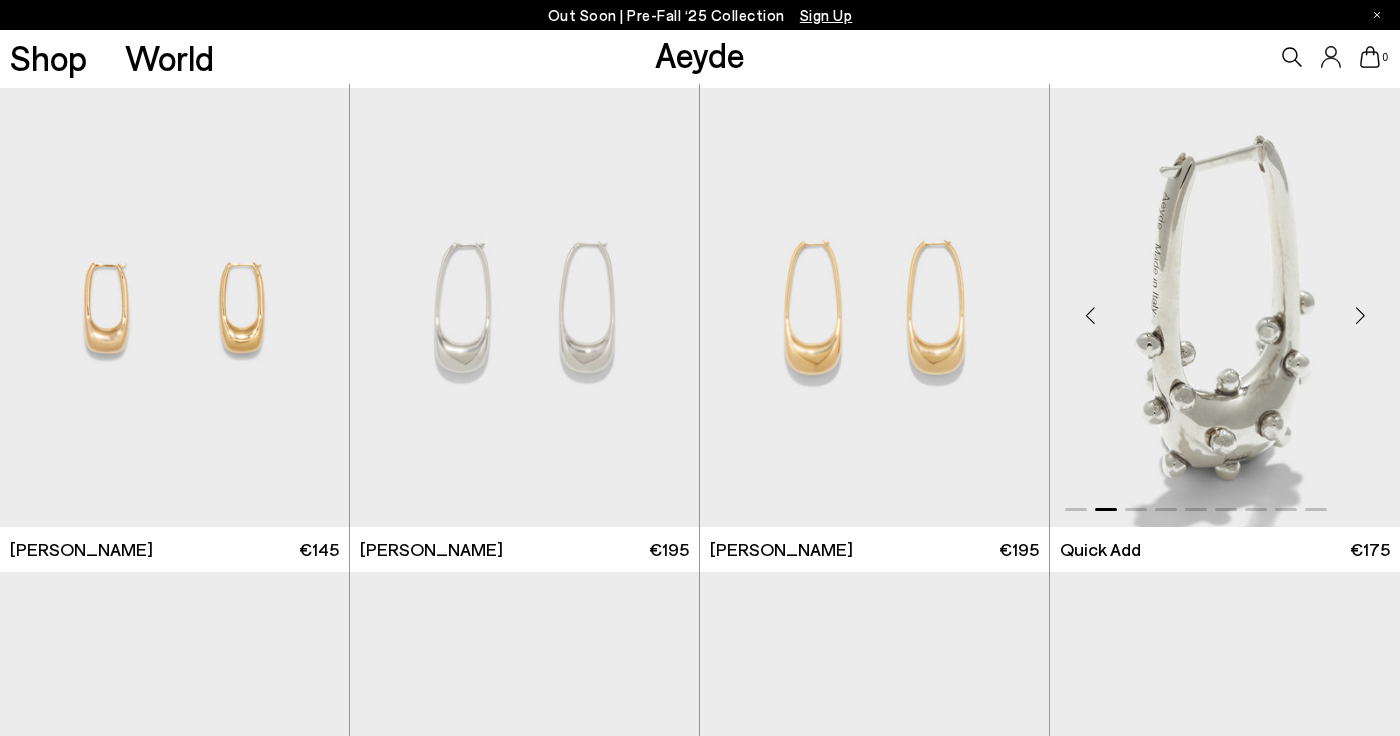 click at bounding box center (1360, 315) 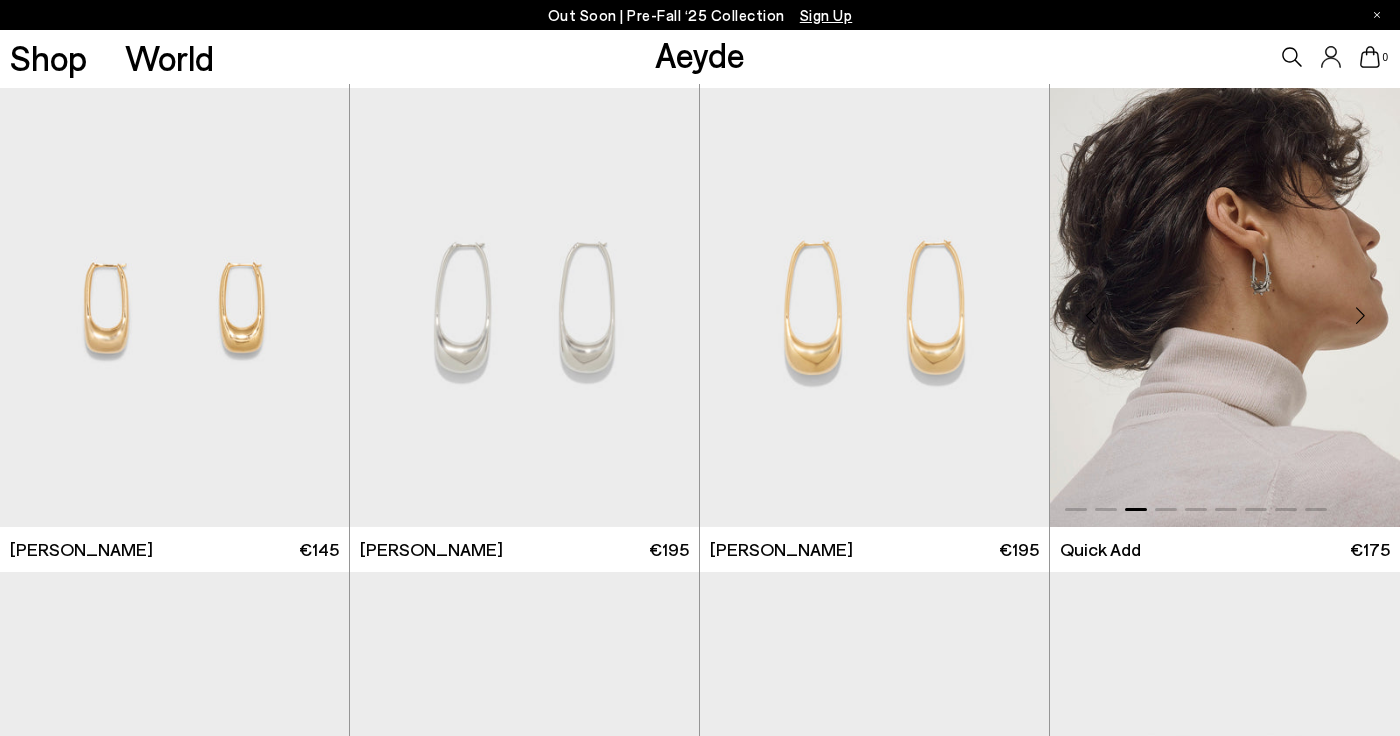 click at bounding box center (1360, 315) 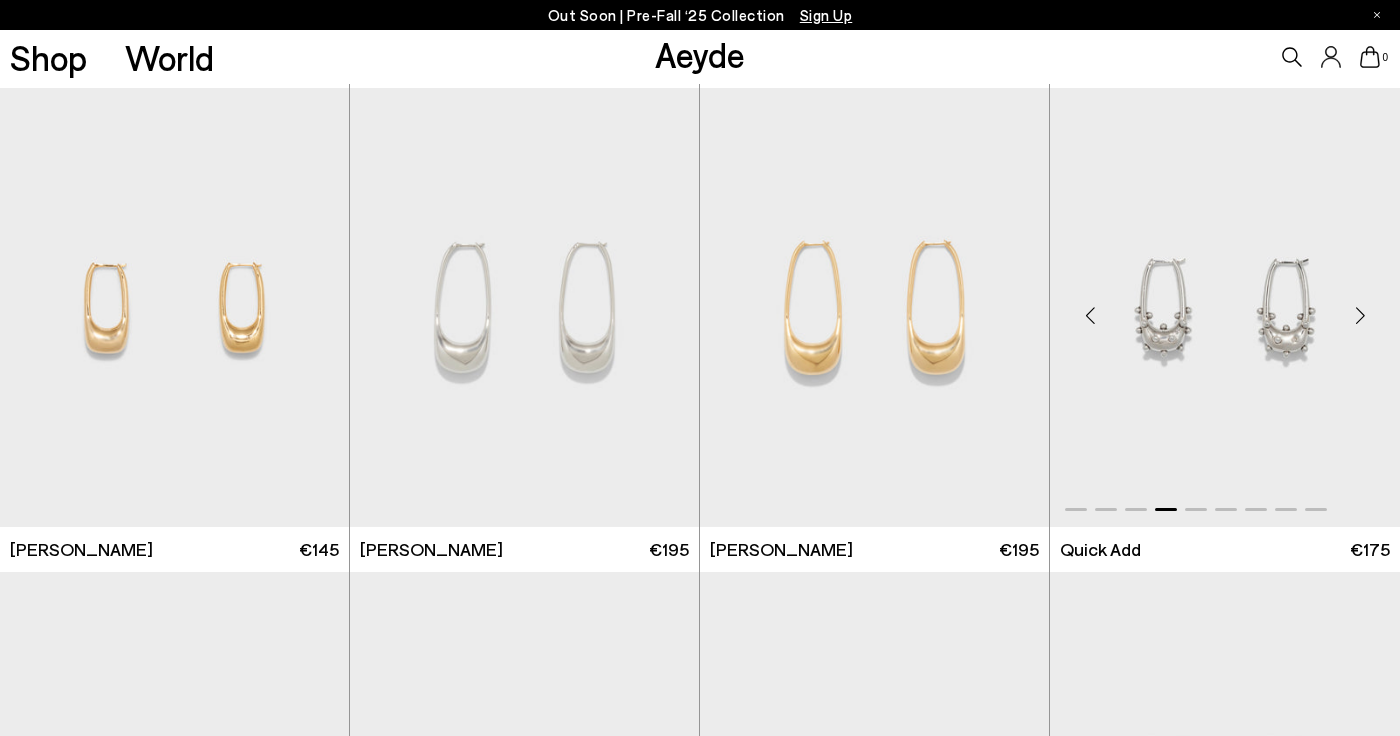 click at bounding box center (1360, 315) 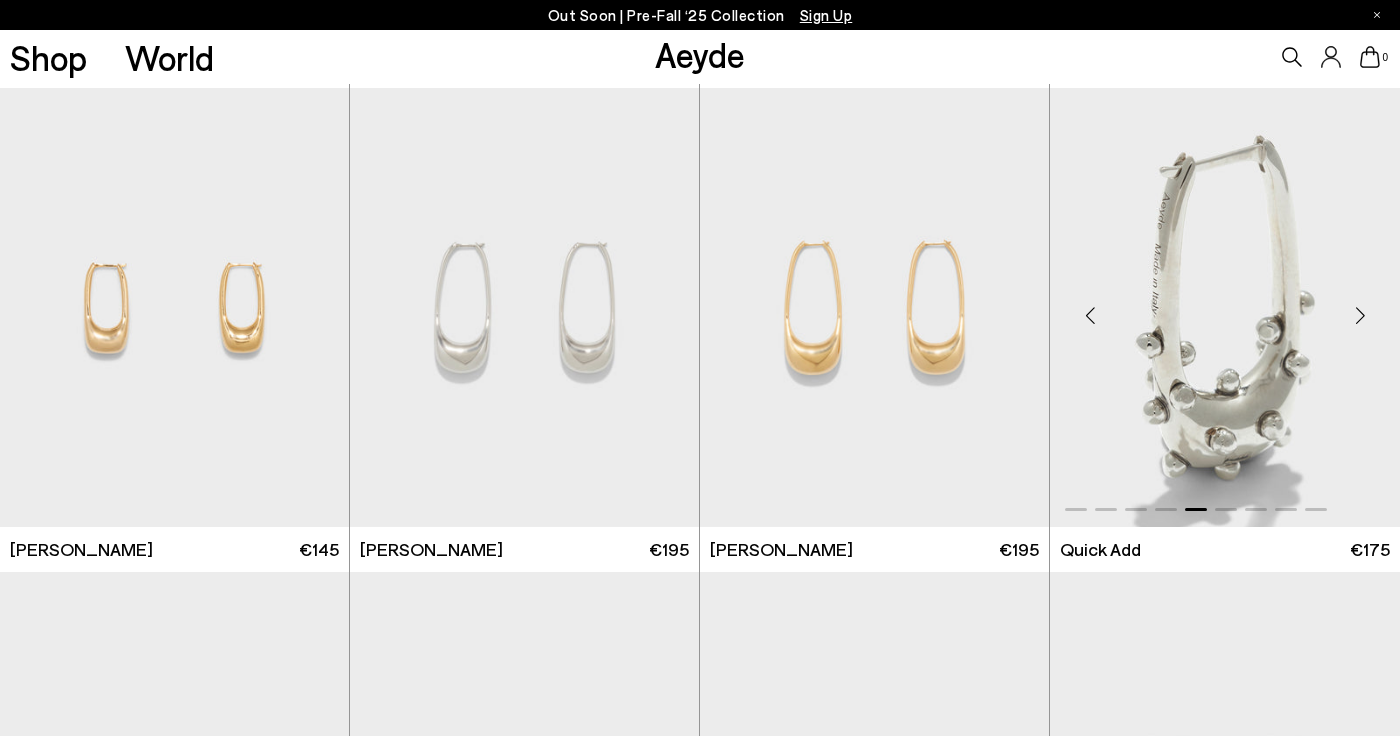 click at bounding box center [1360, 315] 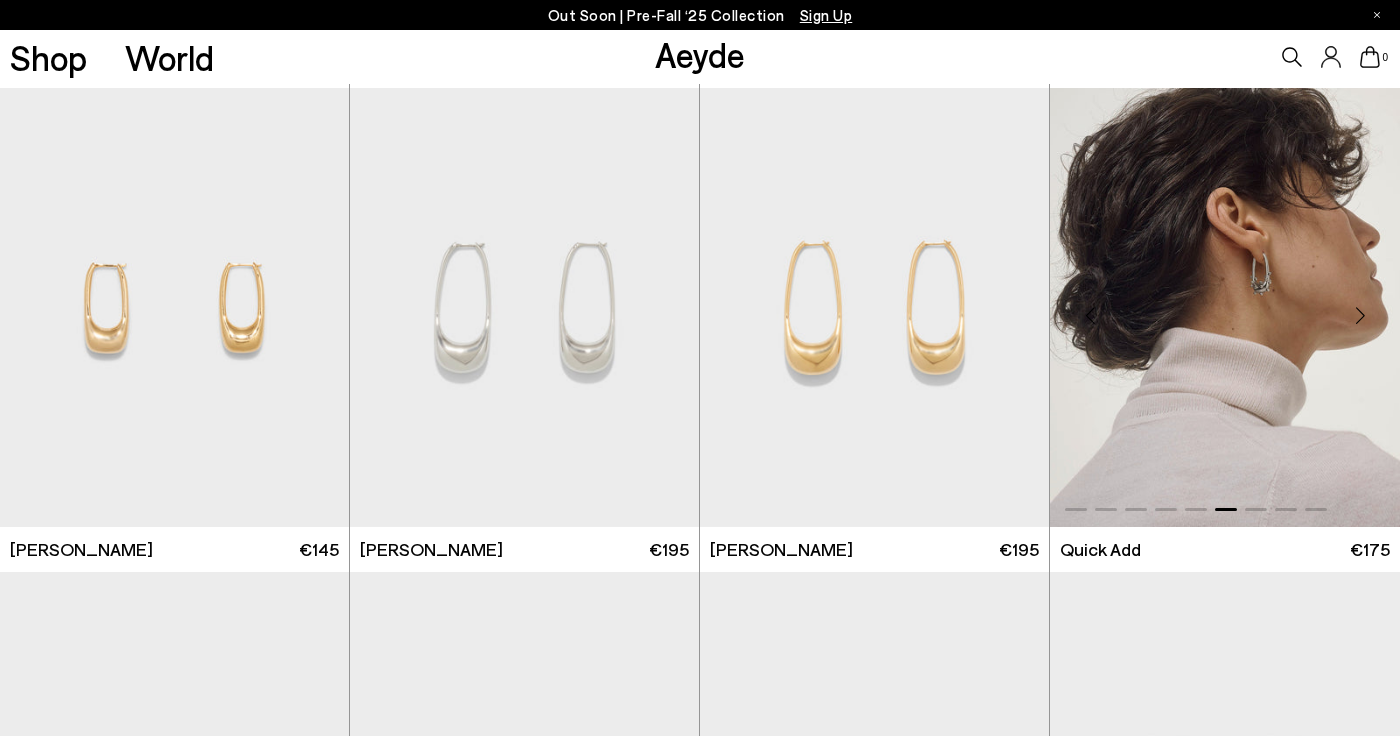 click at bounding box center [1360, 315] 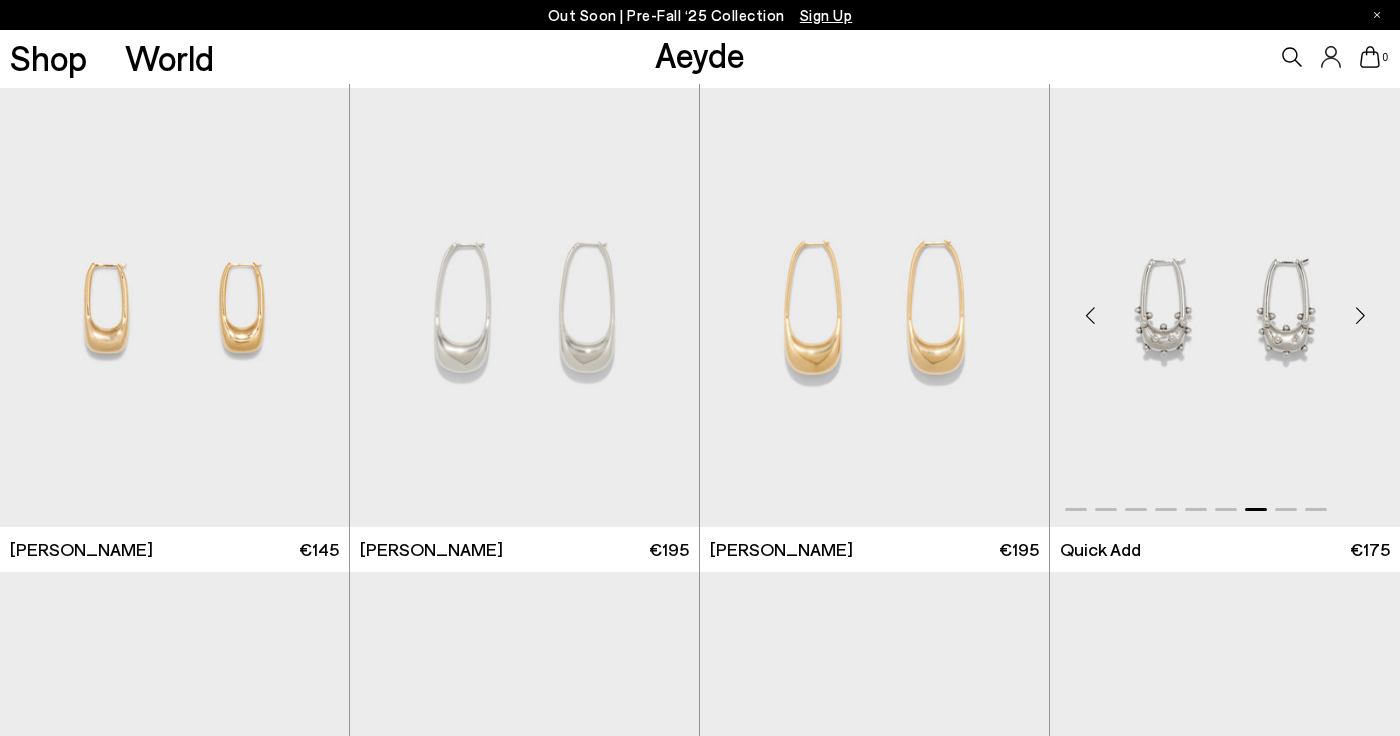 scroll, scrollTop: 8133, scrollLeft: 0, axis: vertical 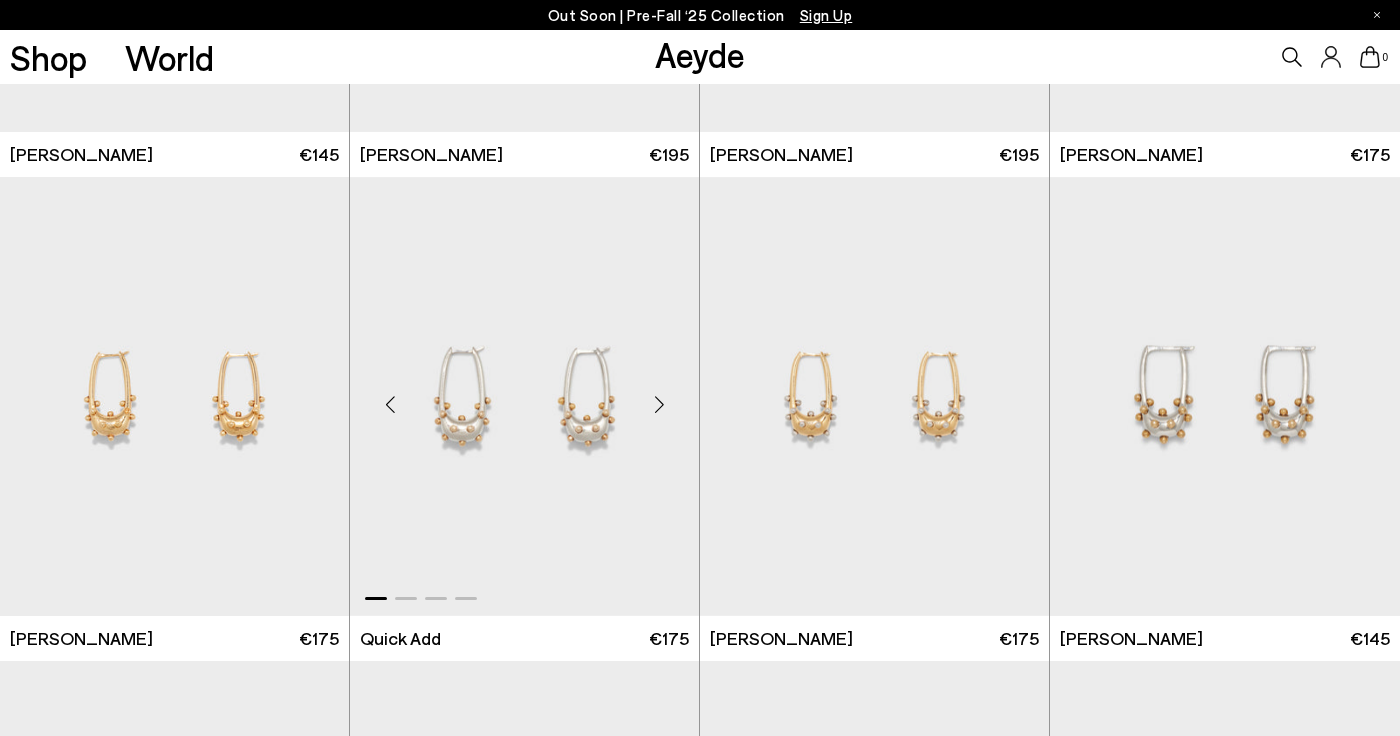 click at bounding box center [659, 404] 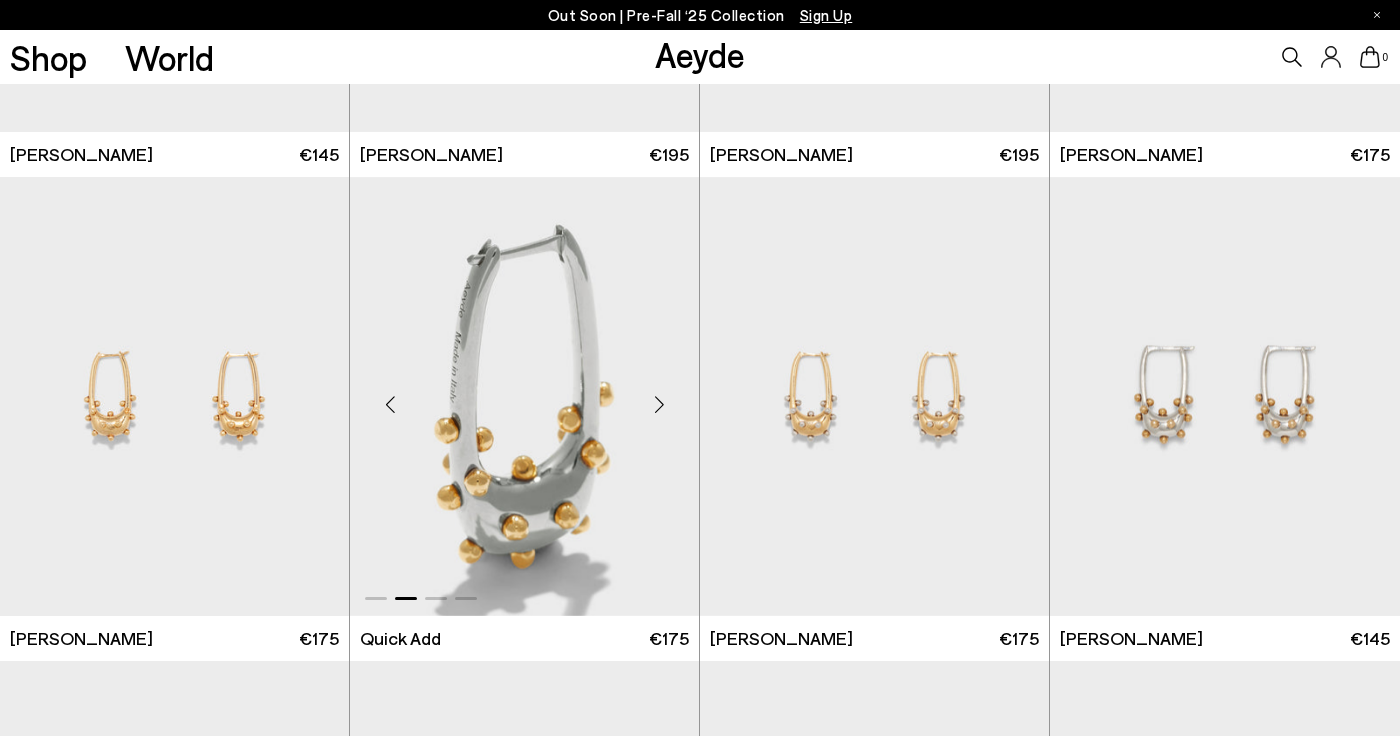 click at bounding box center [659, 404] 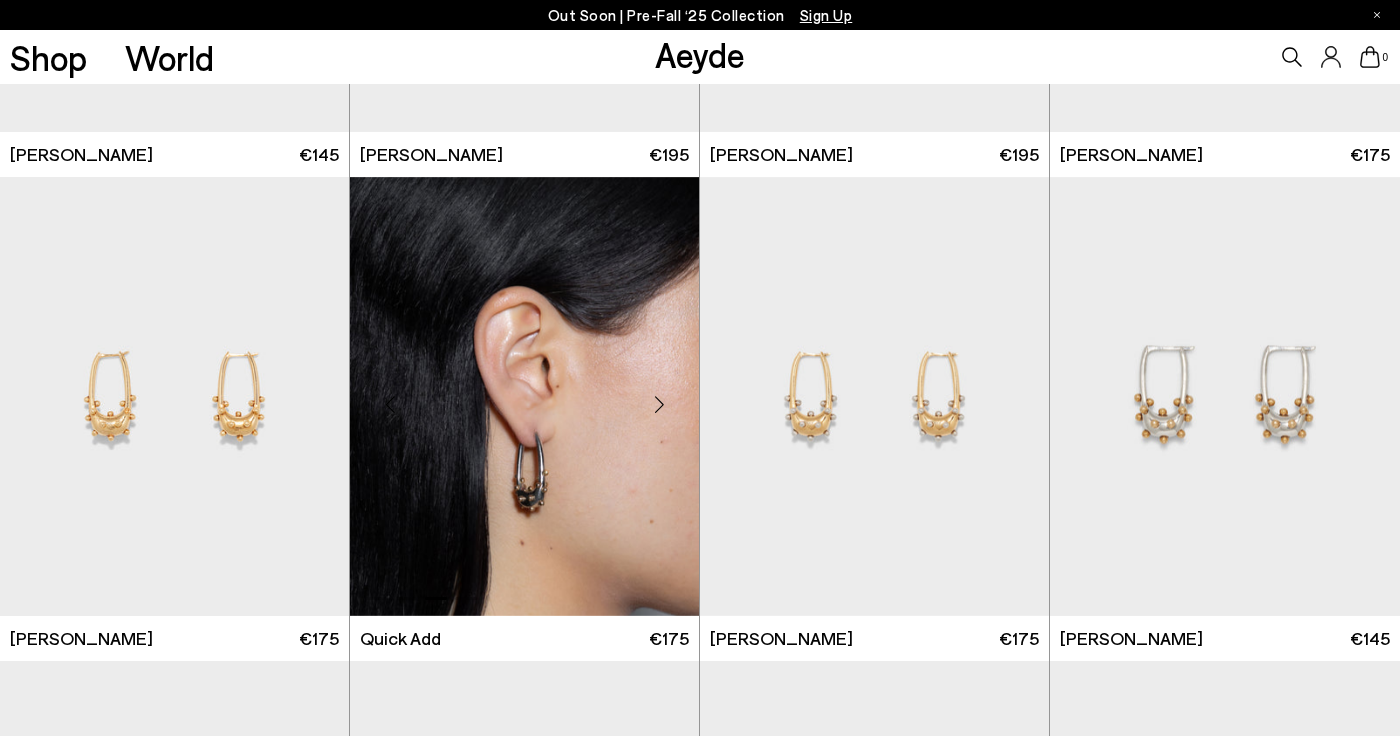 click at bounding box center (659, 404) 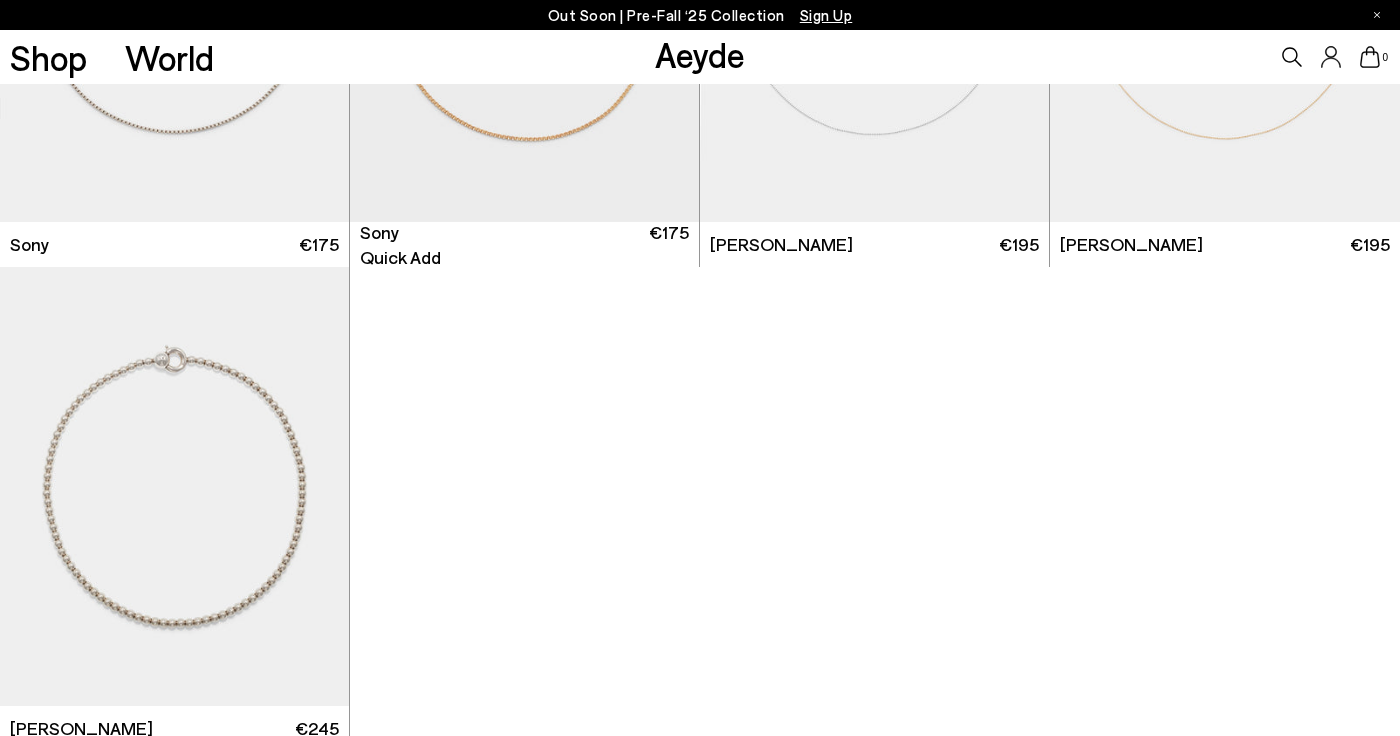 scroll, scrollTop: 10993, scrollLeft: 0, axis: vertical 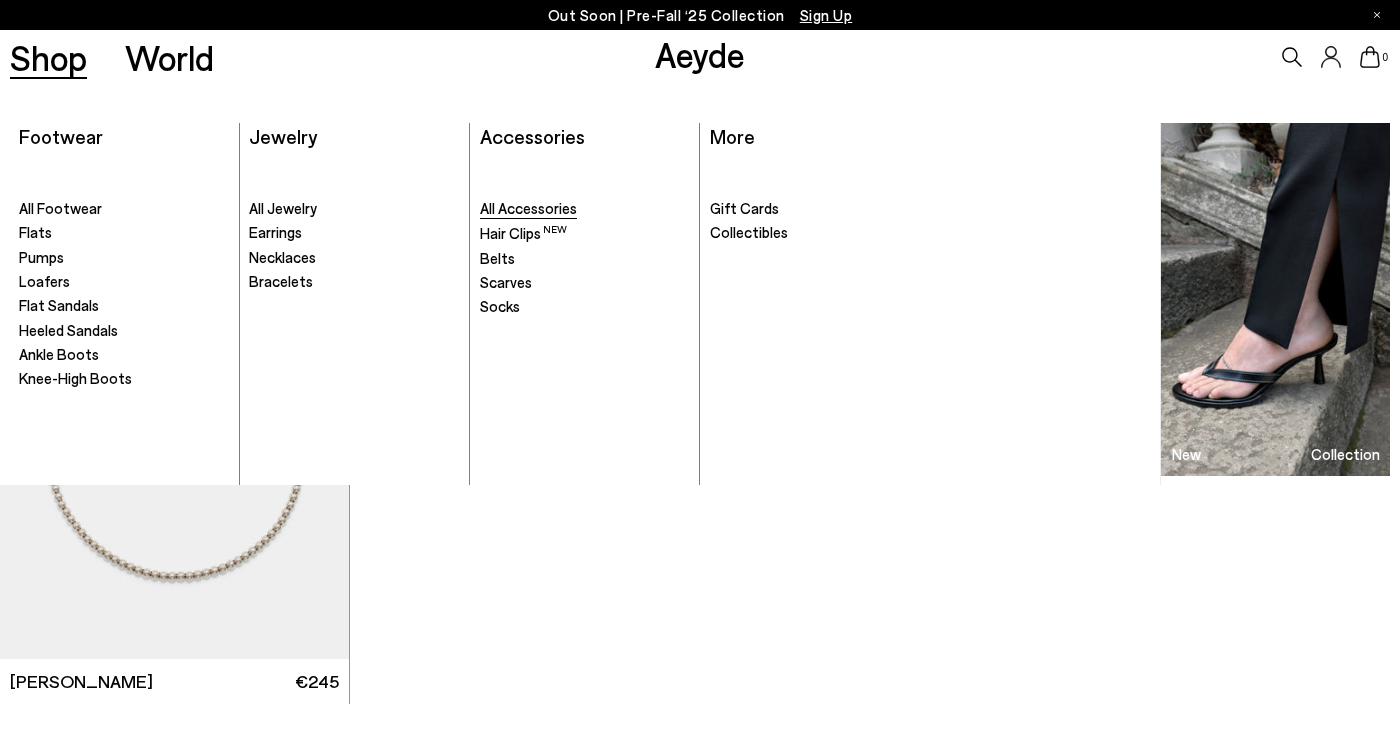click on "All Accessories" at bounding box center (528, 208) 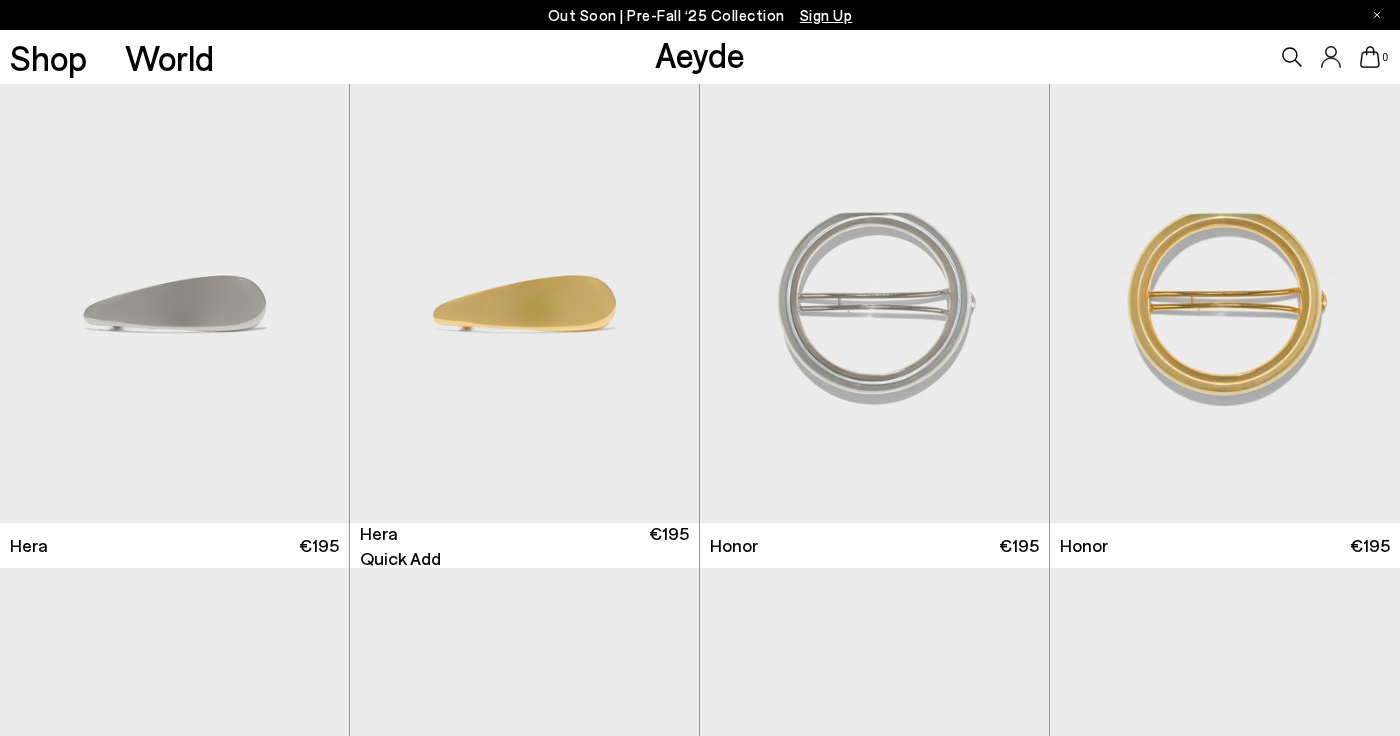 scroll, scrollTop: 0, scrollLeft: 0, axis: both 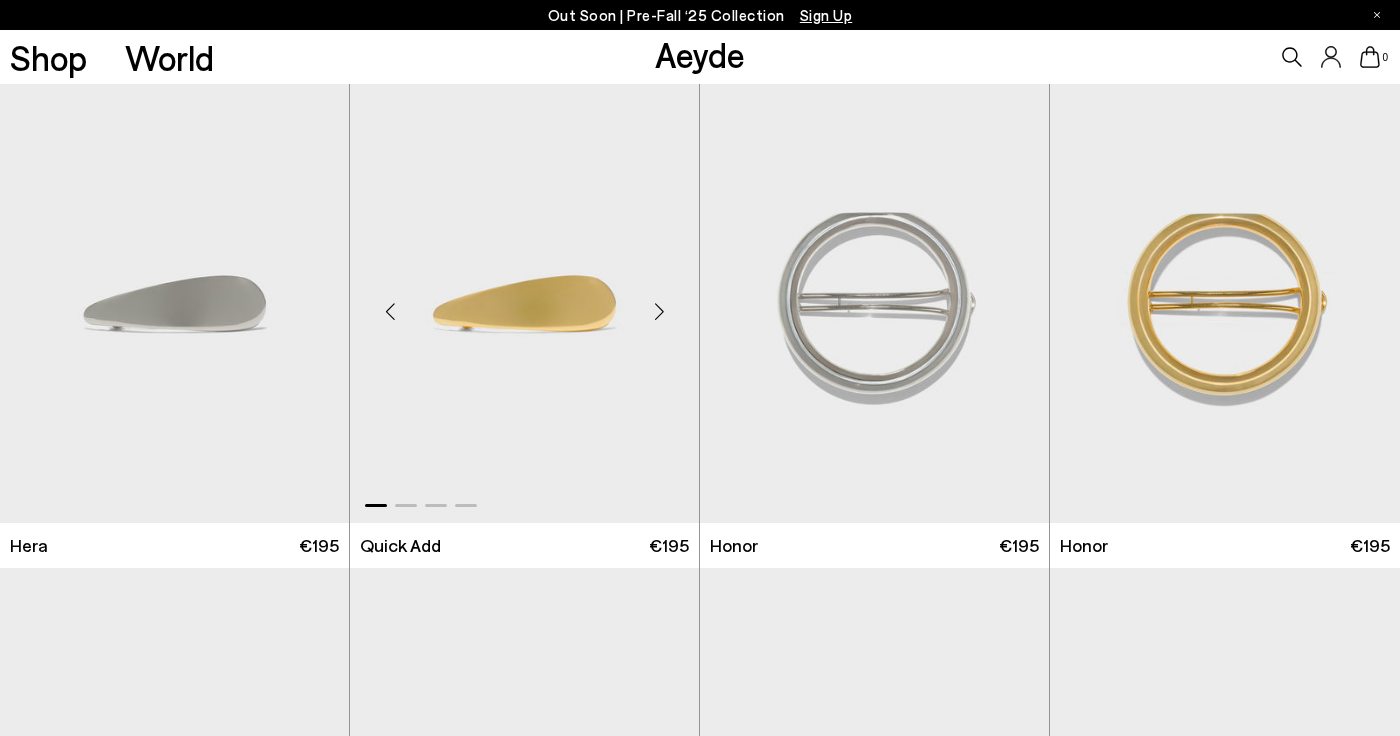 click at bounding box center (659, 312) 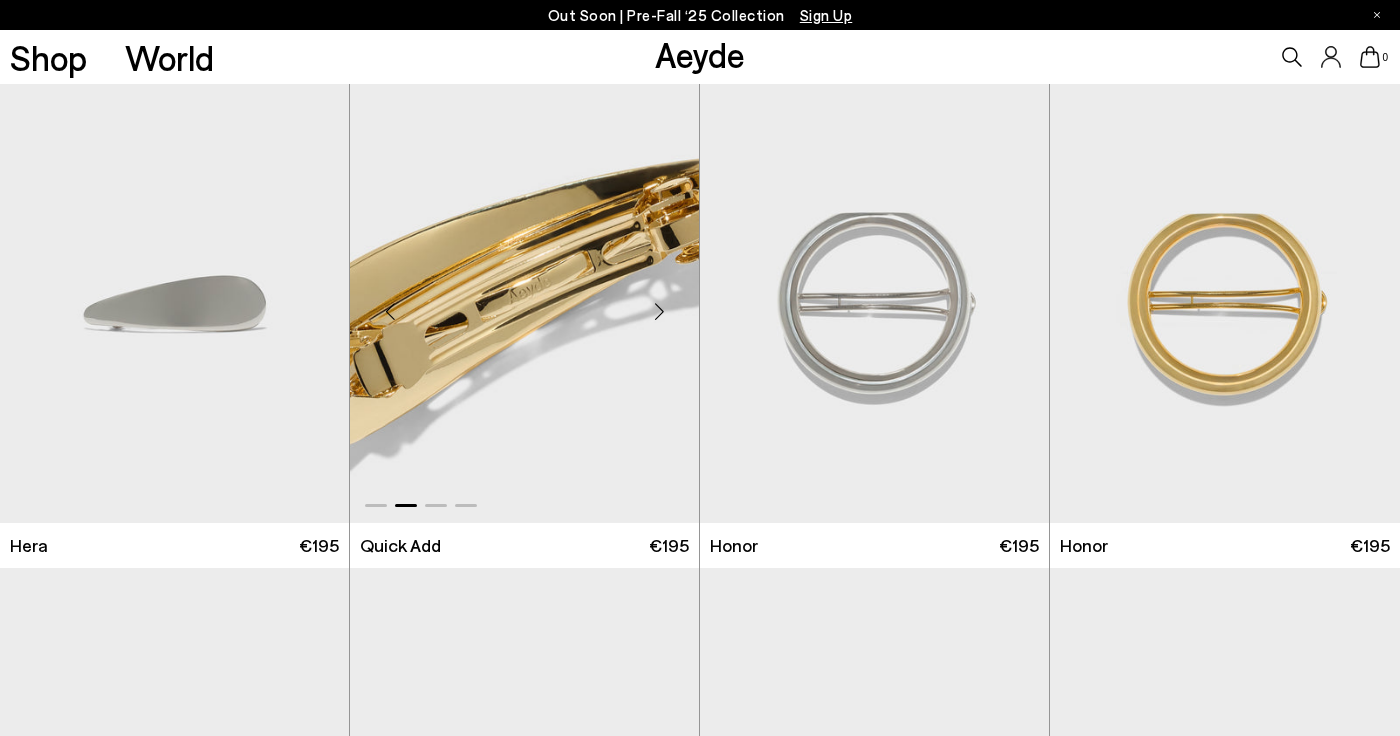 click at bounding box center [659, 312] 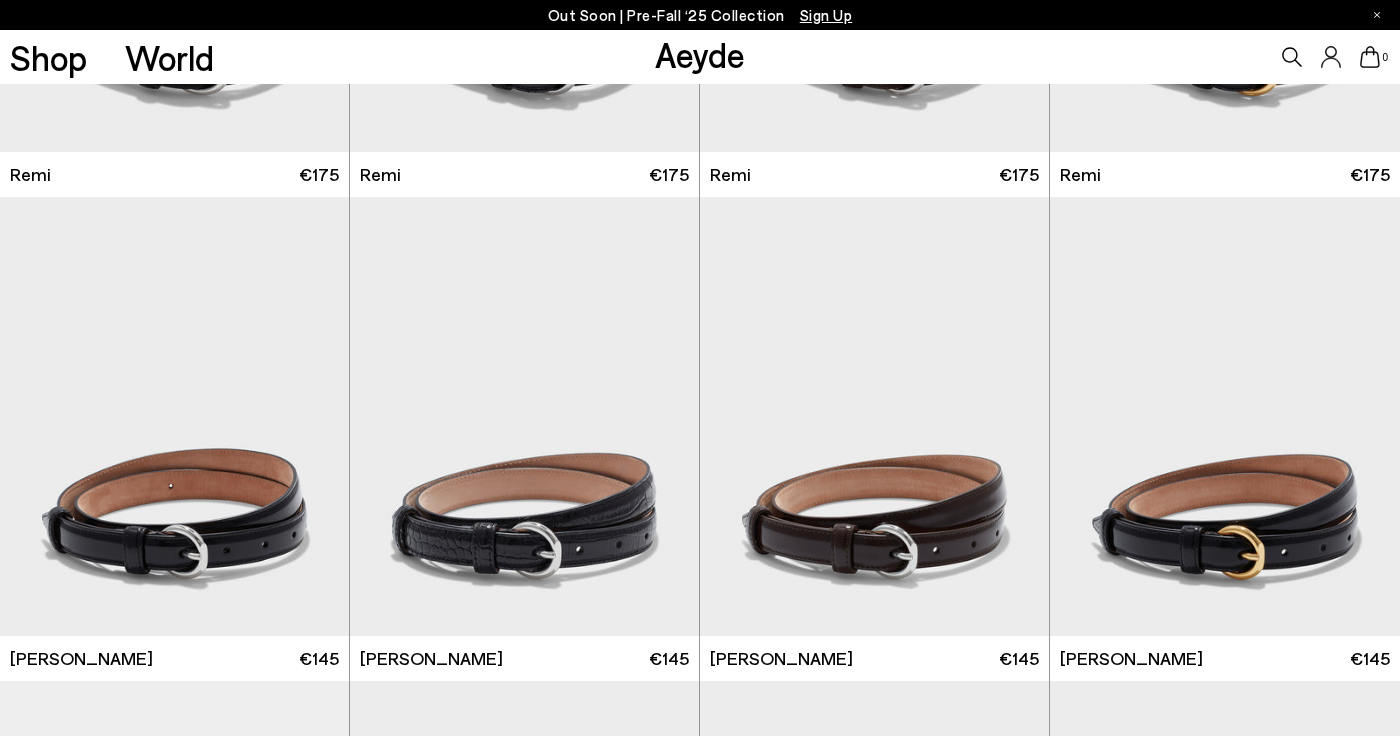 scroll, scrollTop: 1010, scrollLeft: 0, axis: vertical 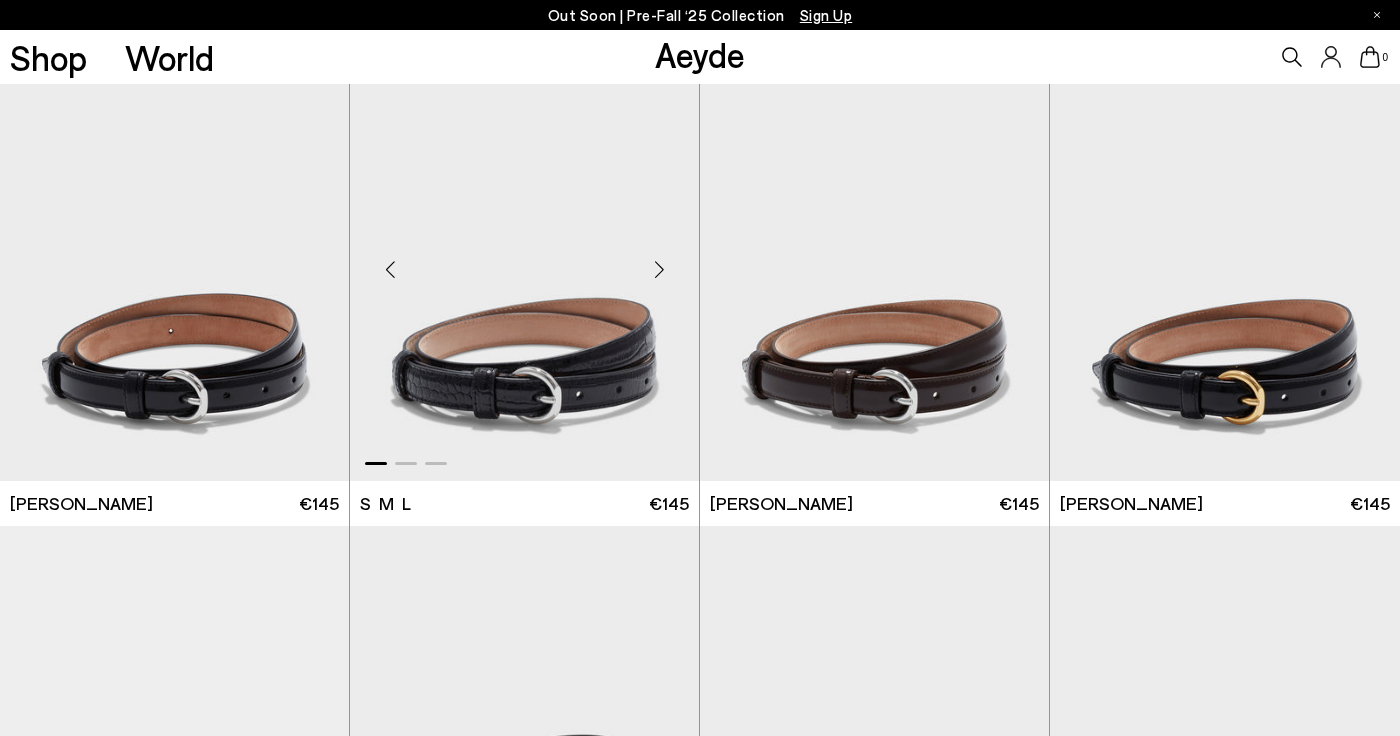click at bounding box center [659, 269] 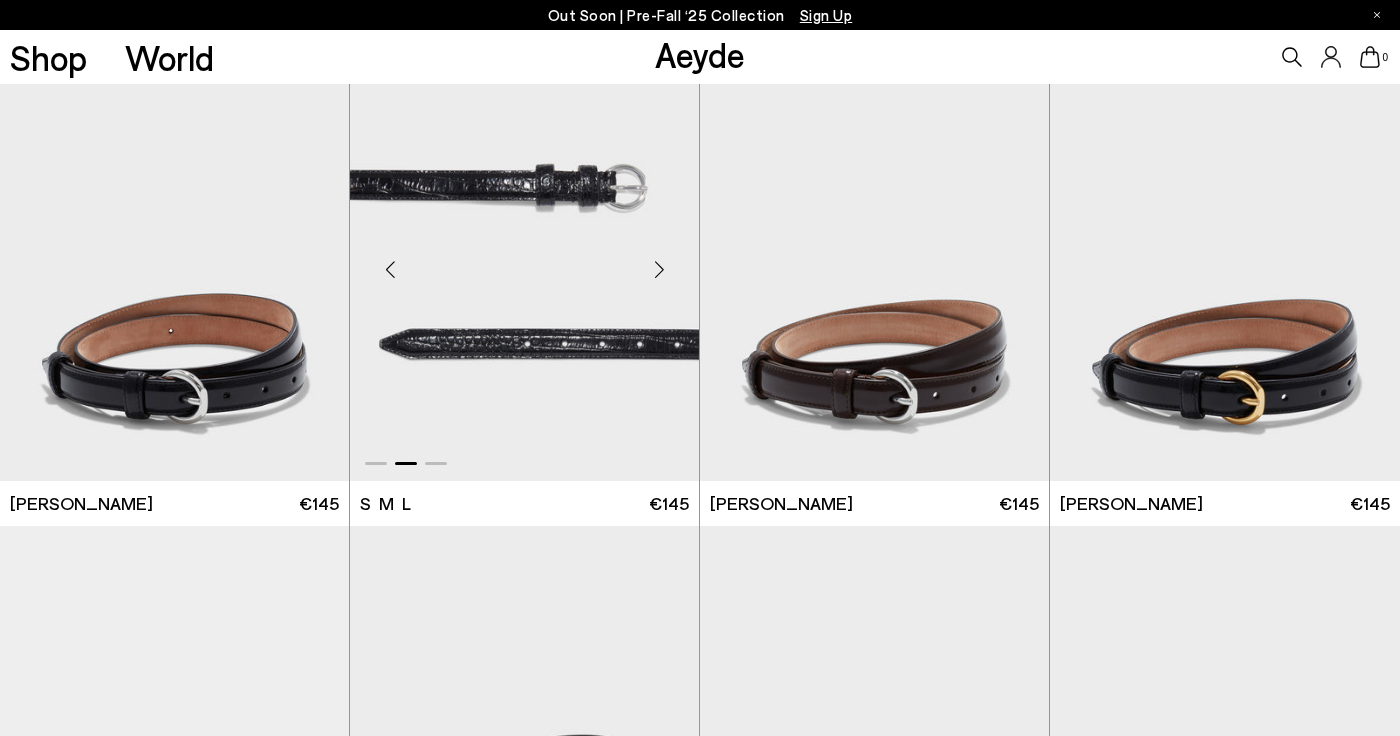 click at bounding box center [659, 269] 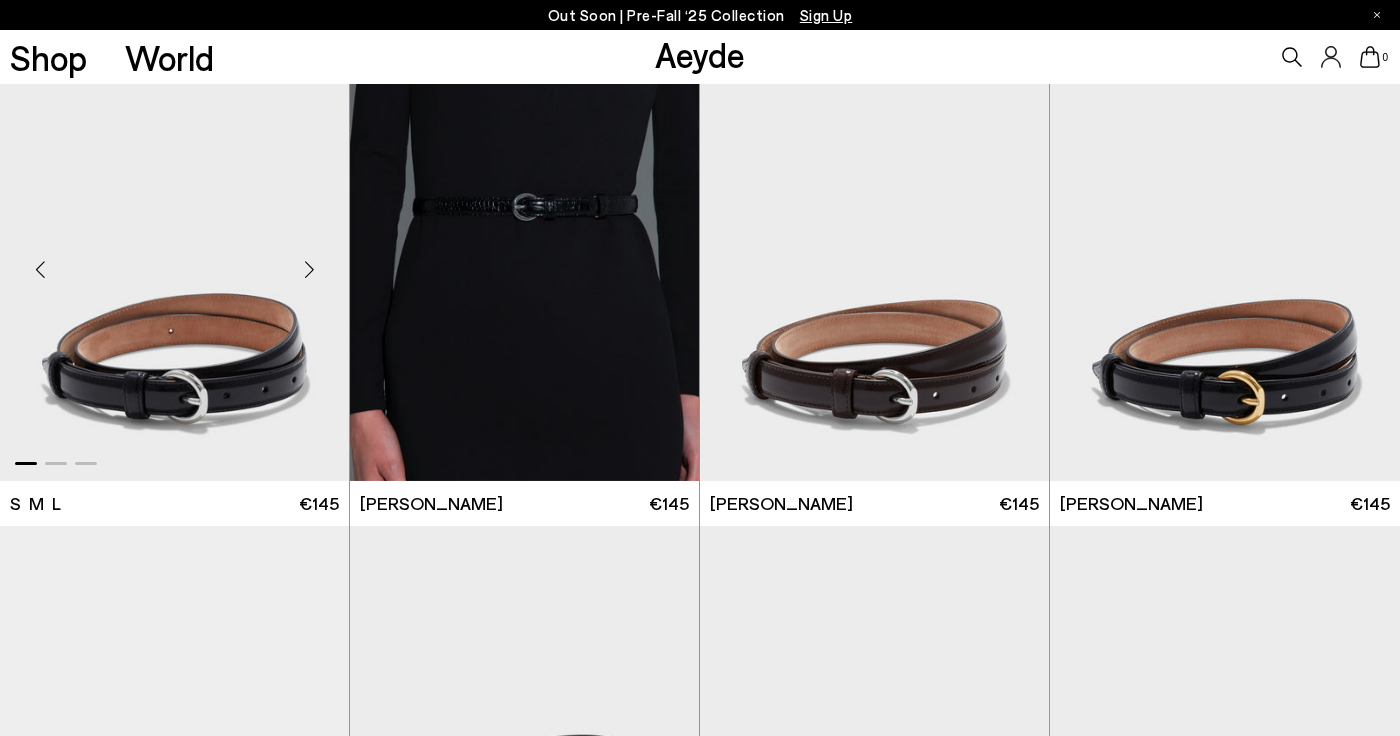 click at bounding box center [309, 269] 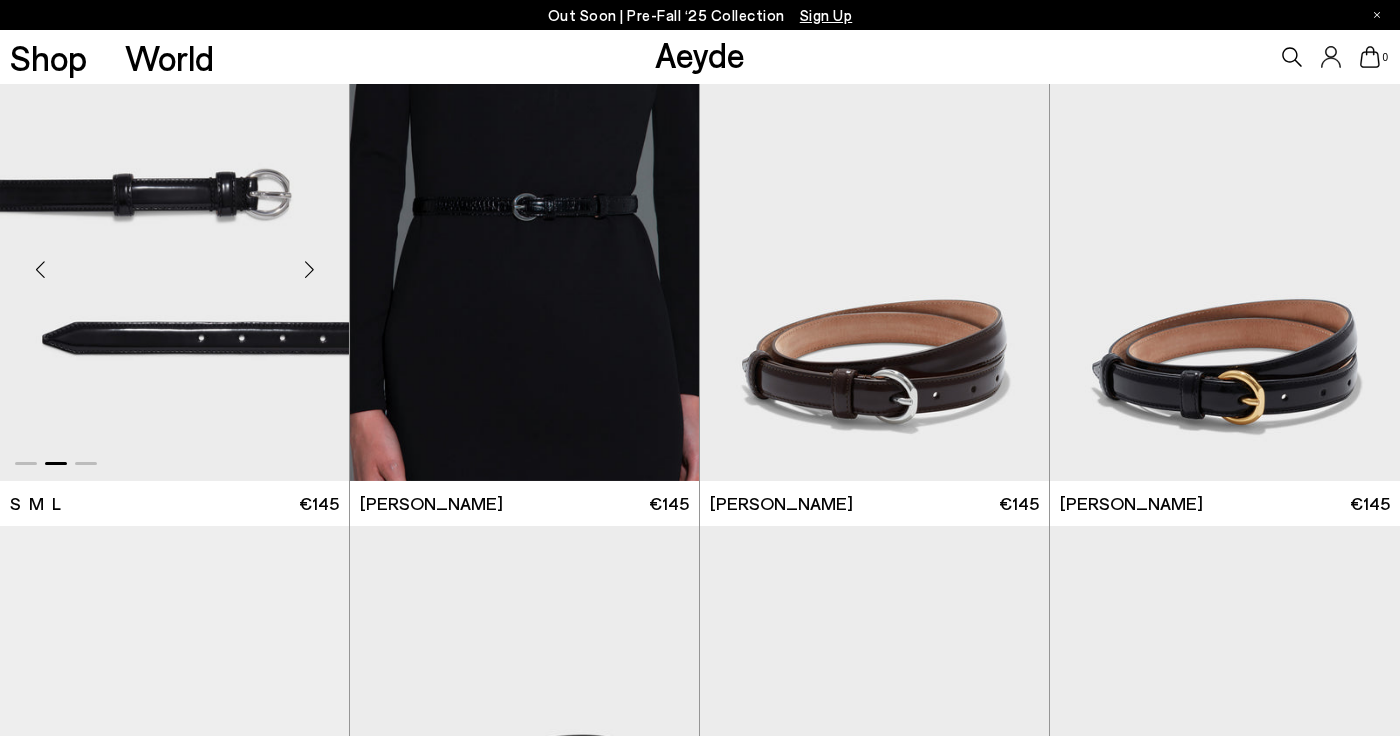 click at bounding box center (309, 269) 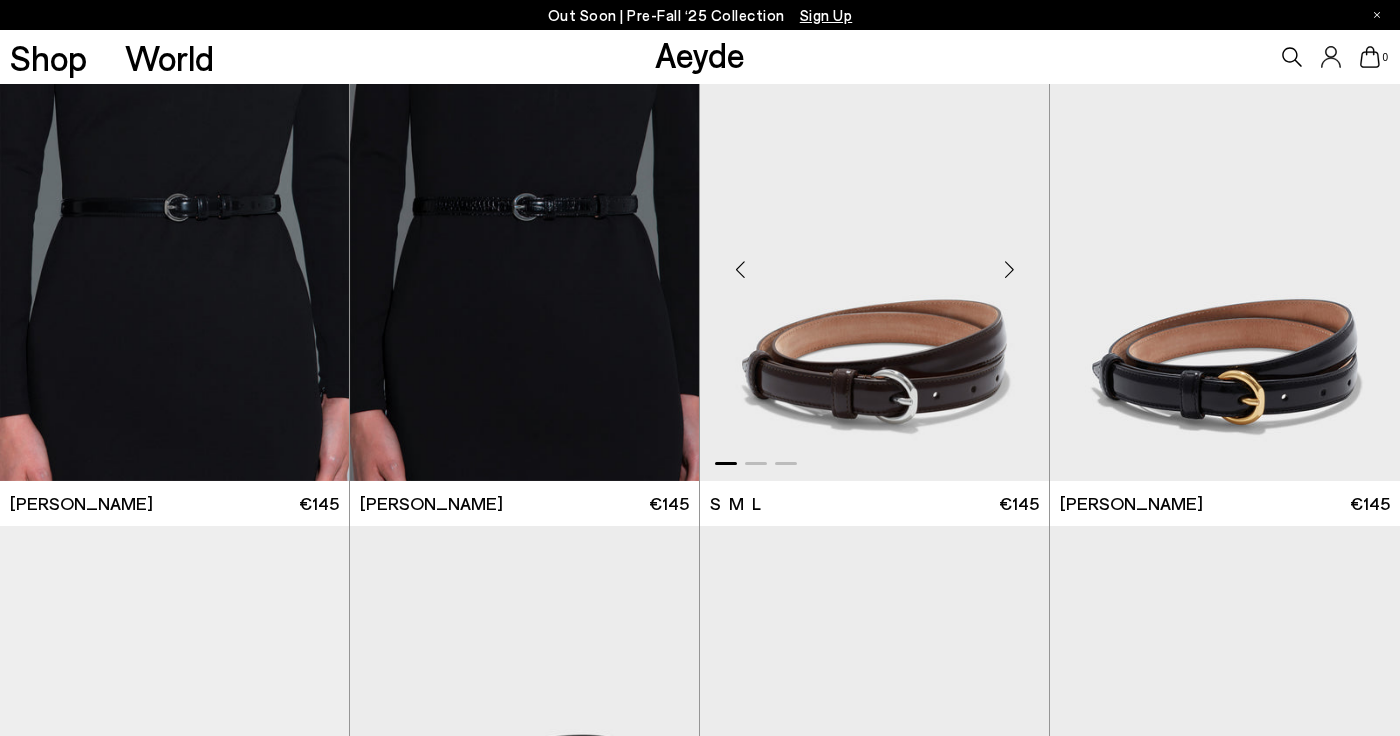 click at bounding box center [1009, 269] 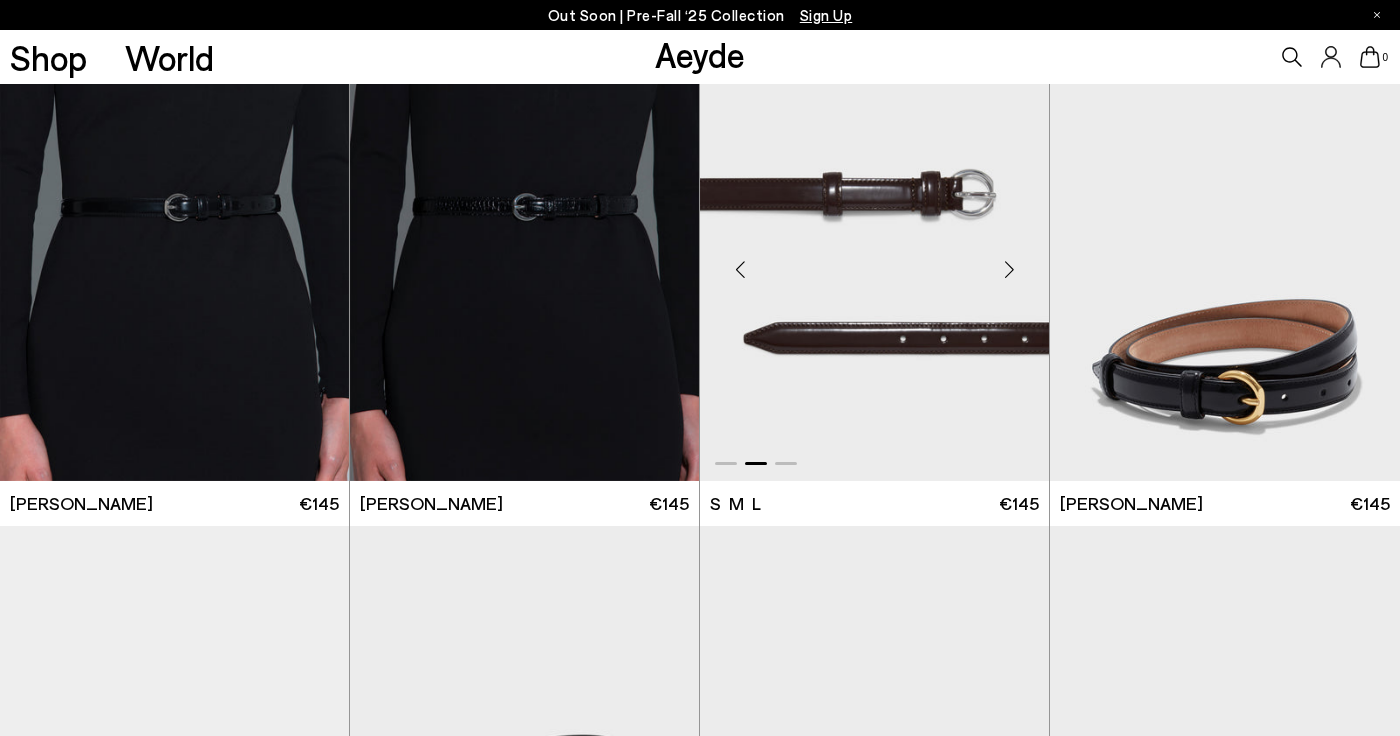 click at bounding box center [1009, 269] 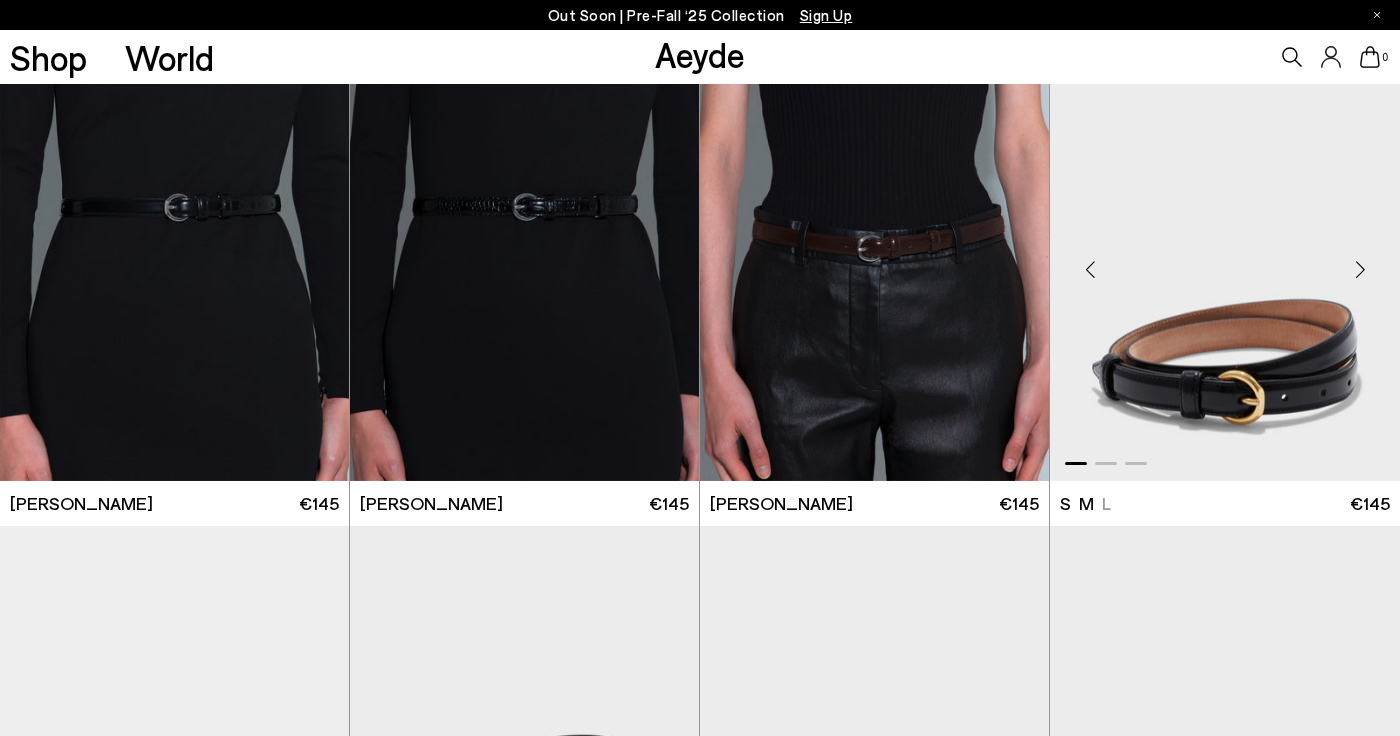click at bounding box center [1360, 269] 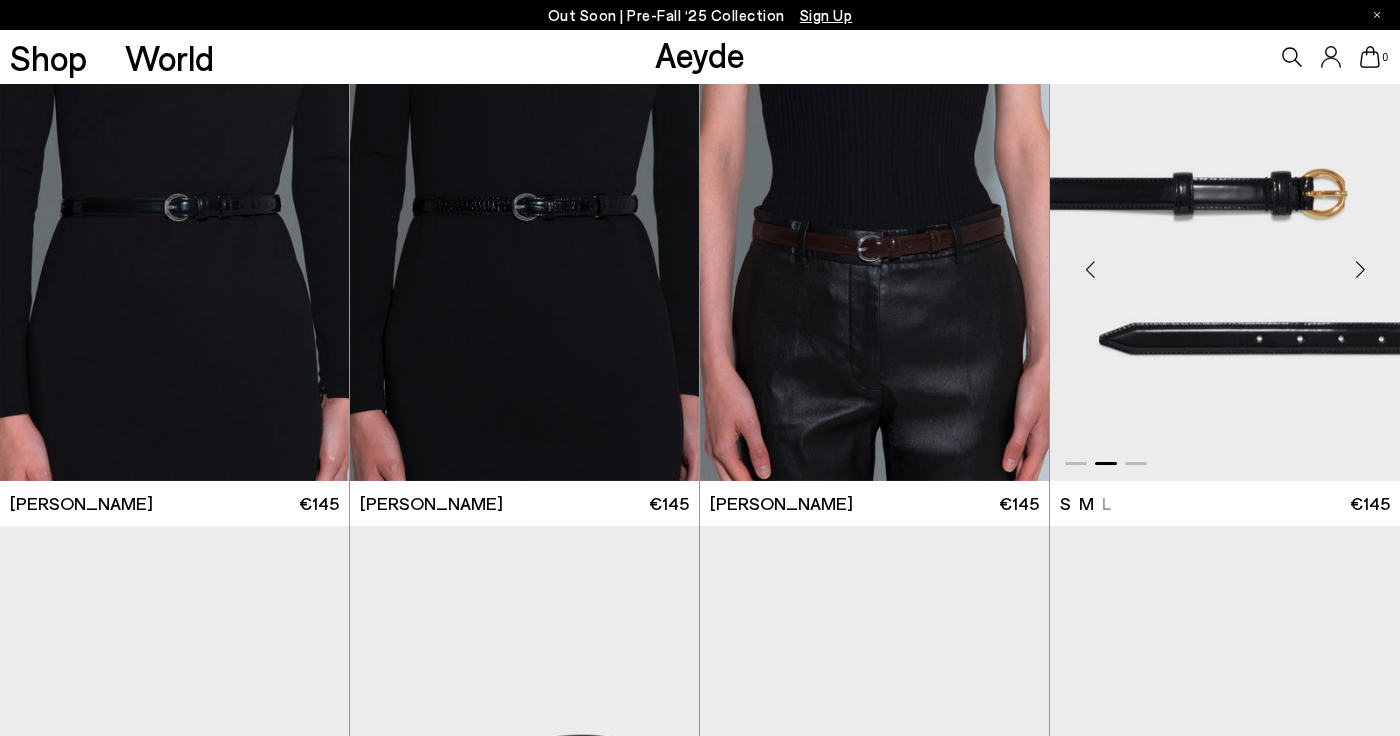 click at bounding box center [1360, 269] 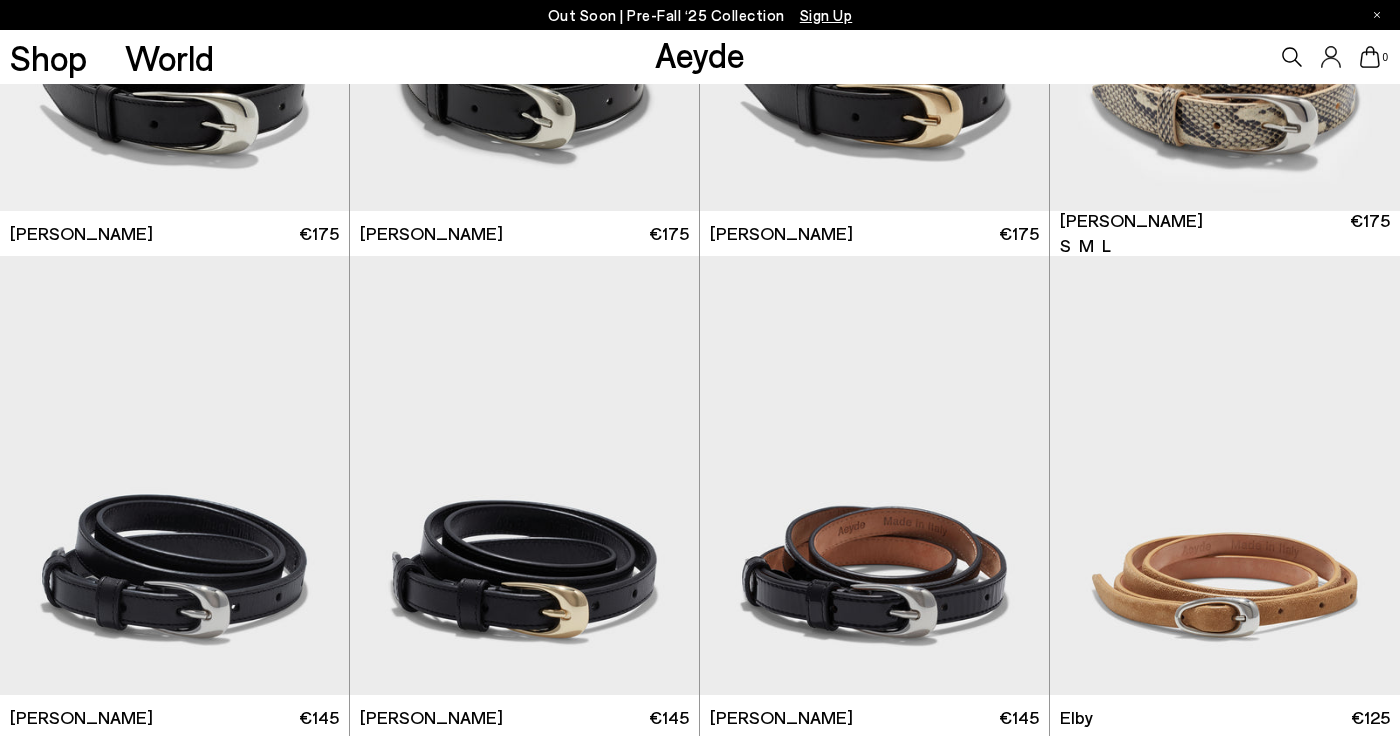 scroll, scrollTop: 2069, scrollLeft: 0, axis: vertical 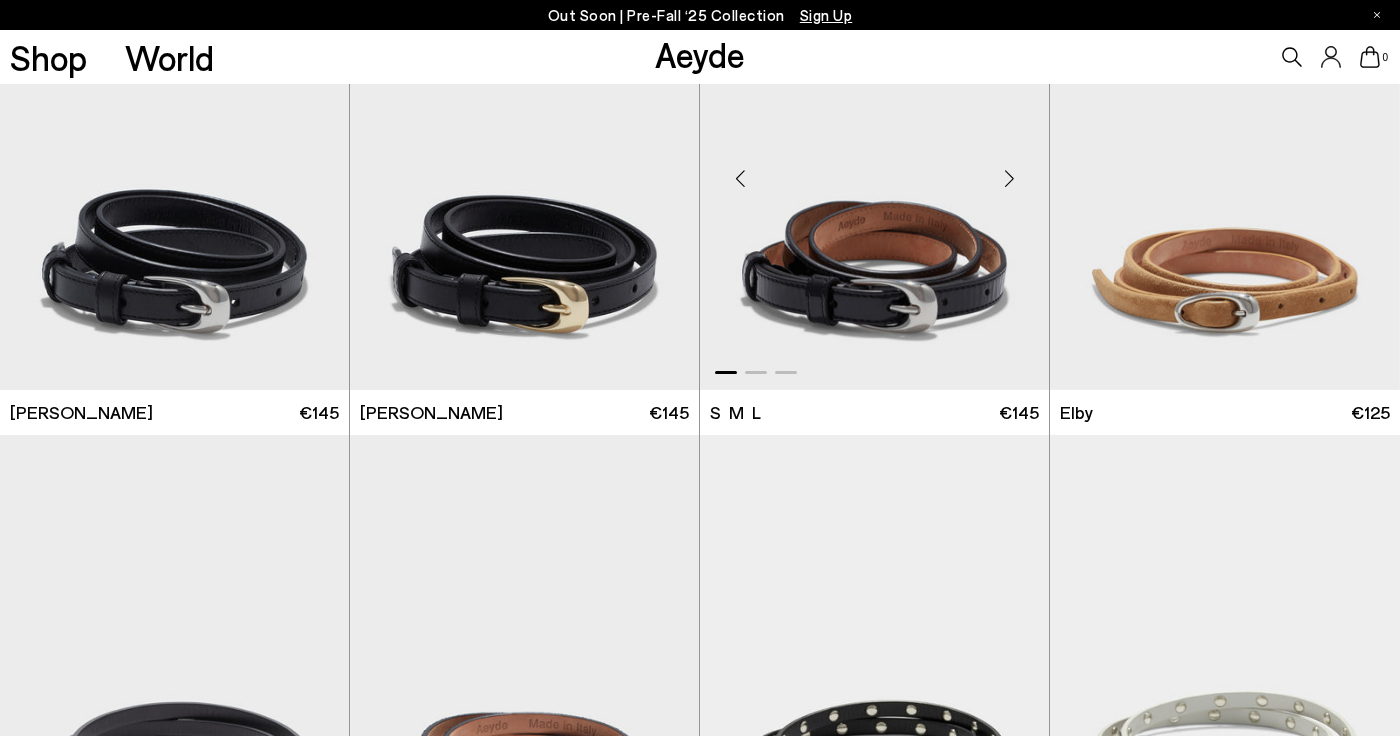 click at bounding box center [1009, 178] 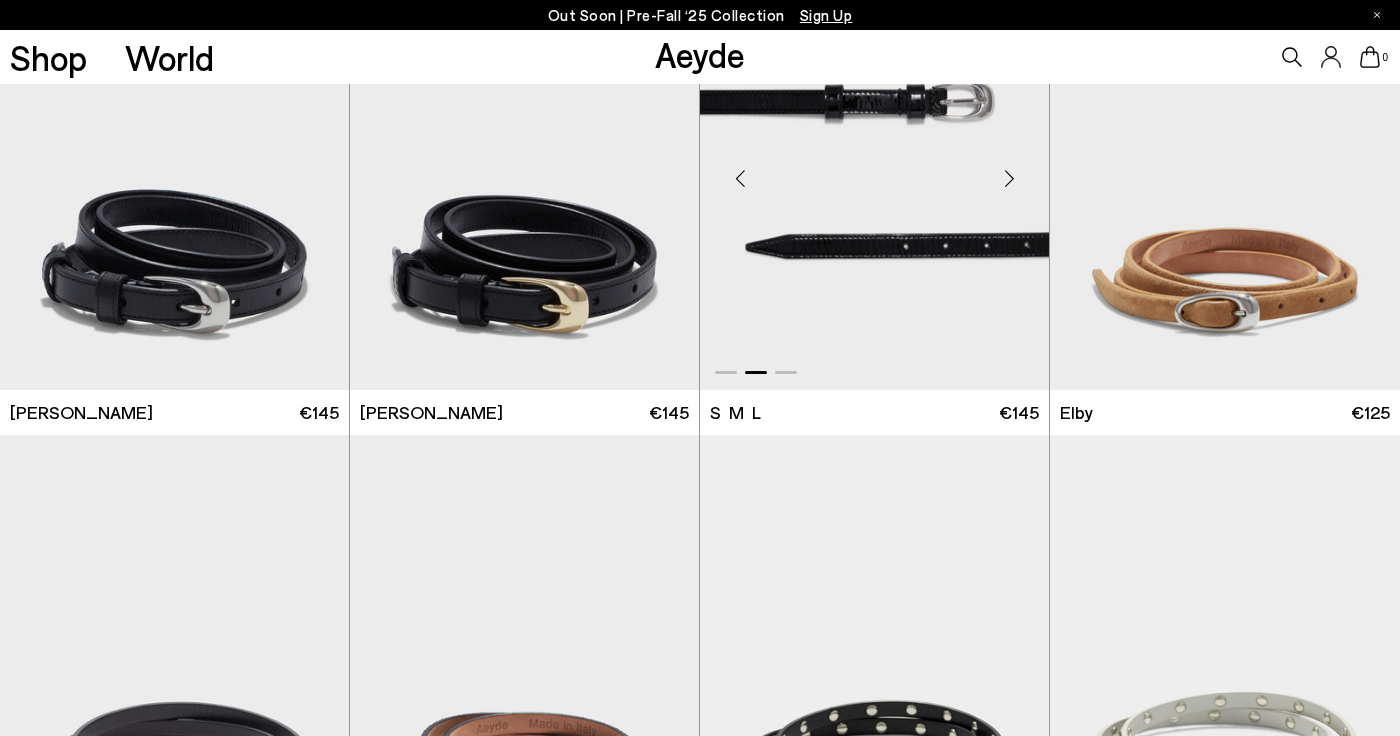 click at bounding box center (1009, 178) 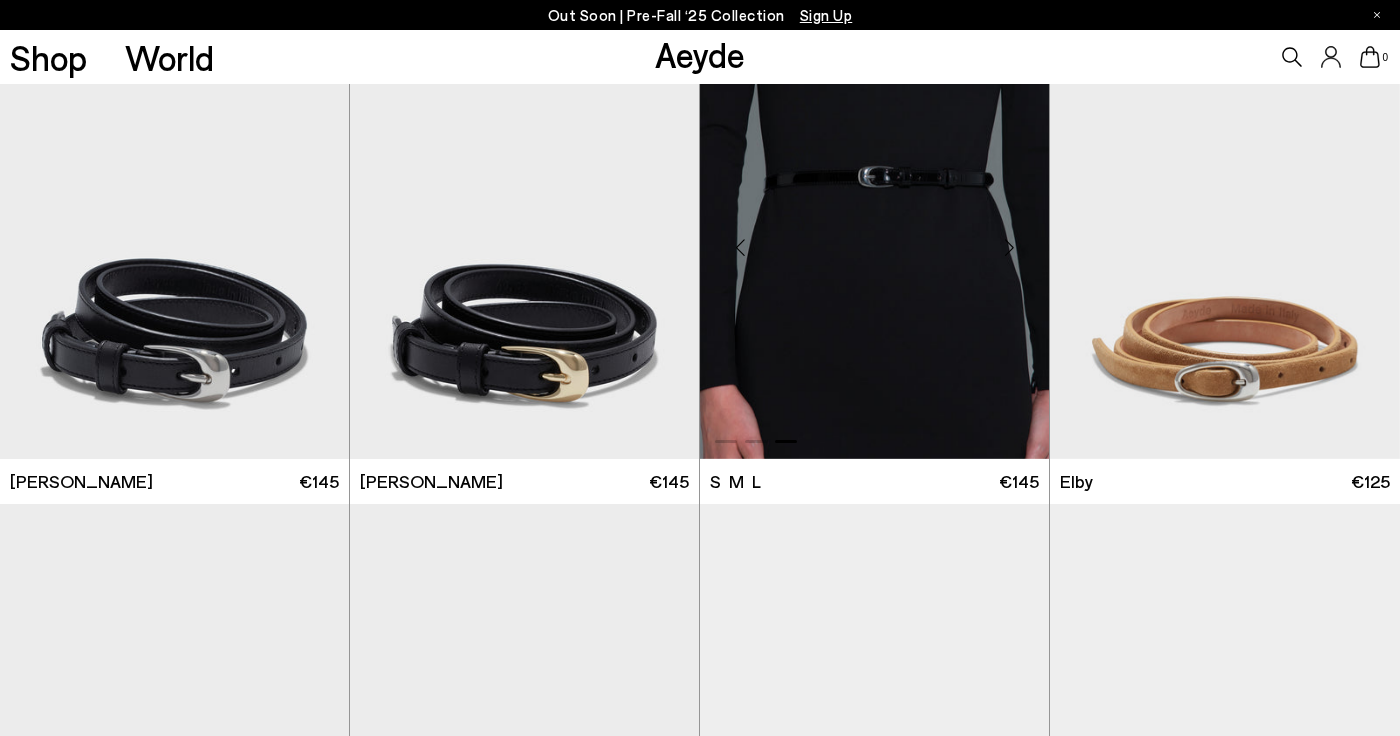 scroll, scrollTop: 1966, scrollLeft: 0, axis: vertical 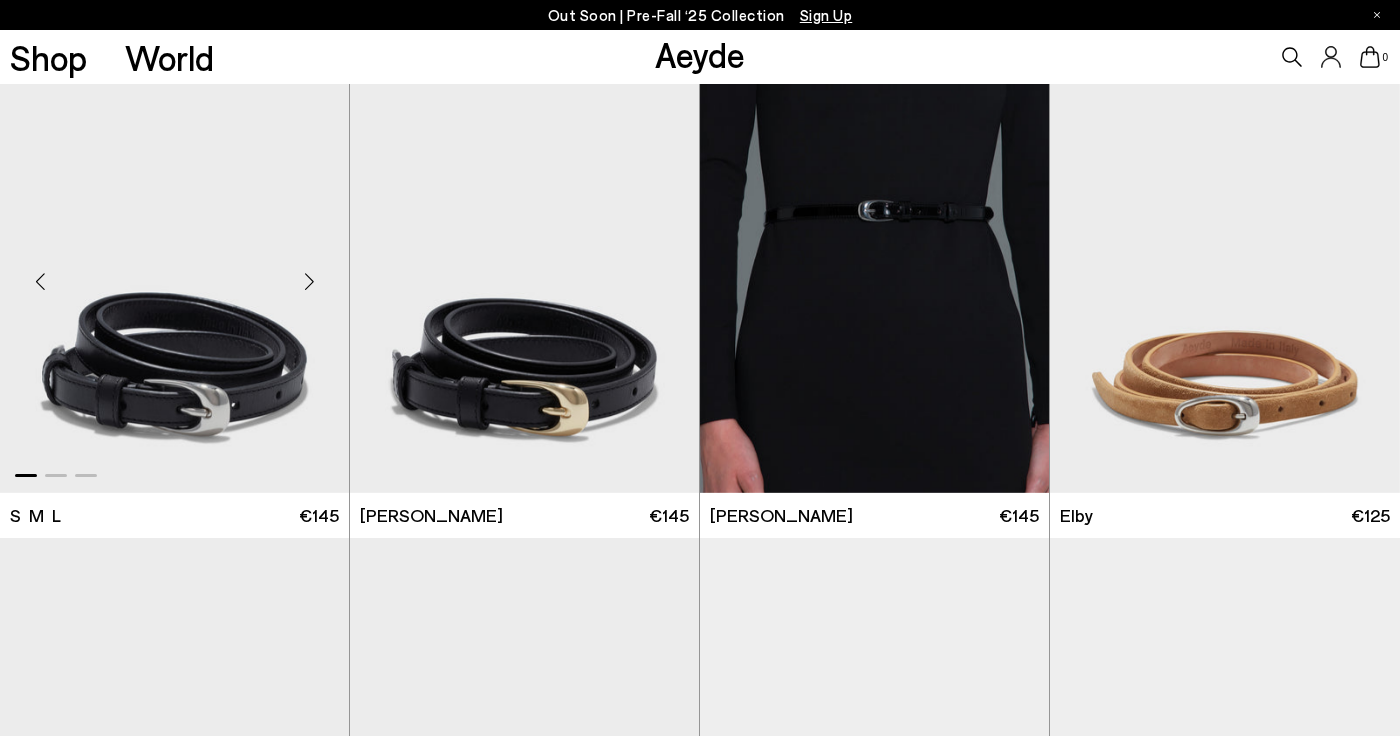 click at bounding box center (309, 281) 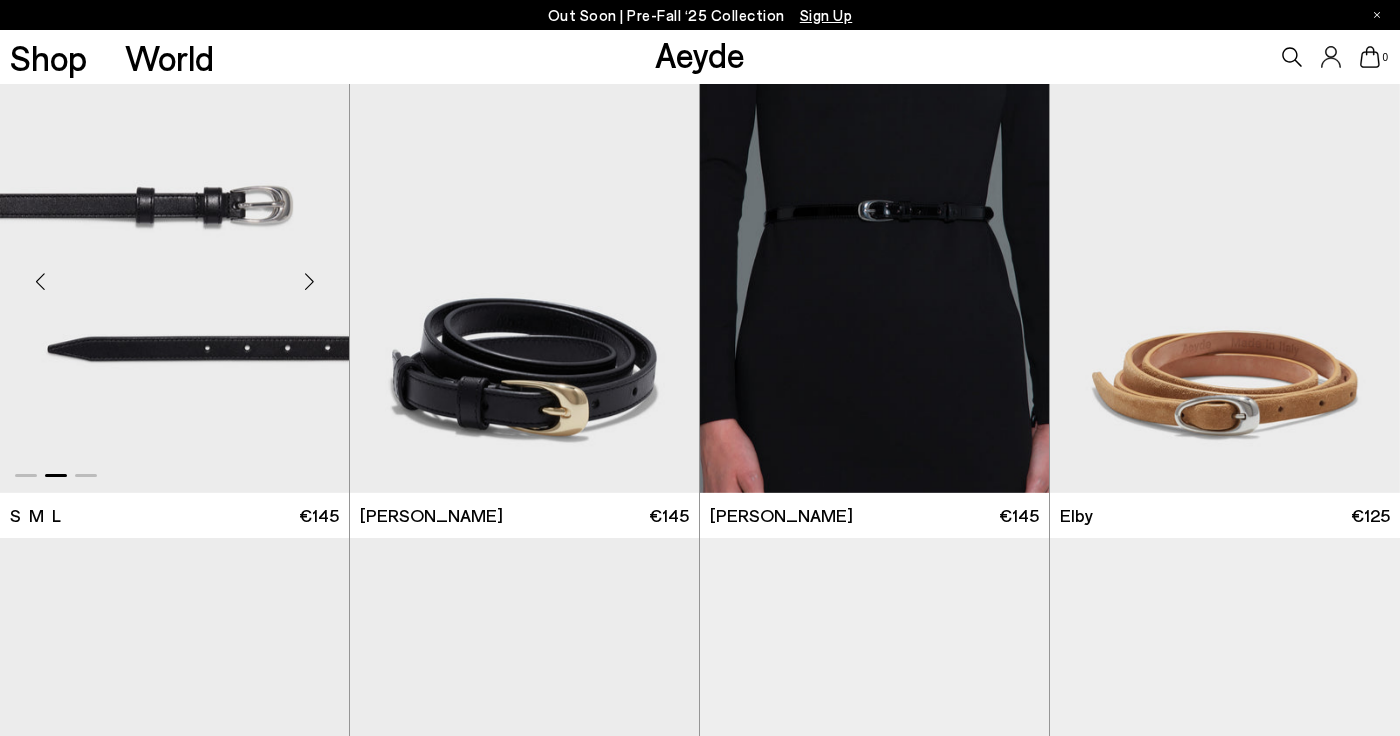 click at bounding box center (309, 281) 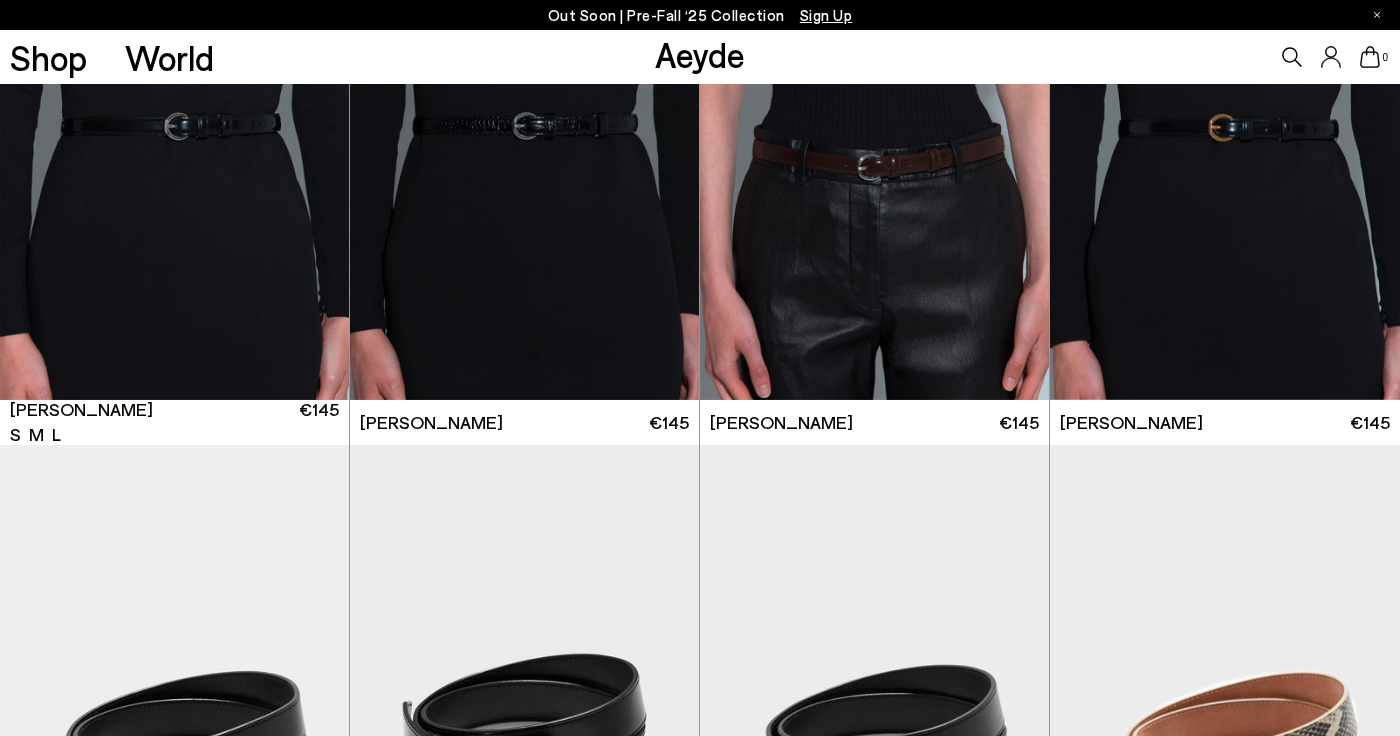 scroll, scrollTop: 958, scrollLeft: 0, axis: vertical 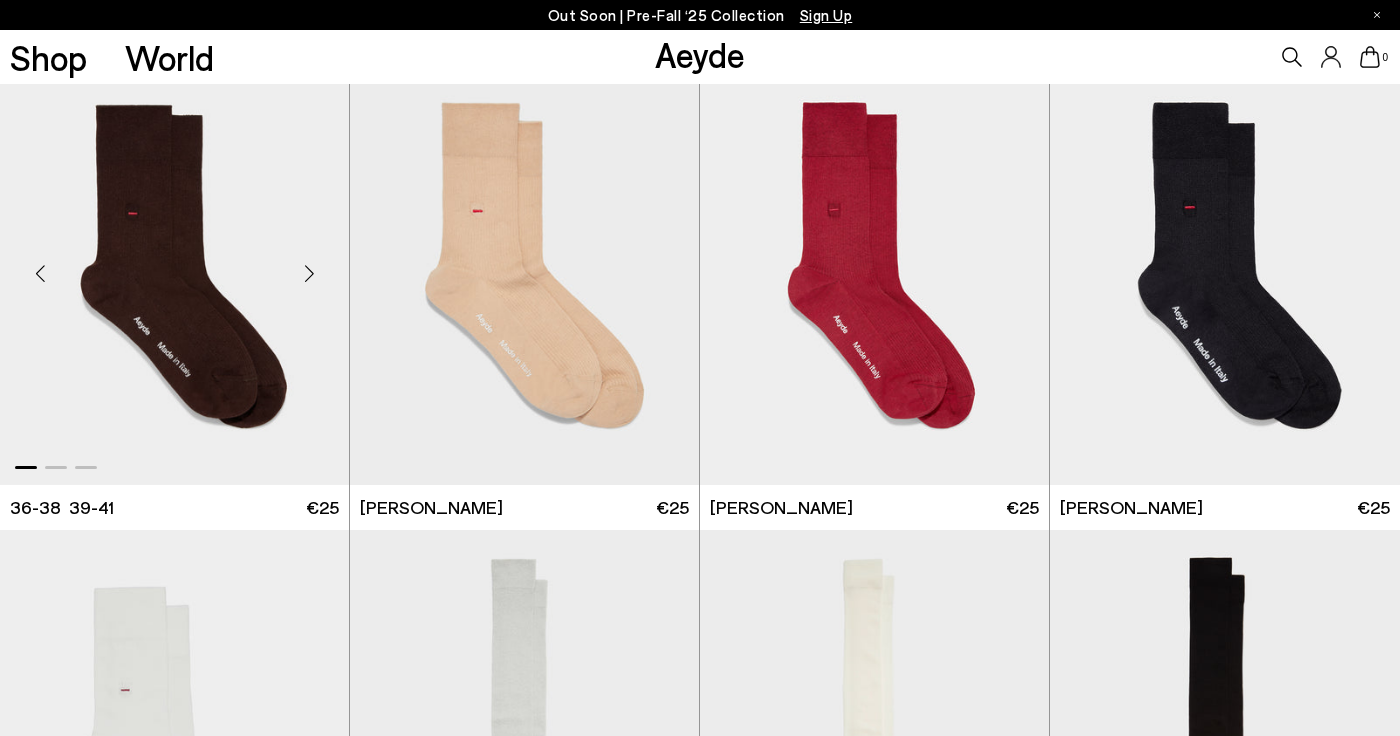 click at bounding box center (309, 274) 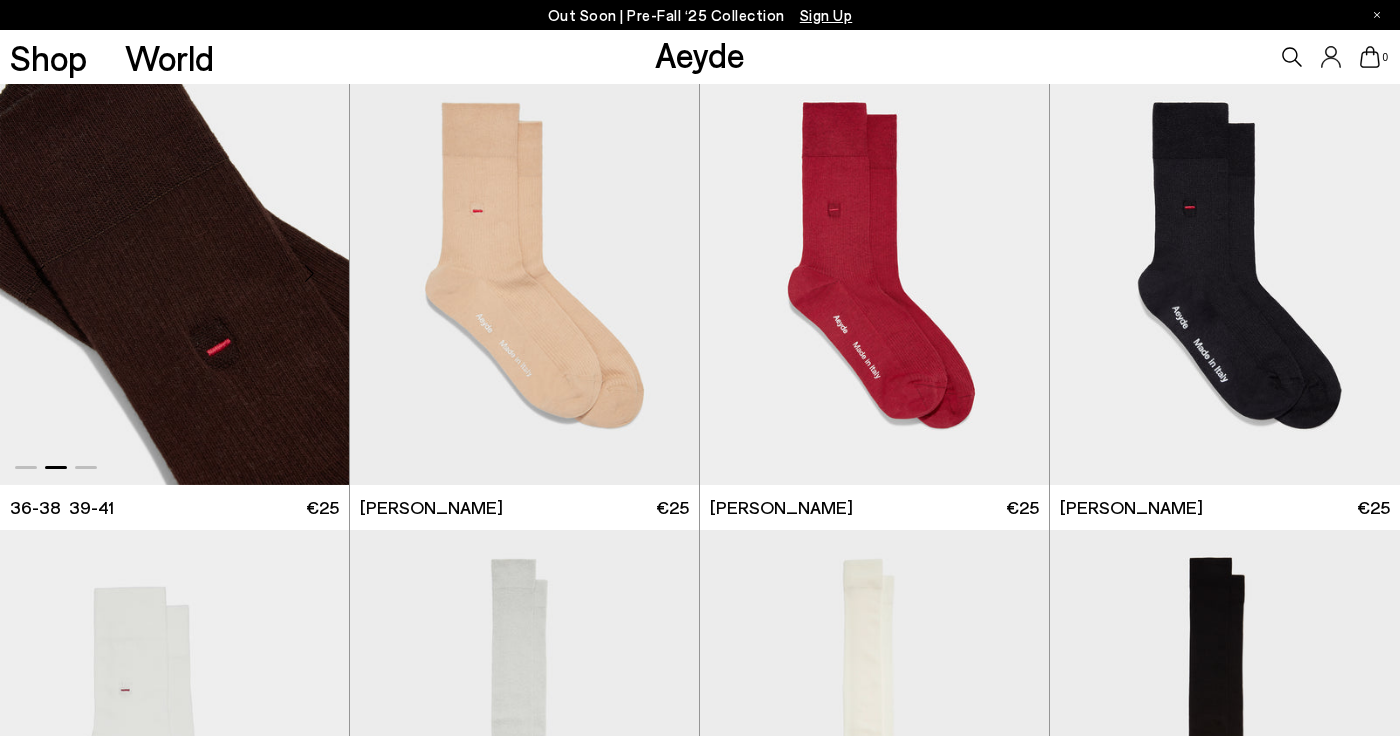 click at bounding box center (309, 274) 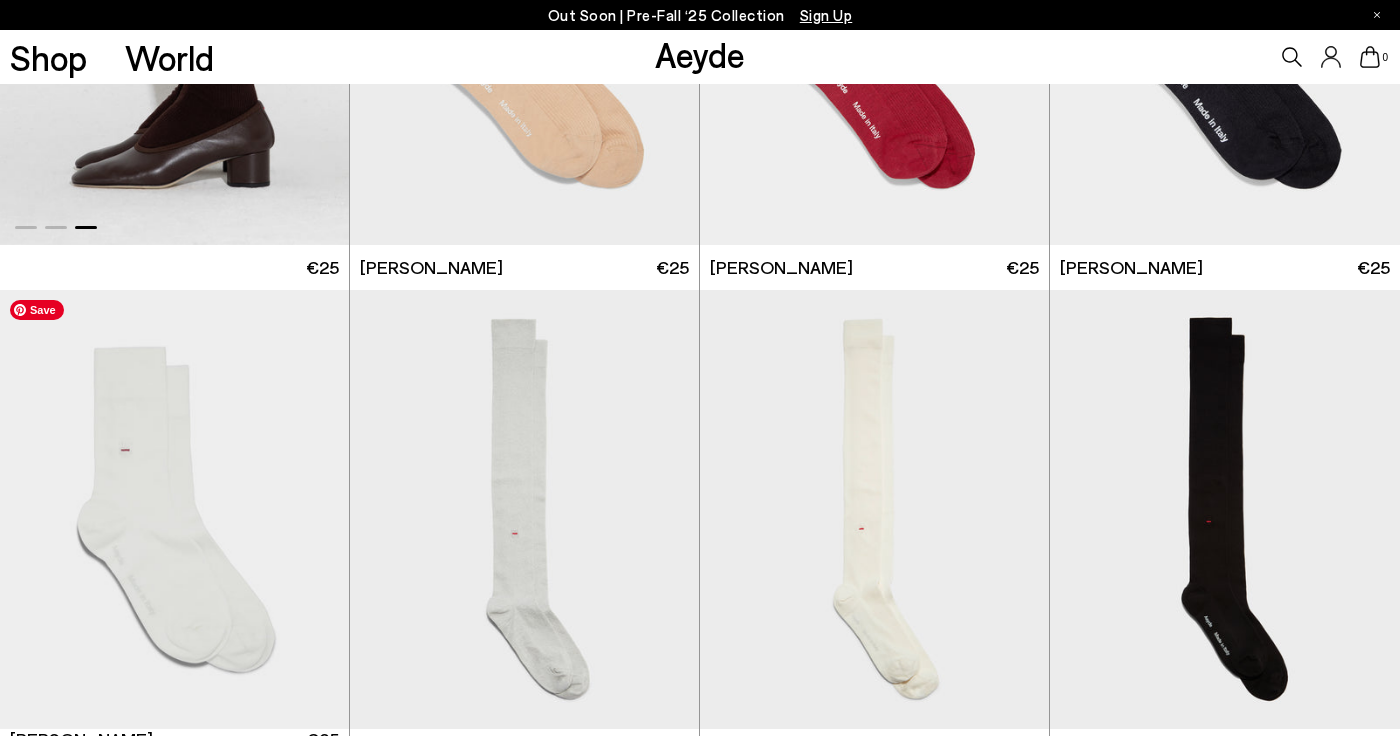 scroll, scrollTop: 3843, scrollLeft: 0, axis: vertical 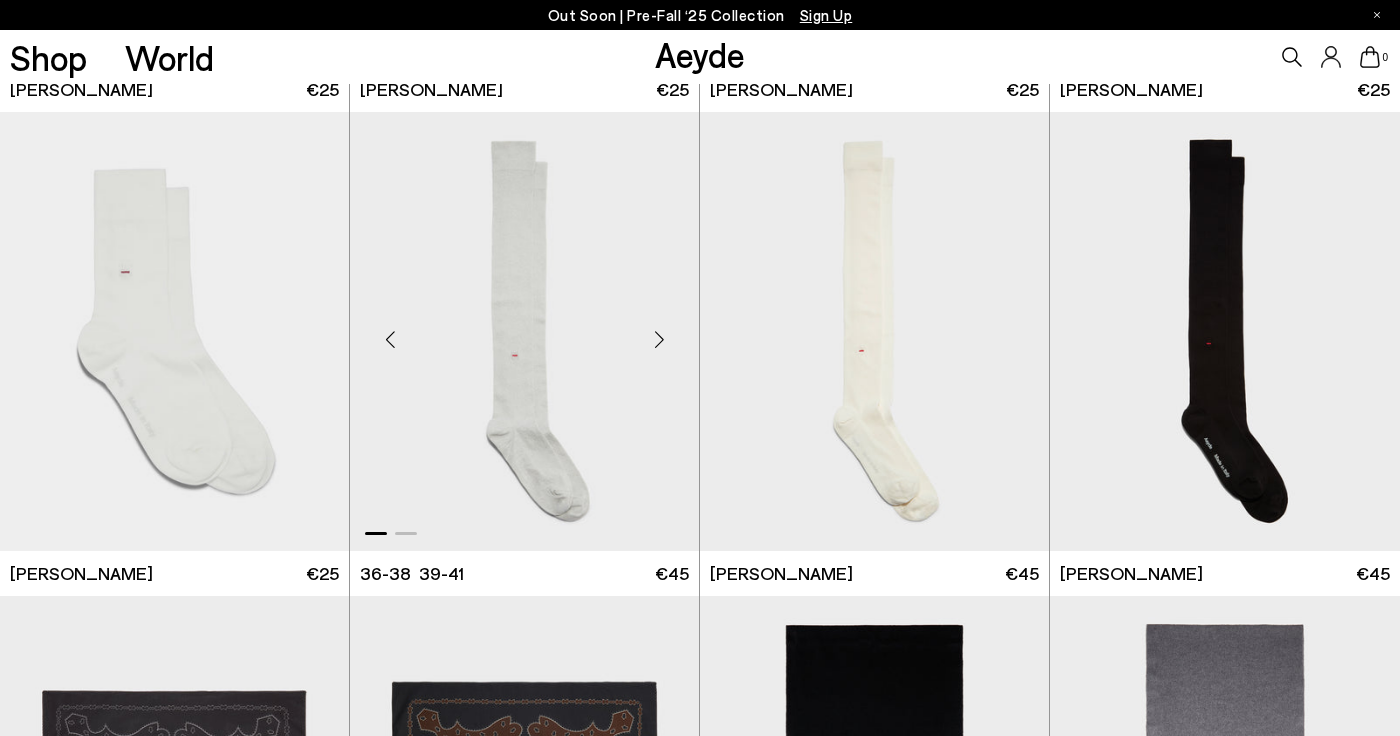 click at bounding box center [659, 340] 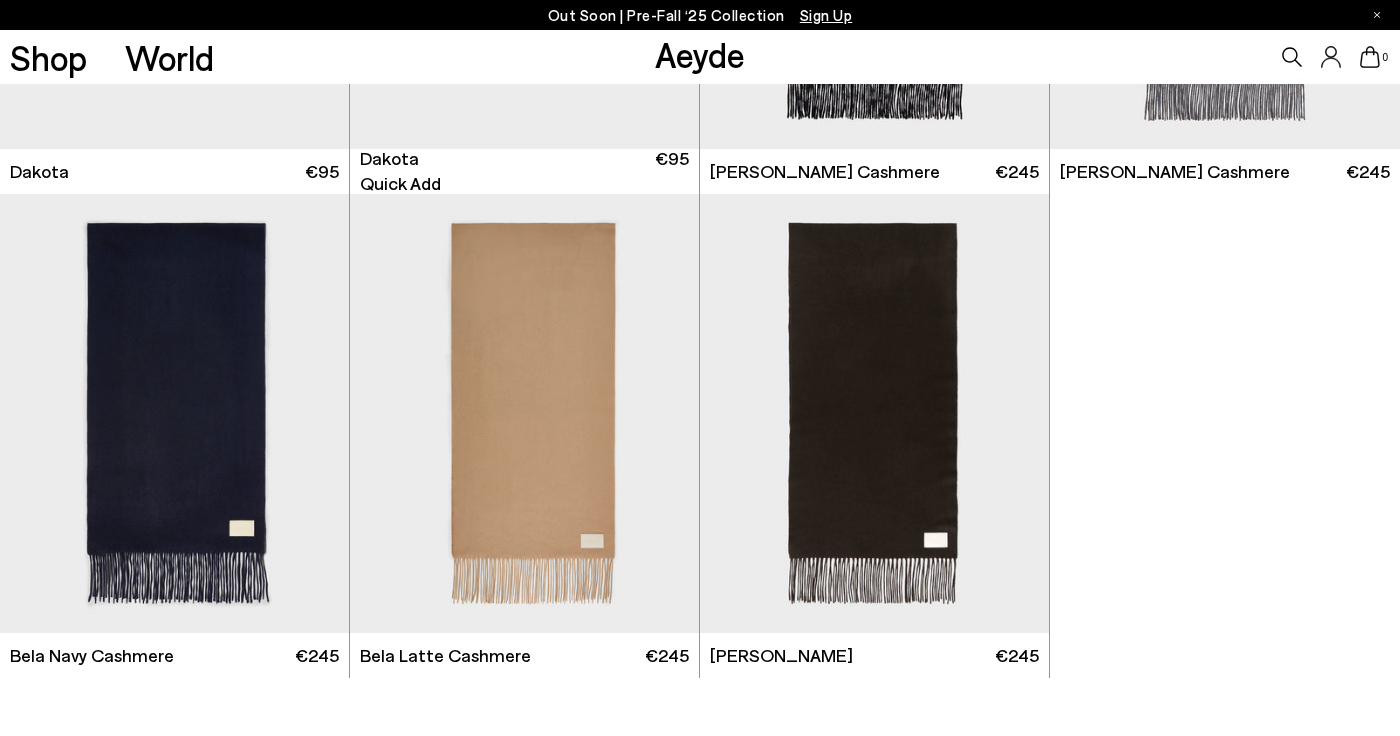 scroll, scrollTop: 4775, scrollLeft: 0, axis: vertical 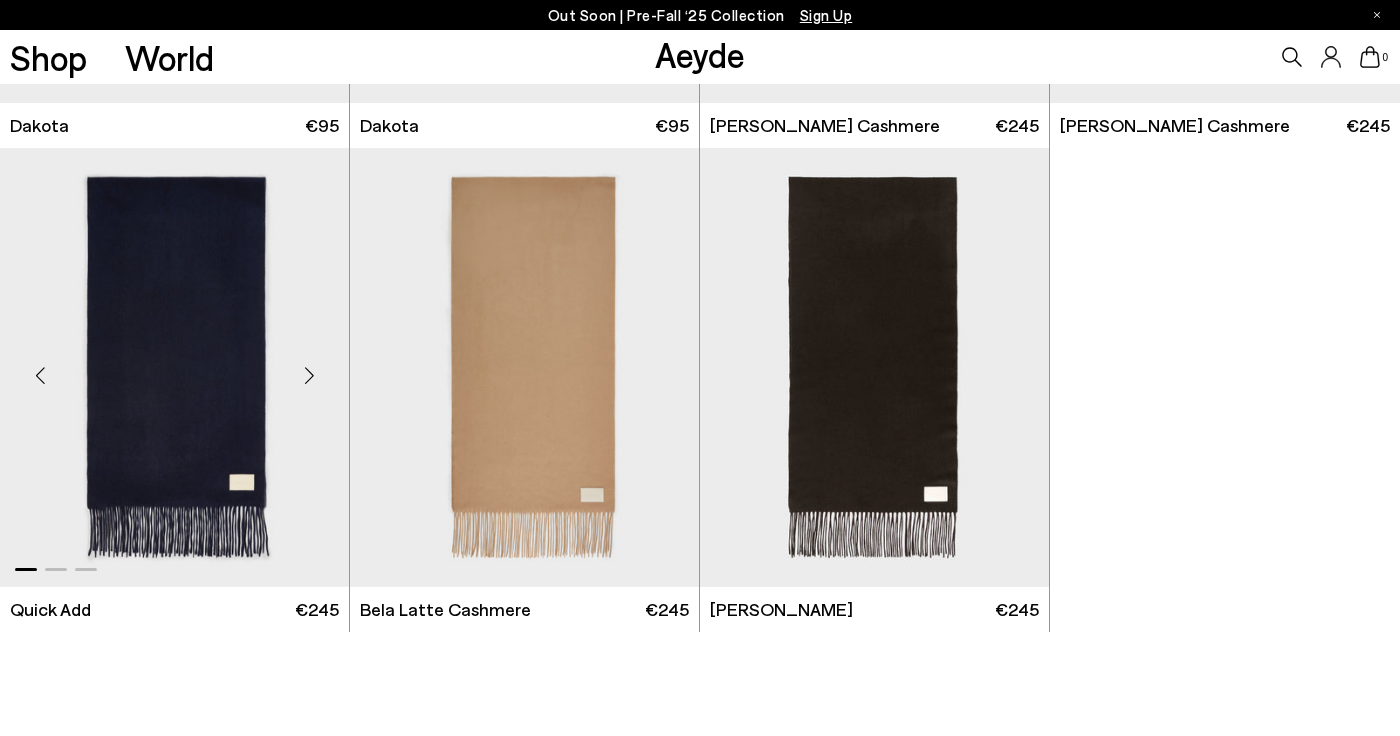 click at bounding box center [309, 375] 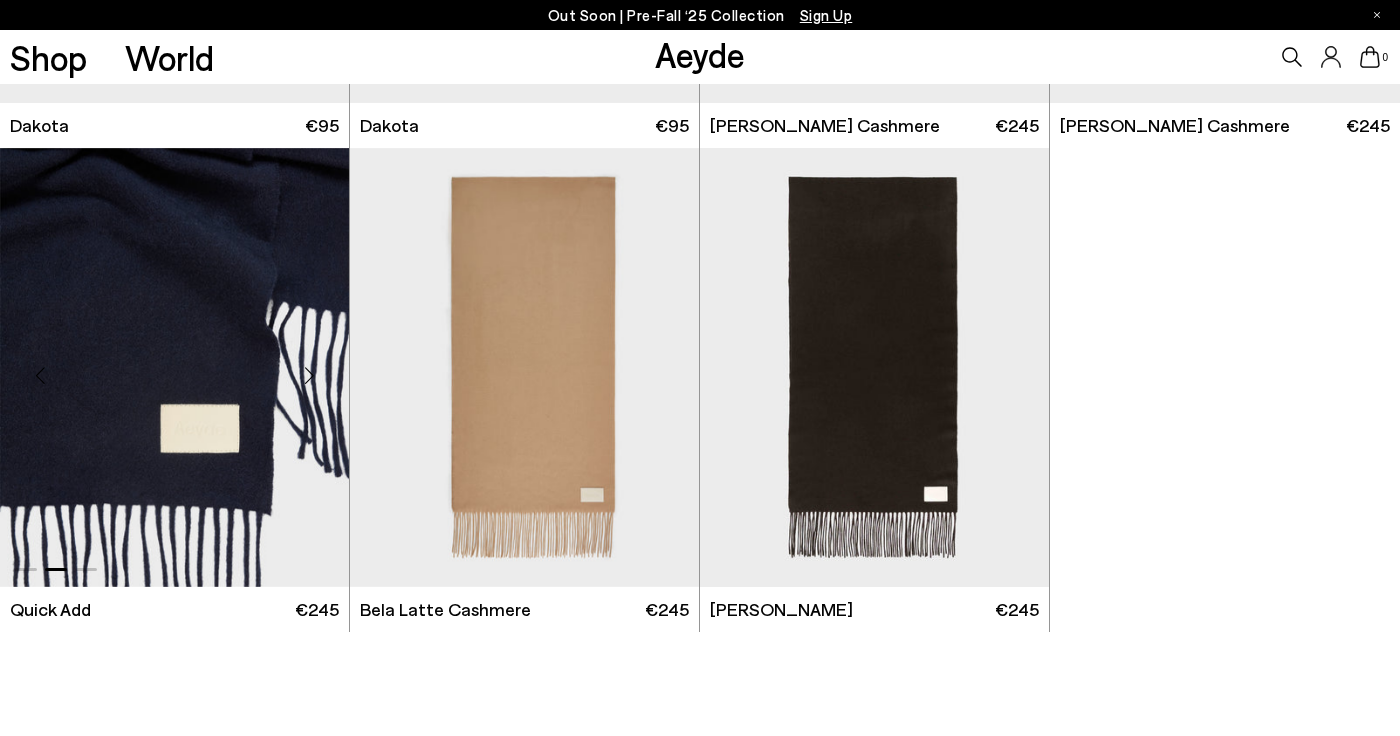 click at bounding box center (309, 375) 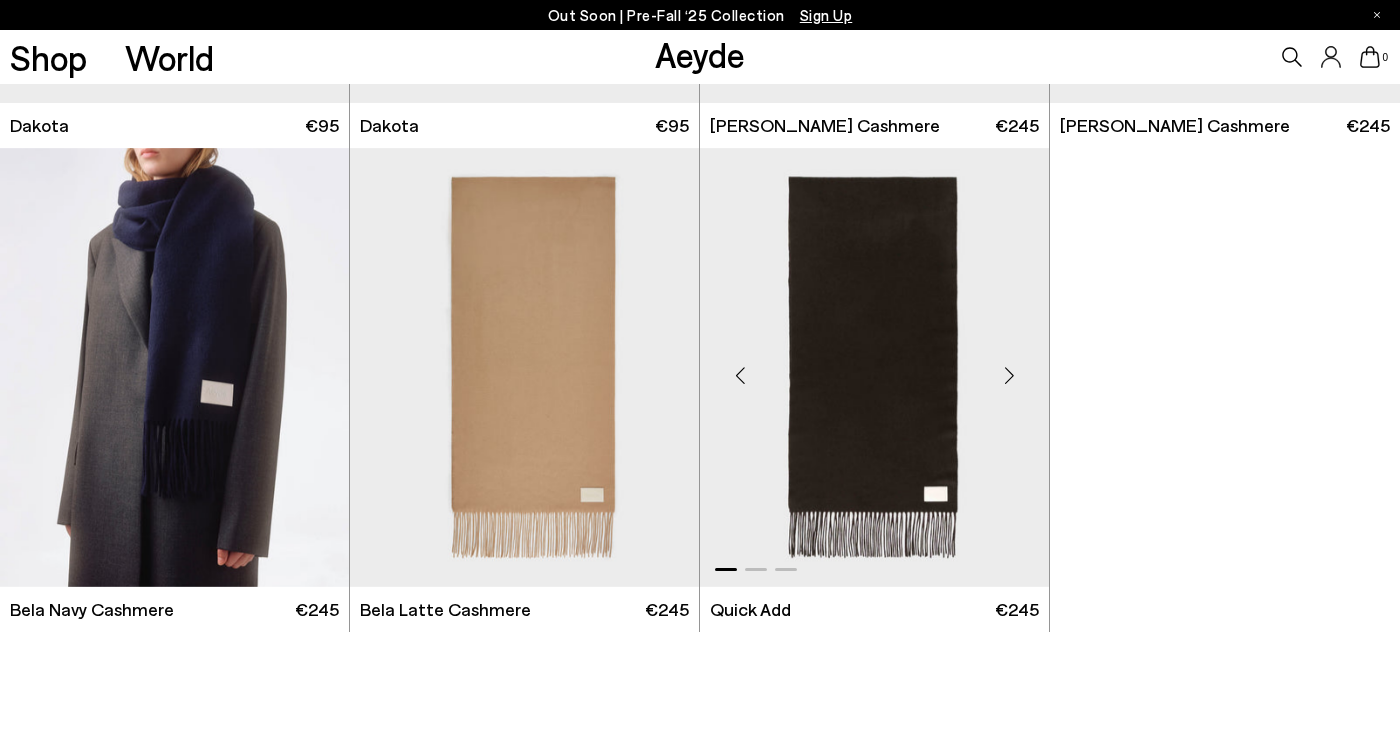 click at bounding box center [1009, 375] 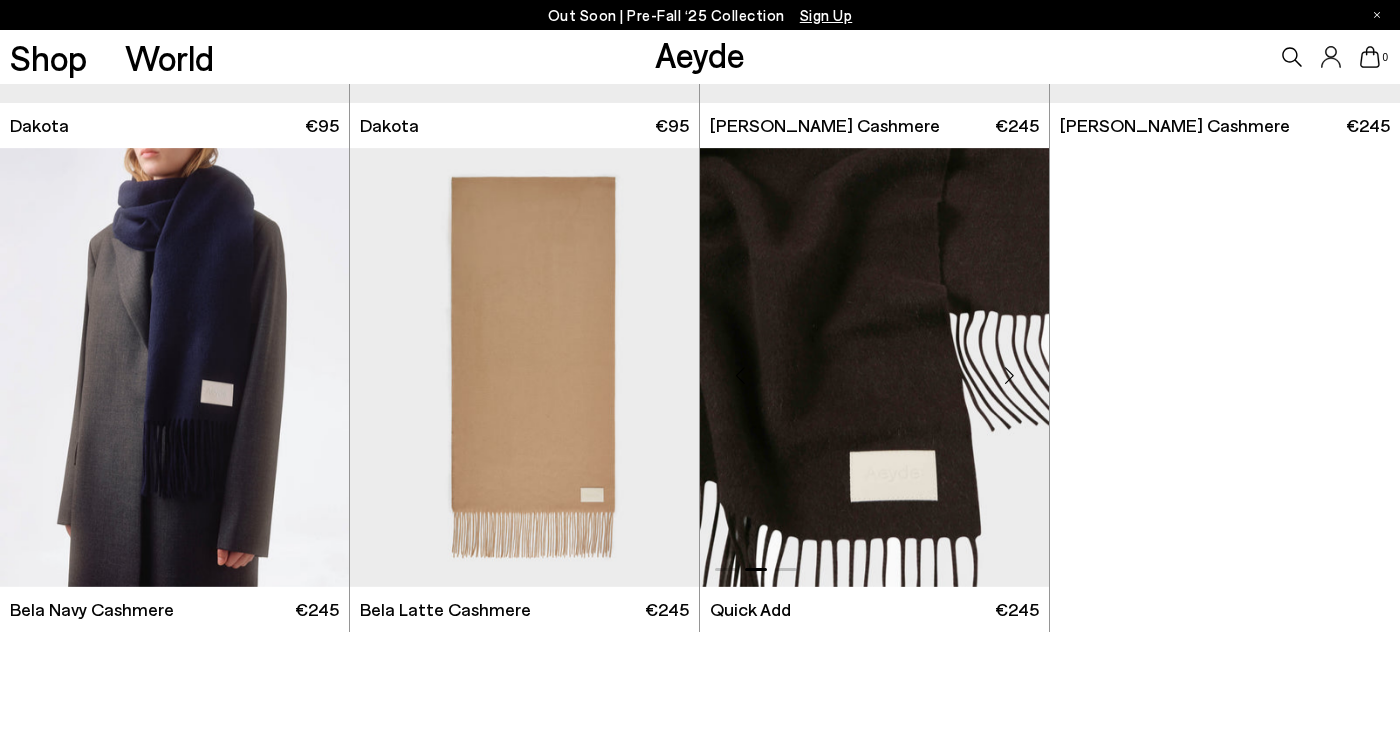 click at bounding box center (1009, 375) 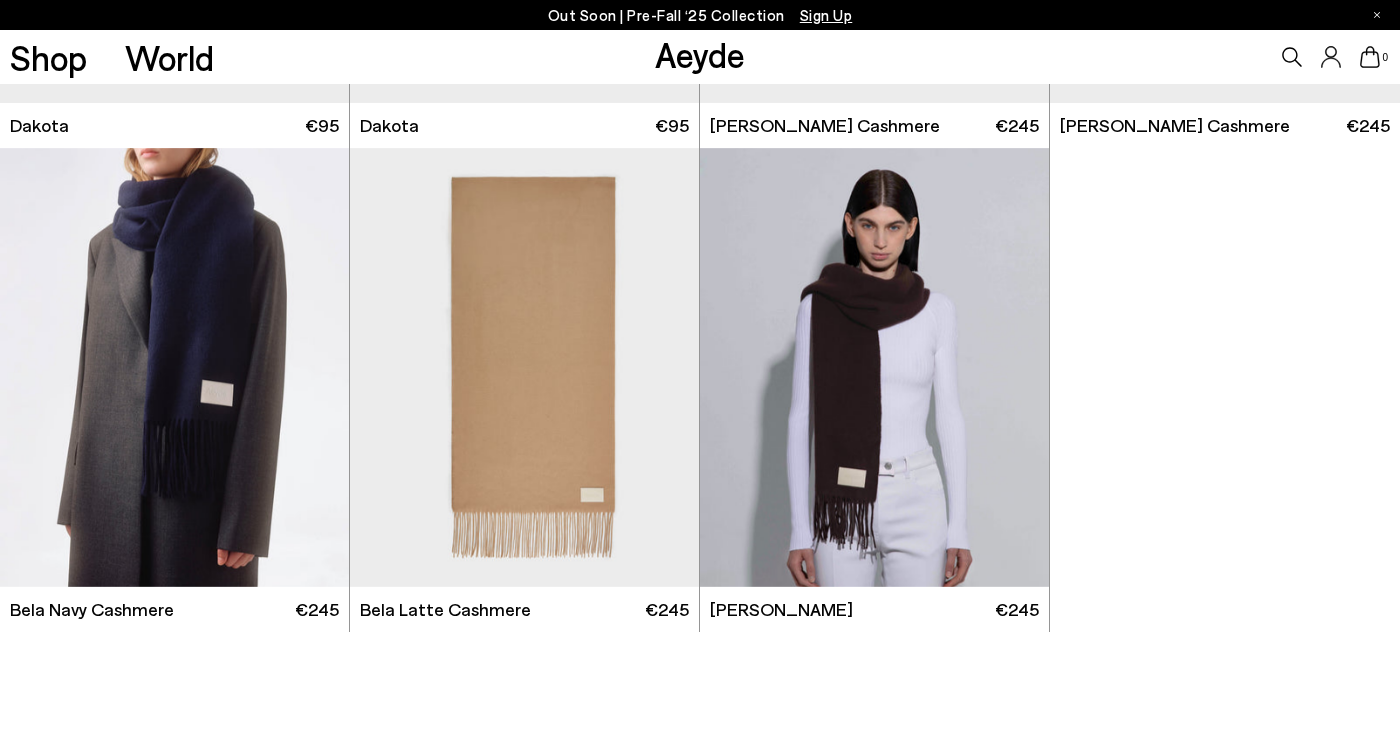 click on "Sign Up" at bounding box center (826, 15) 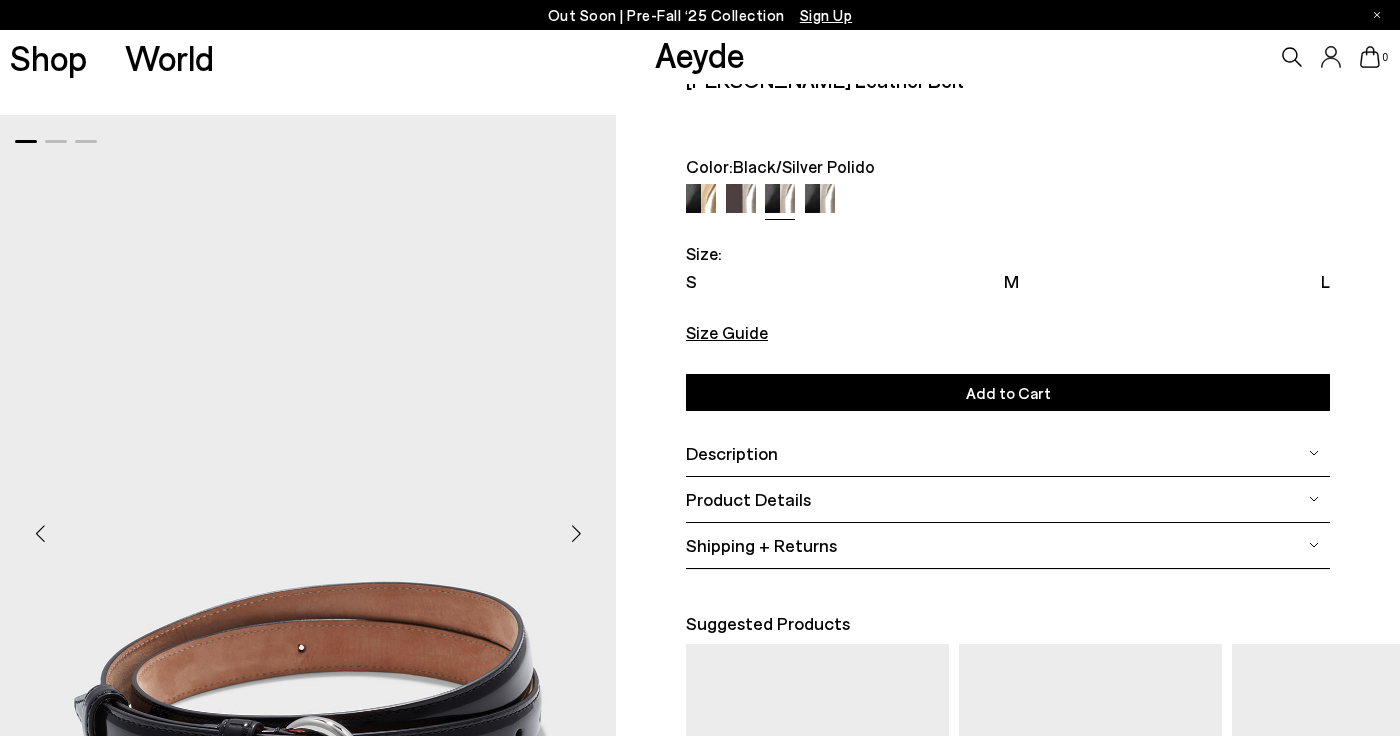 scroll, scrollTop: 0, scrollLeft: 0, axis: both 